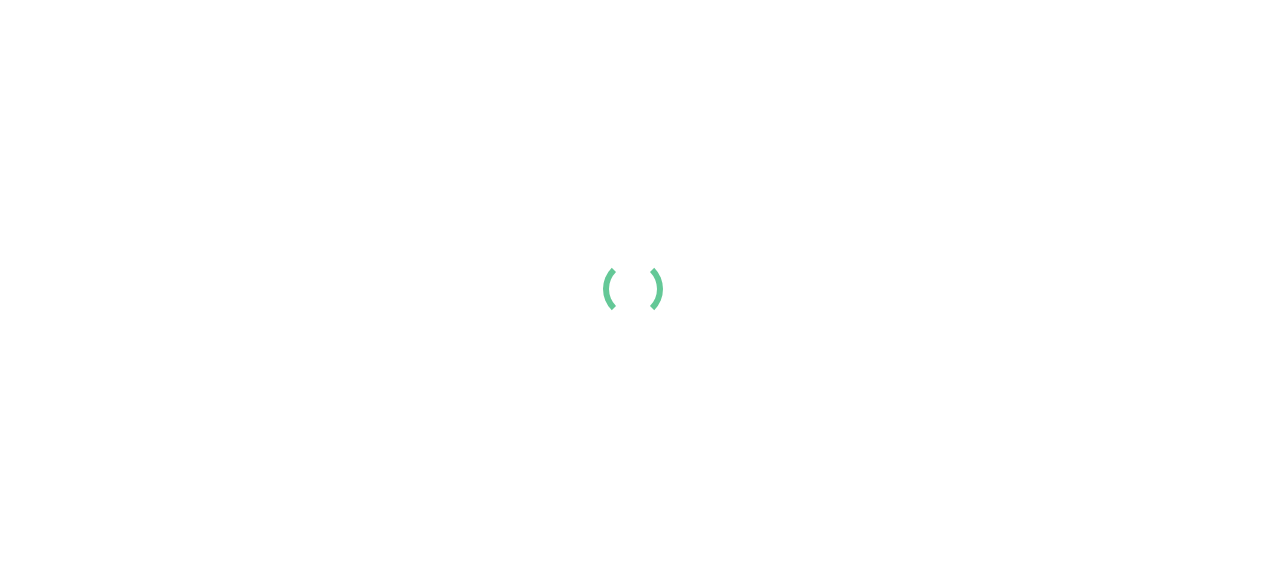 scroll, scrollTop: 0, scrollLeft: 0, axis: both 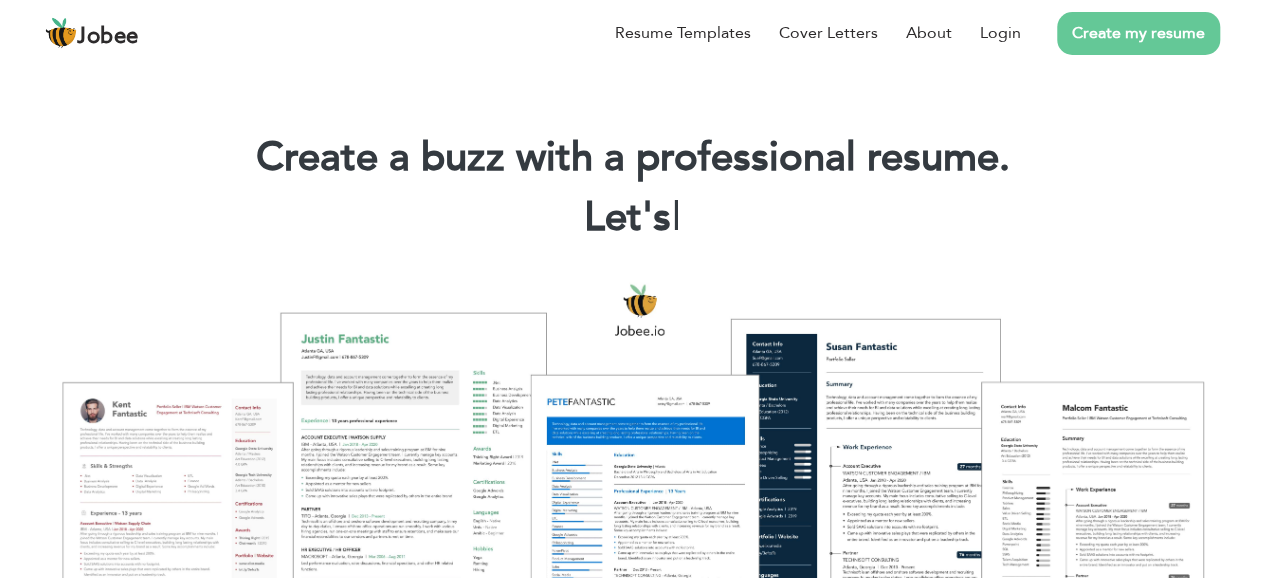 click on "Resume Templates
Cover Letters
About
Login
Create my resume" at bounding box center [632, 33] 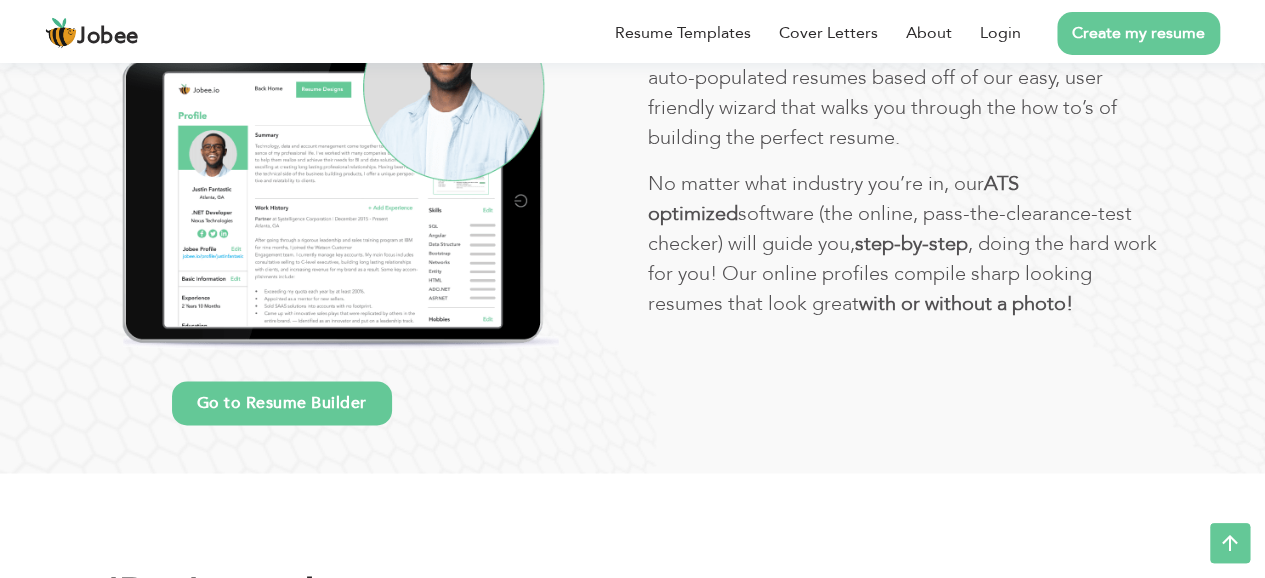 scroll, scrollTop: 1174, scrollLeft: 0, axis: vertical 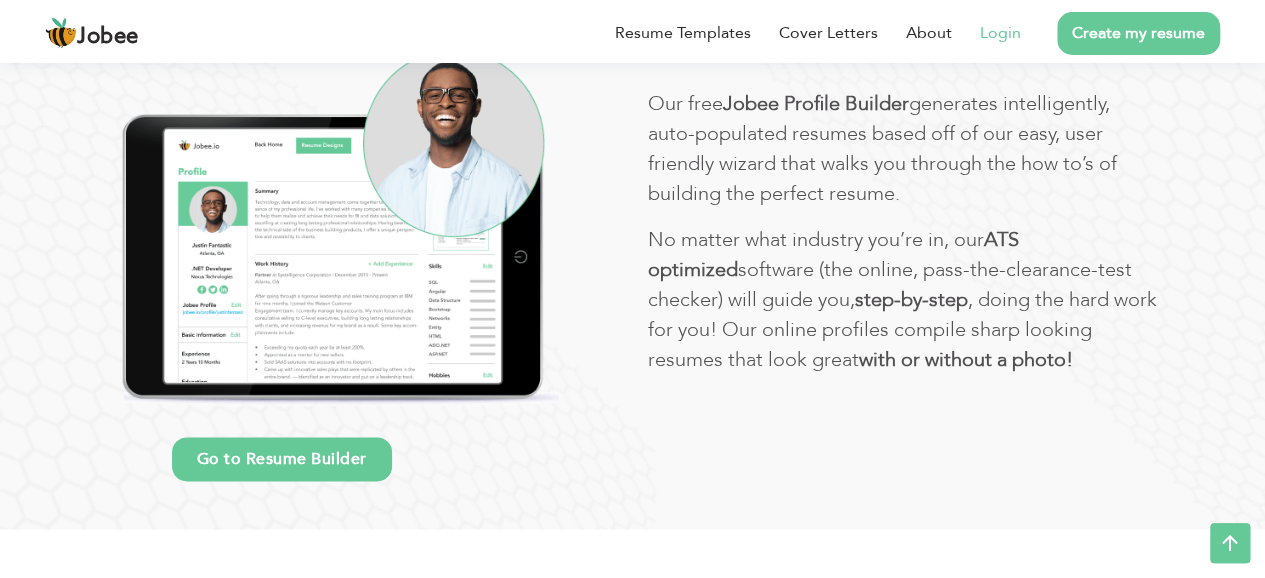 click on "Login" at bounding box center (1000, 33) 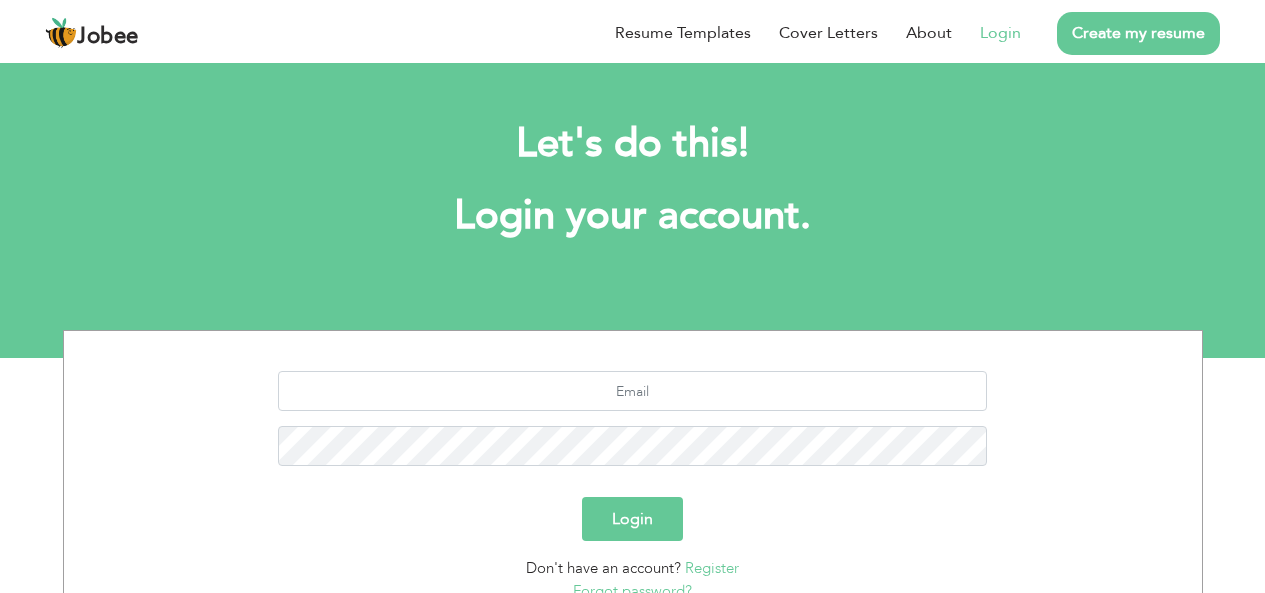 scroll, scrollTop: 0, scrollLeft: 0, axis: both 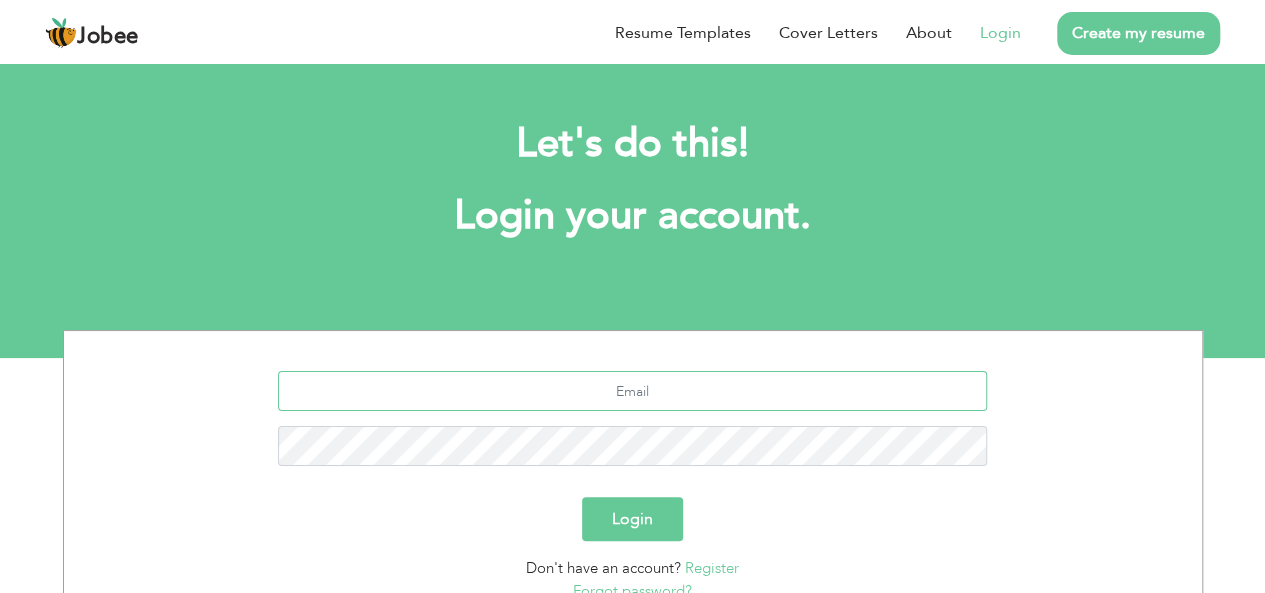 click at bounding box center [632, 391] 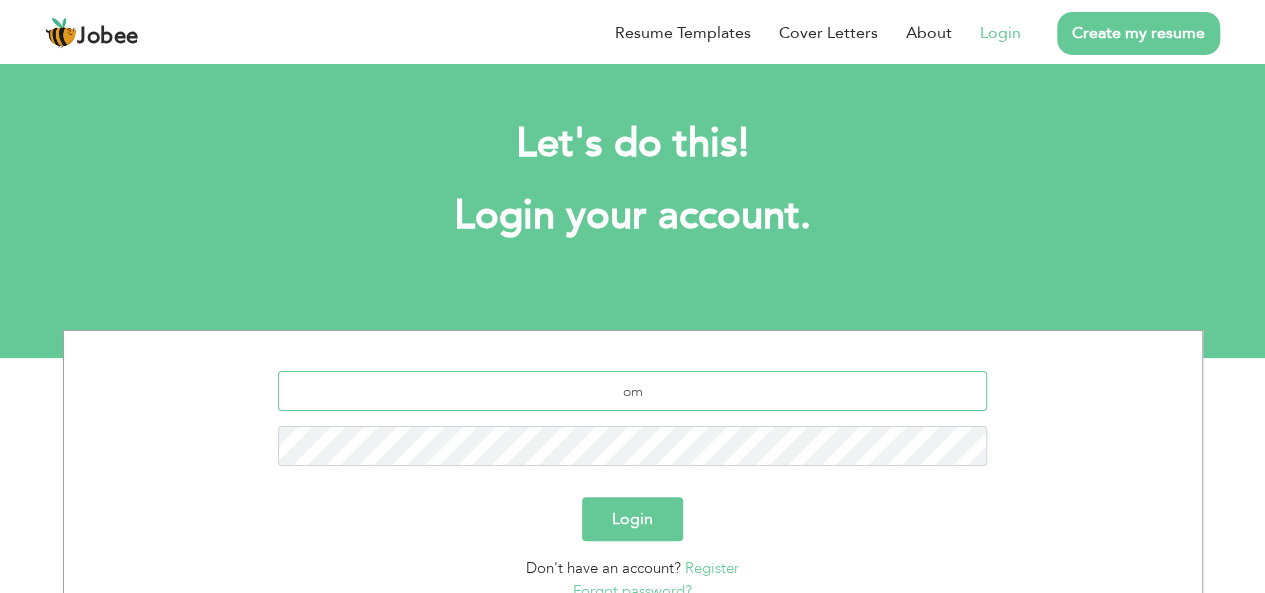 type on "o" 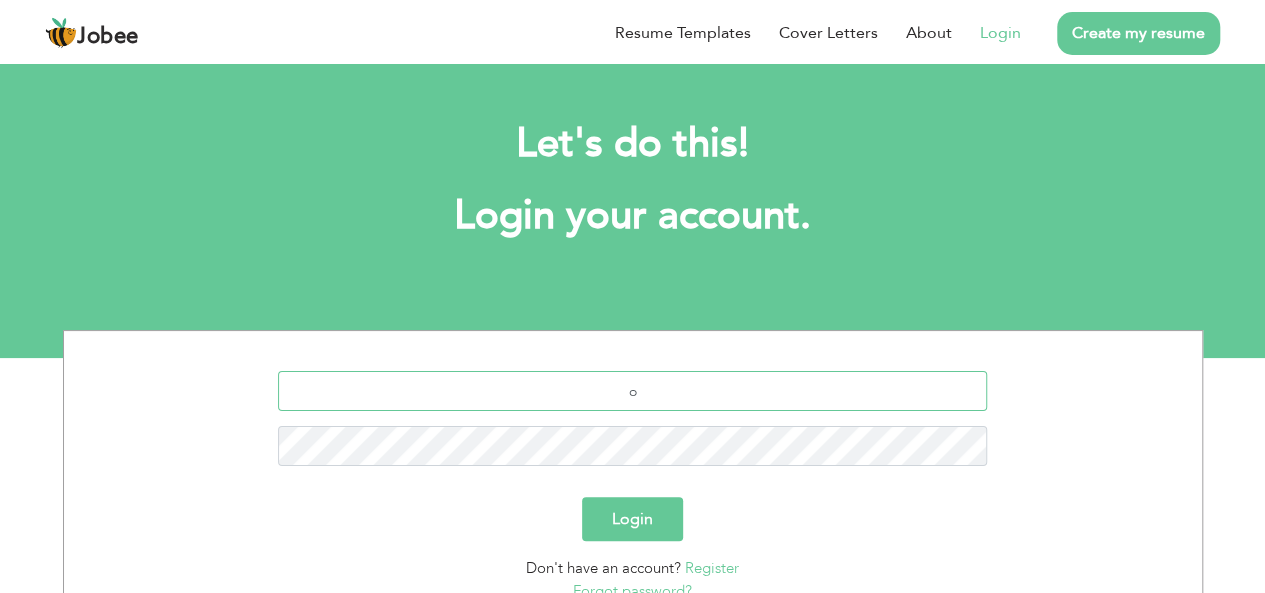 type 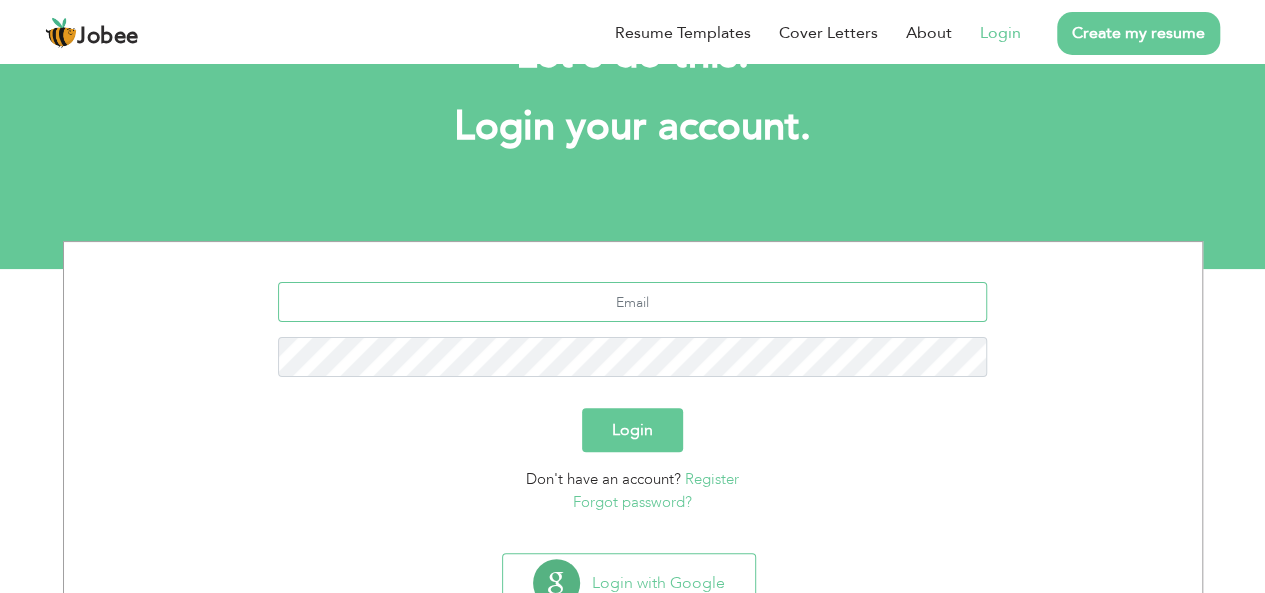 scroll, scrollTop: 166, scrollLeft: 0, axis: vertical 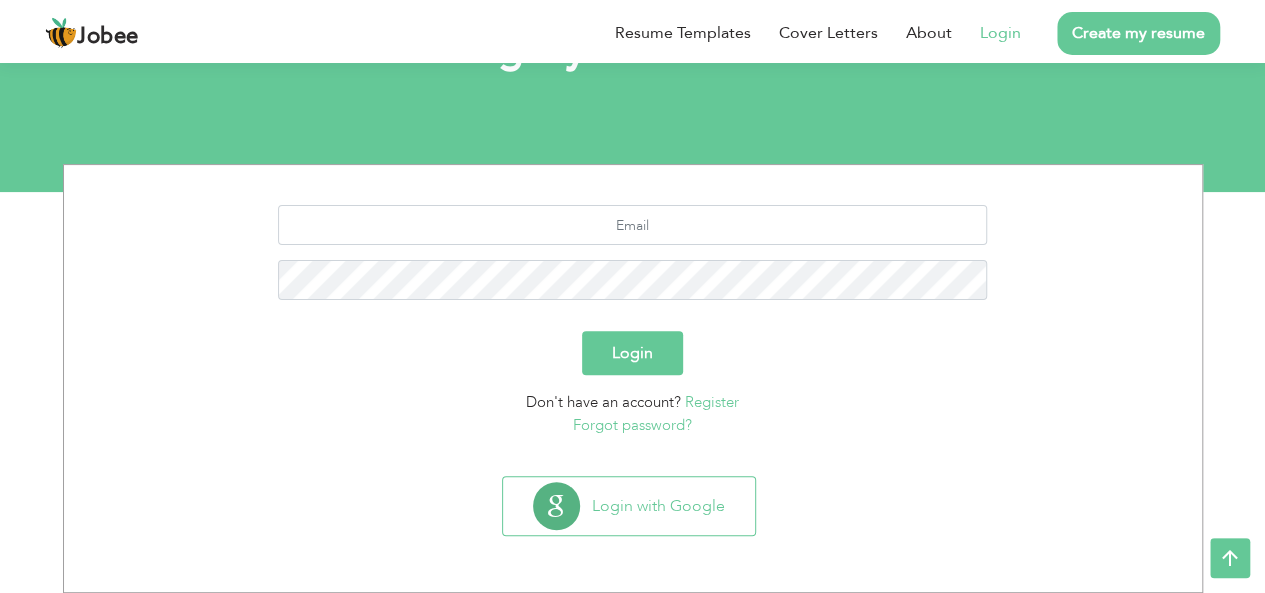 click on "Register" at bounding box center (712, 402) 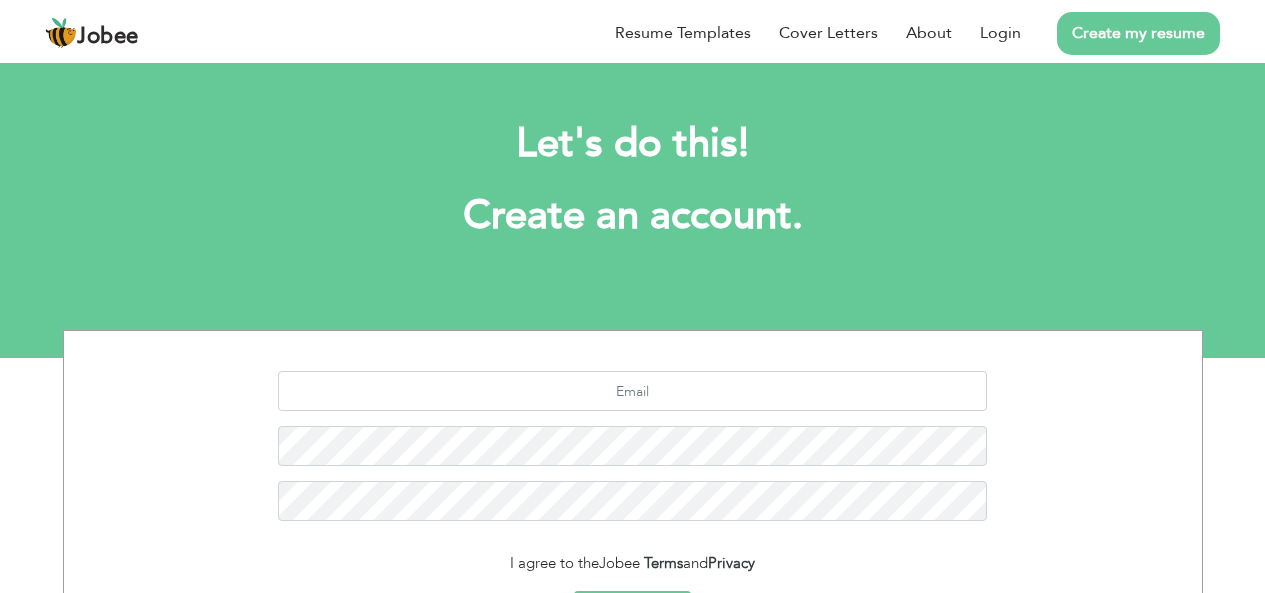 scroll, scrollTop: 0, scrollLeft: 0, axis: both 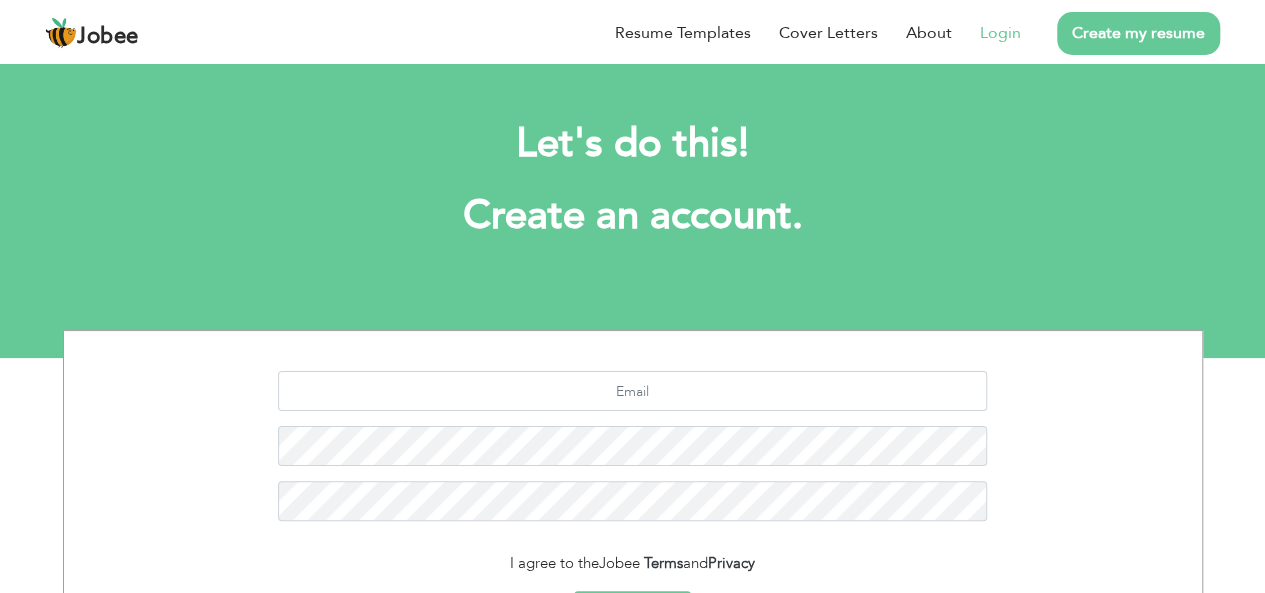click on "Login" at bounding box center (1000, 33) 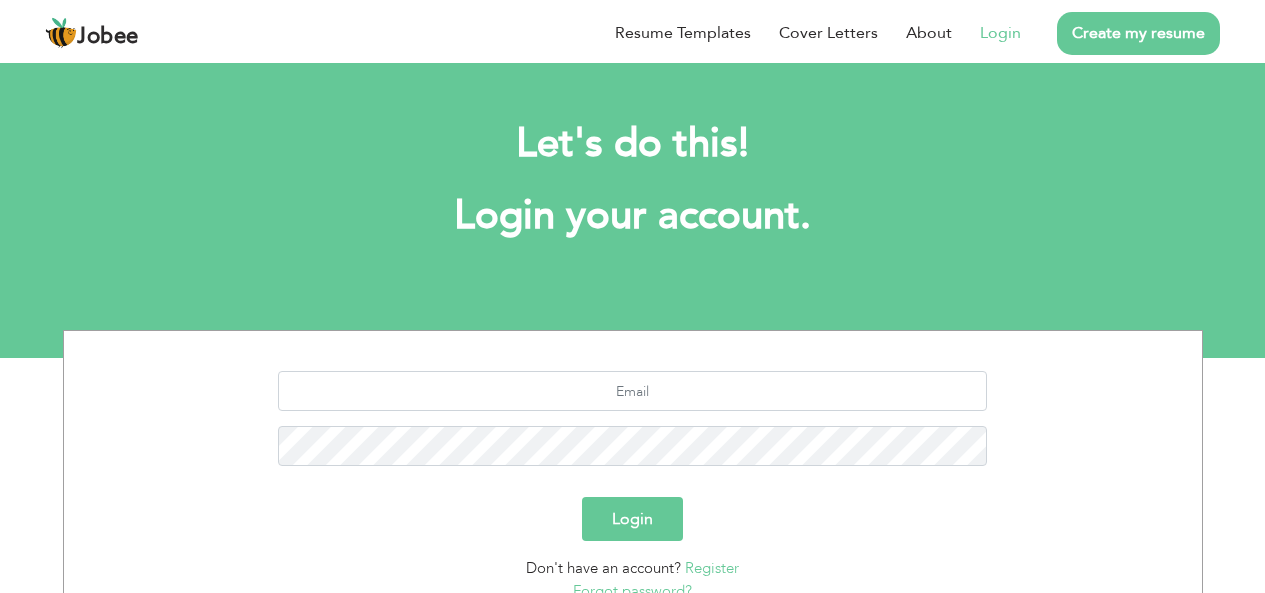 scroll, scrollTop: 0, scrollLeft: 0, axis: both 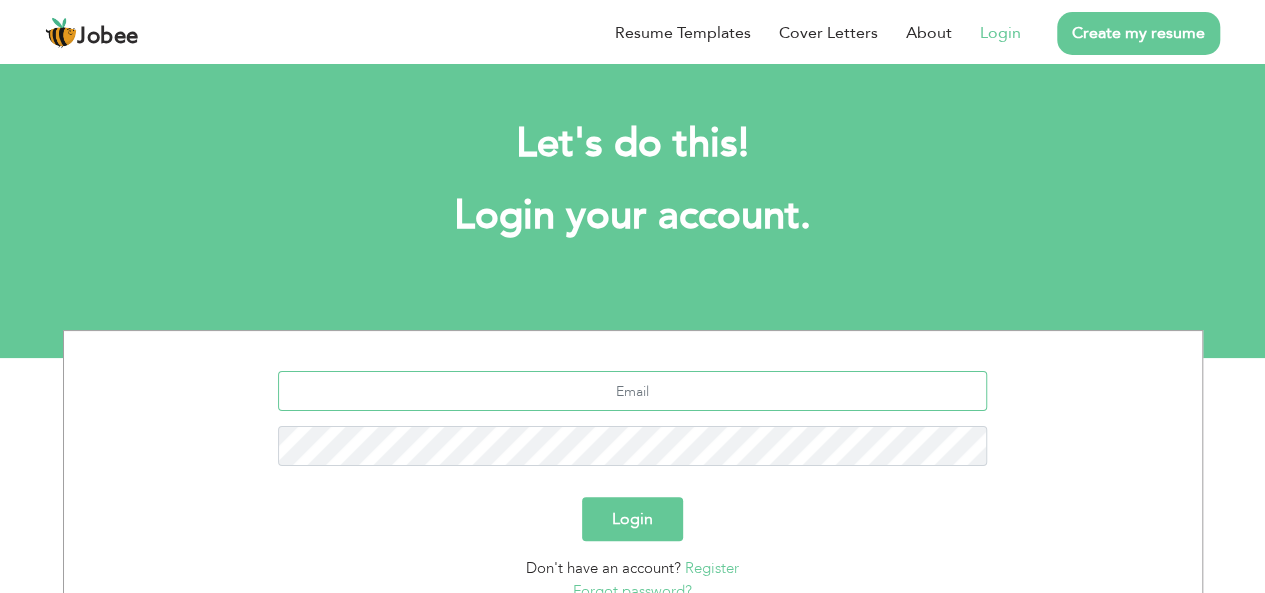 click at bounding box center (632, 391) 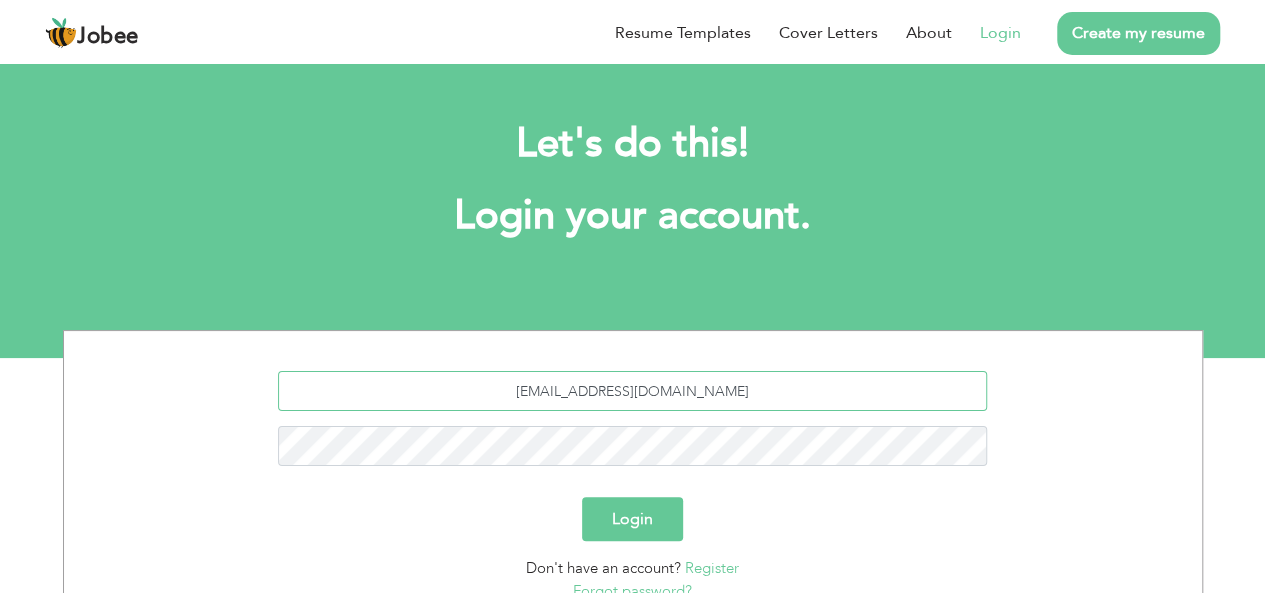 type on "omershah412@gmail.com" 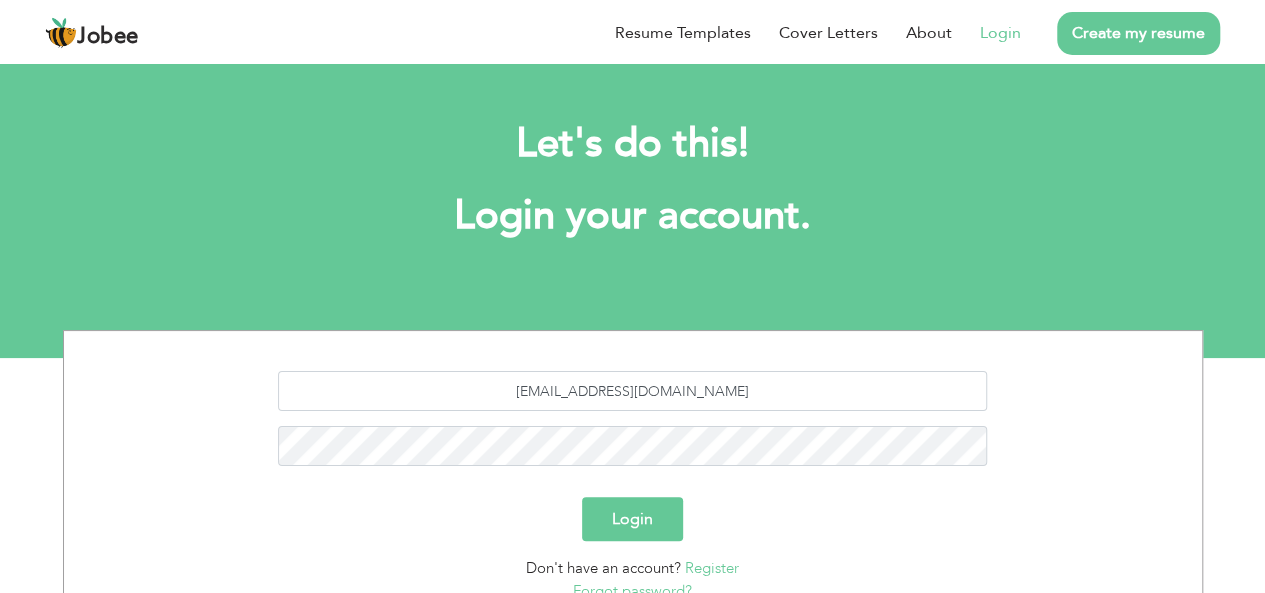 click on "Login" at bounding box center (632, 519) 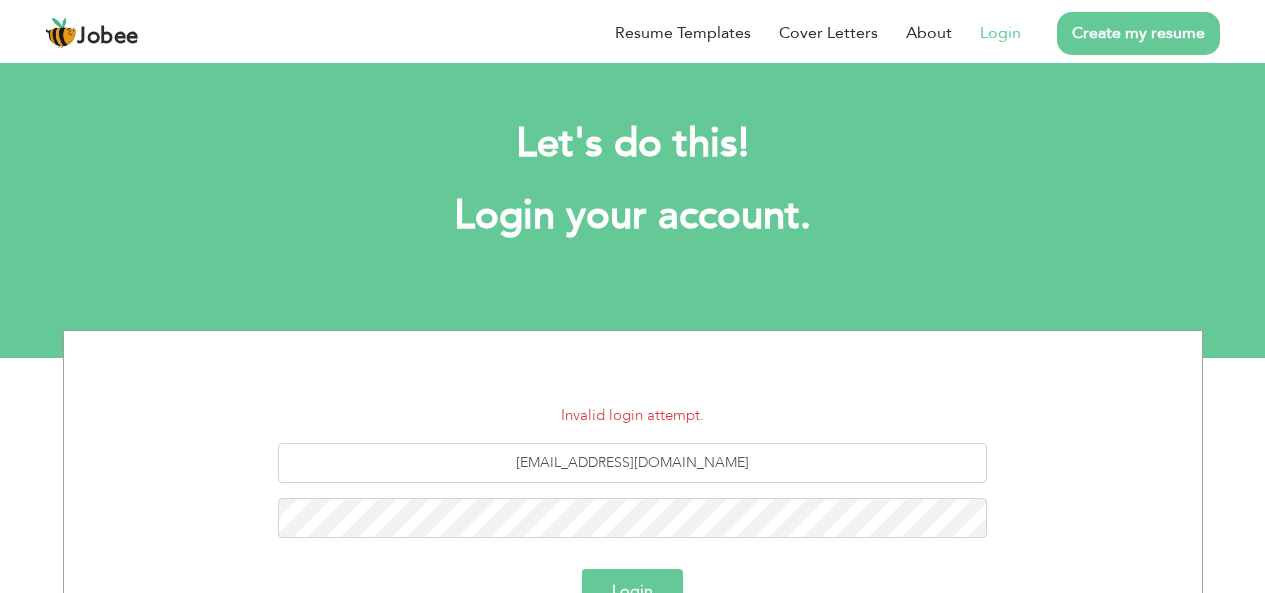 scroll, scrollTop: 0, scrollLeft: 0, axis: both 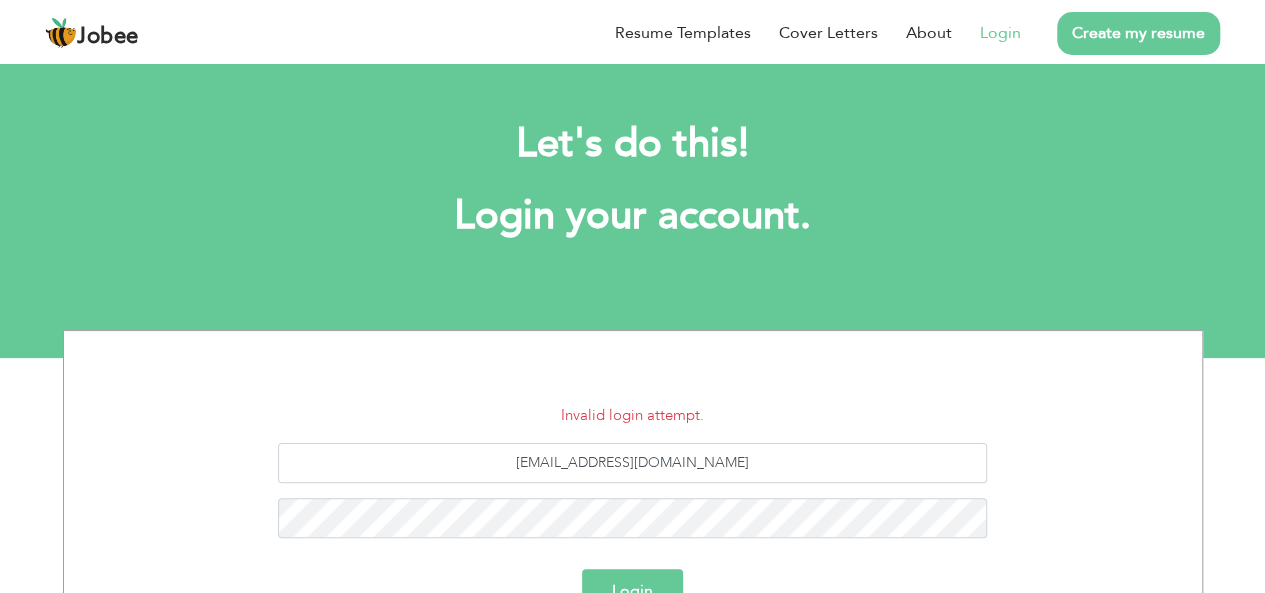 click on "Login" at bounding box center (632, 591) 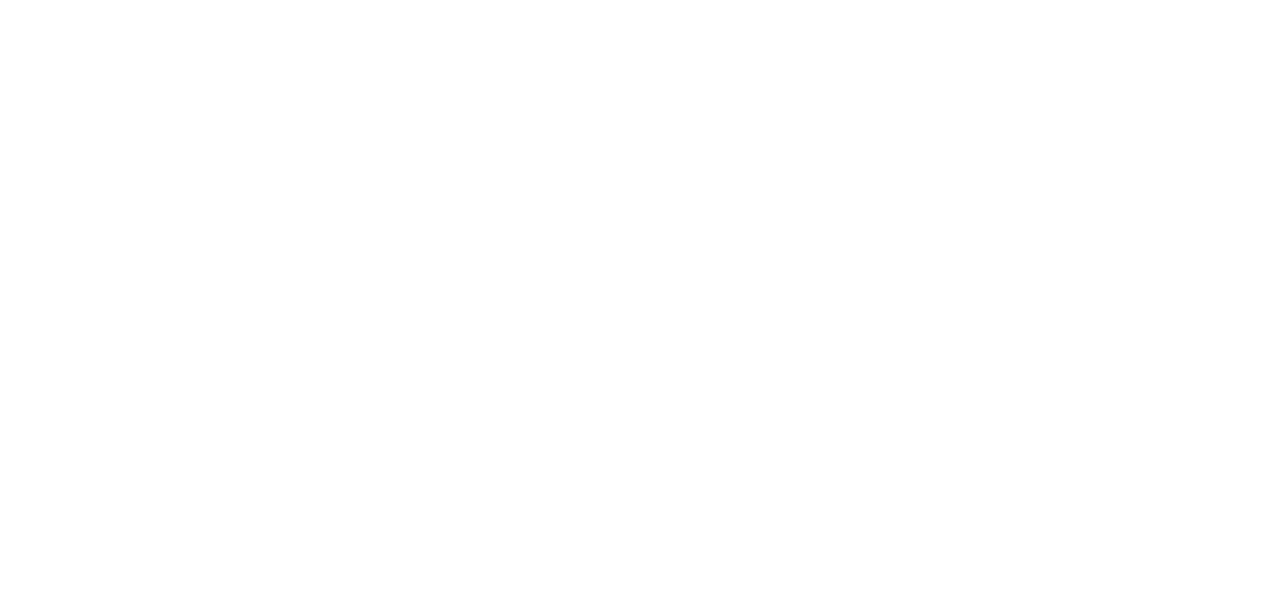 scroll, scrollTop: 0, scrollLeft: 0, axis: both 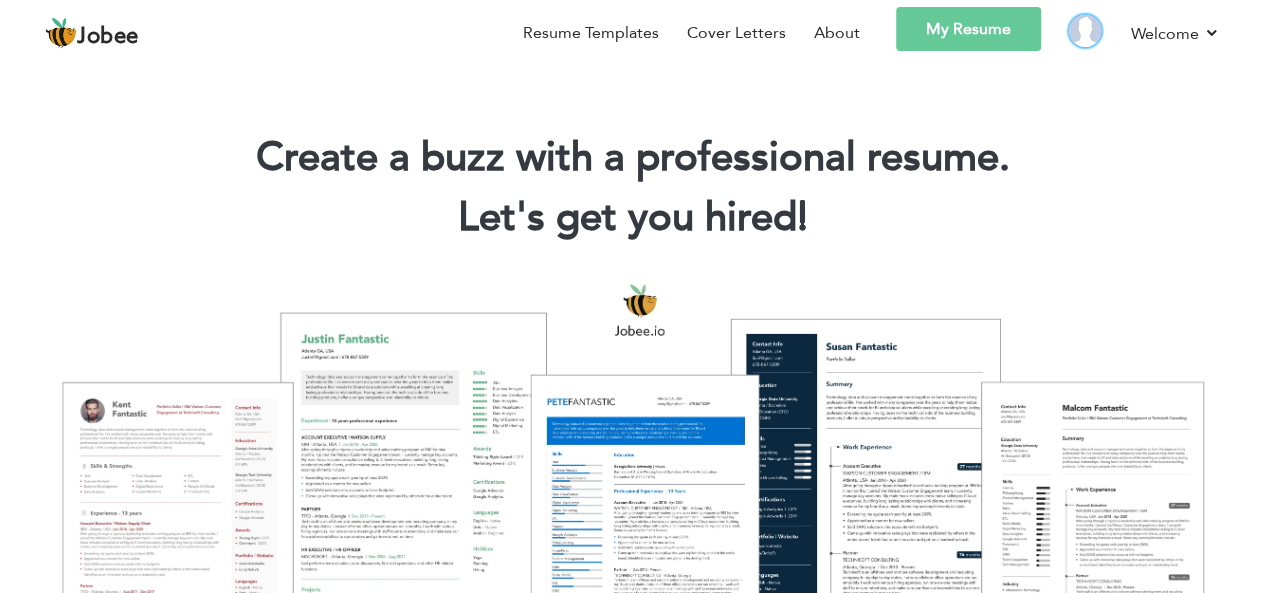 click at bounding box center (1085, 31) 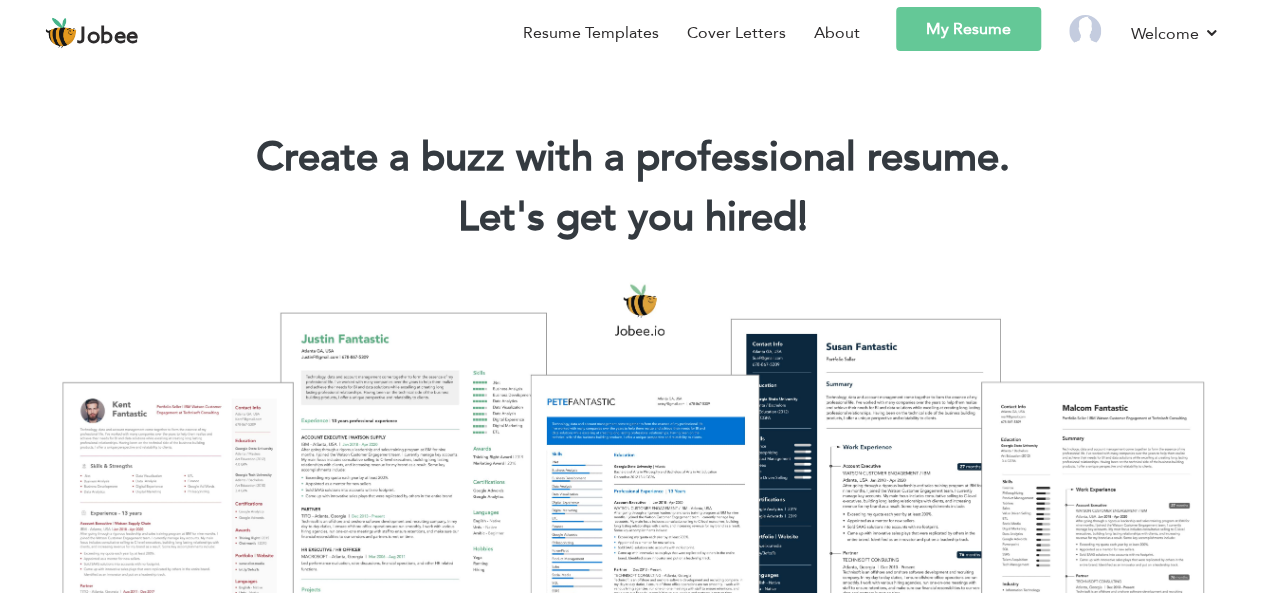 click on "Create a buzz with a professional resume.
Let's
get you hired!  |" at bounding box center [632, 160] 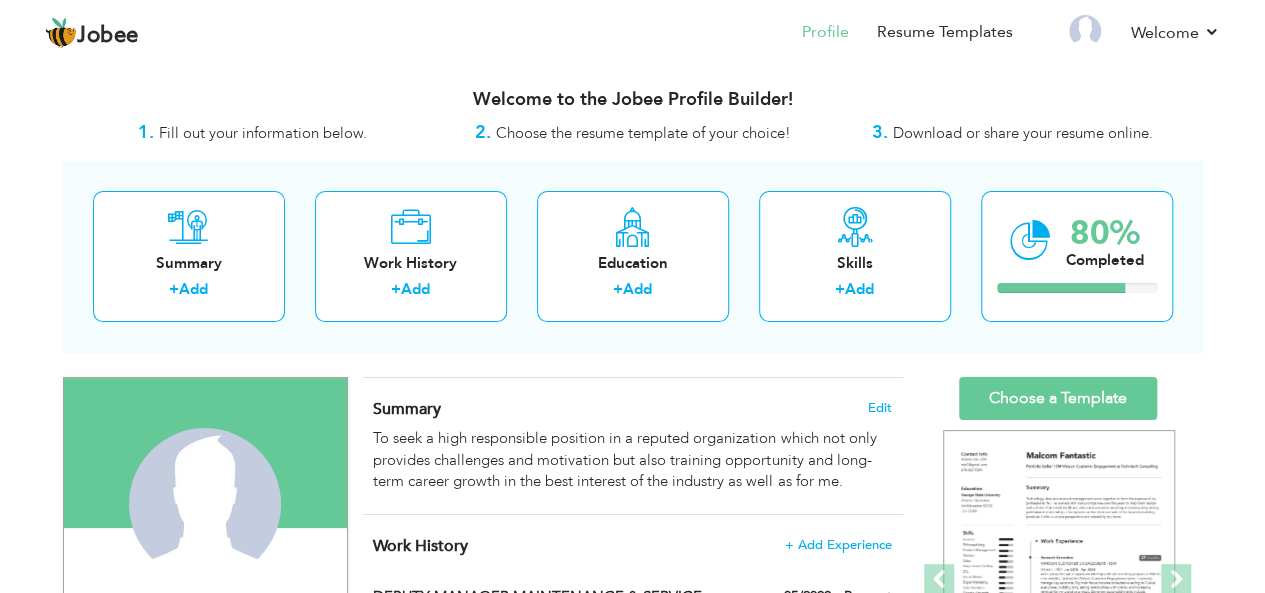 scroll, scrollTop: 0, scrollLeft: 0, axis: both 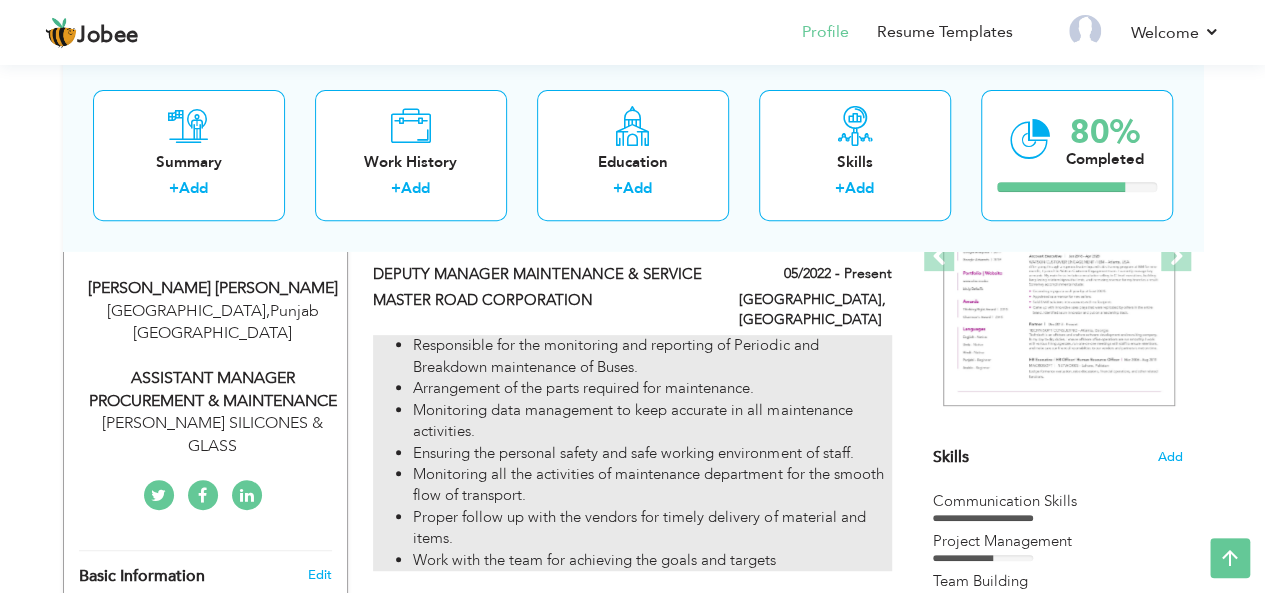 click on "Responsible for the monitoring and reporting of Periodic and Breakdown maintenance of Buses." at bounding box center [652, 356] 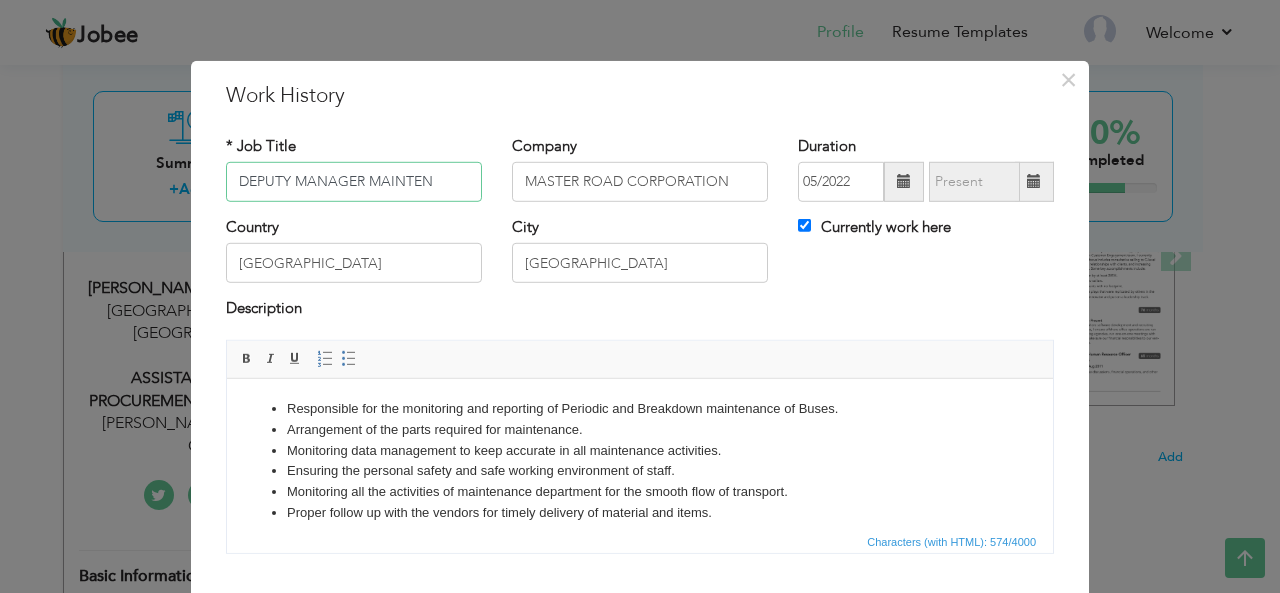 scroll, scrollTop: 0, scrollLeft: 0, axis: both 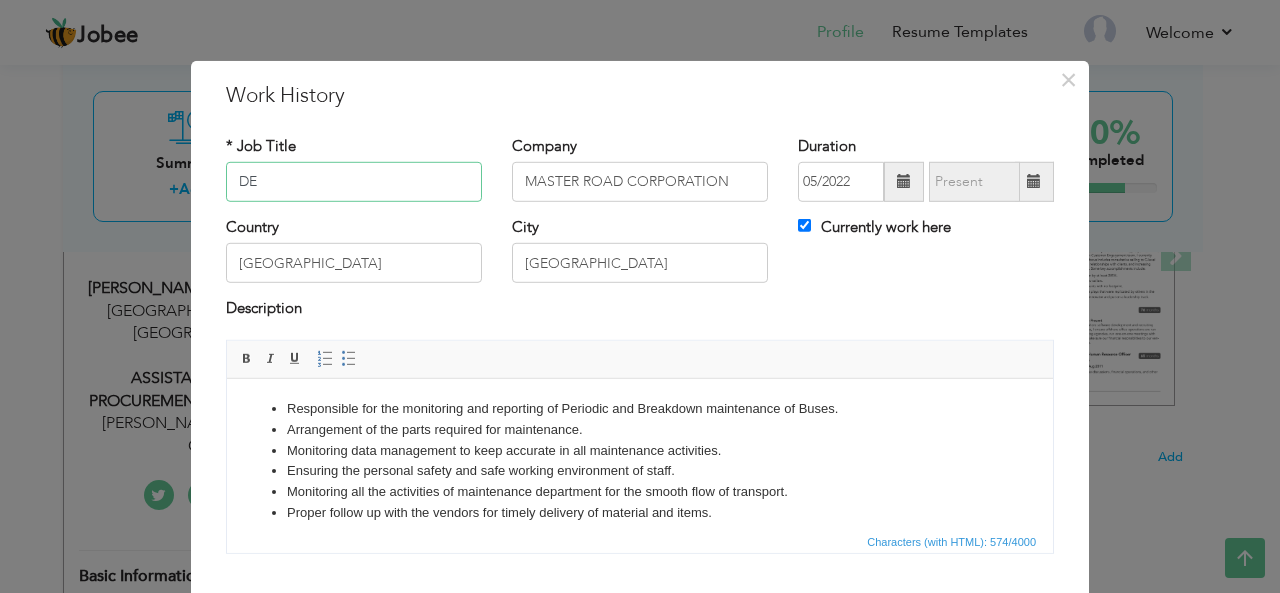 type on "D" 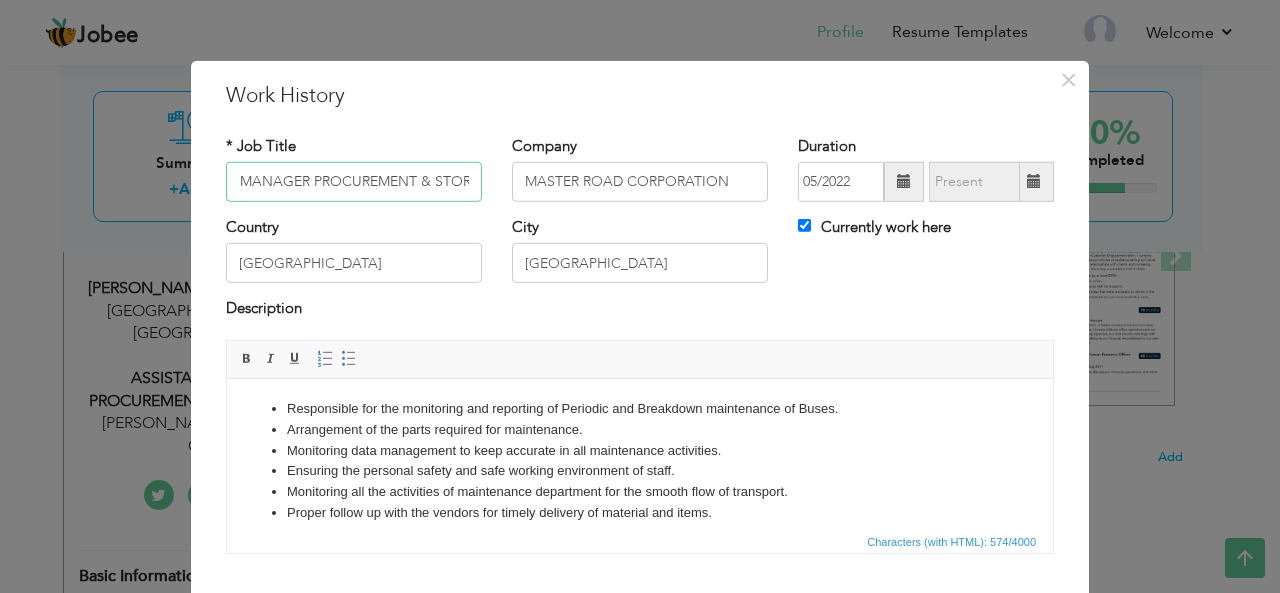 scroll, scrollTop: 0, scrollLeft: 64, axis: horizontal 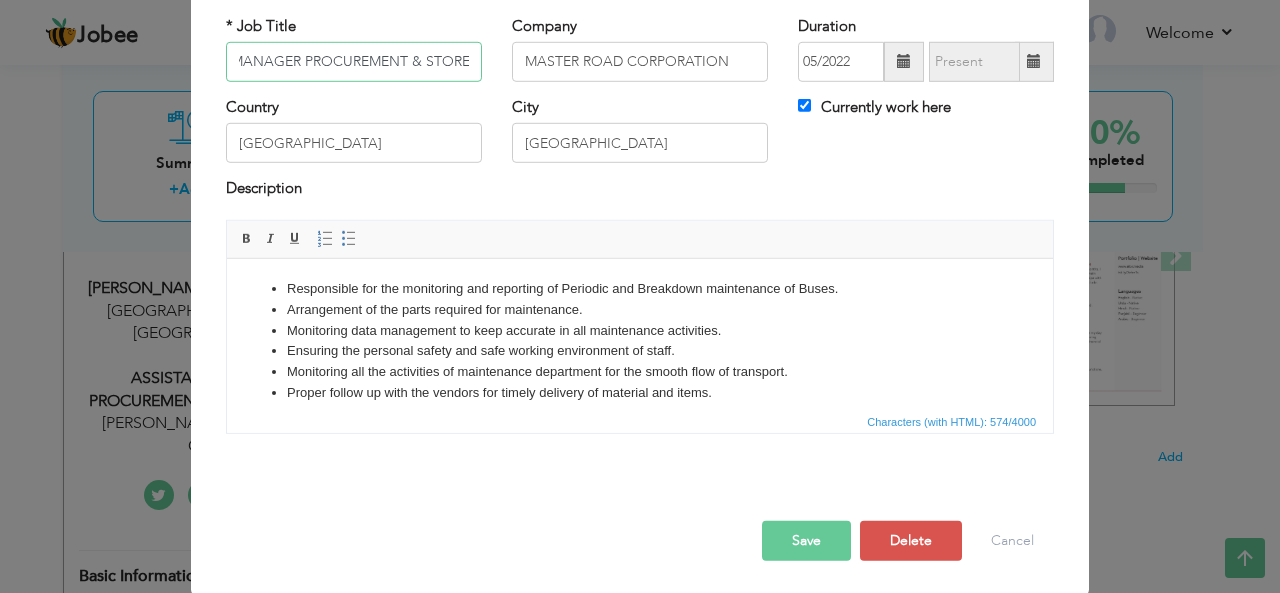 type on "DEPUTY MANAGER PROCUREMENT & STORE" 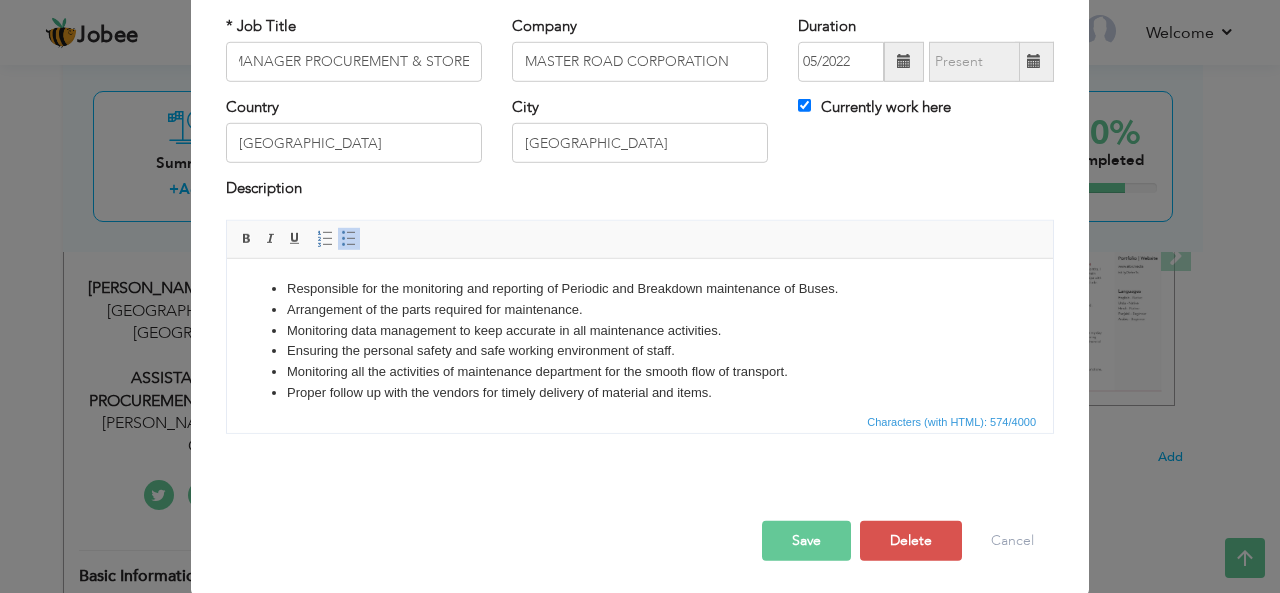 scroll, scrollTop: 0, scrollLeft: 0, axis: both 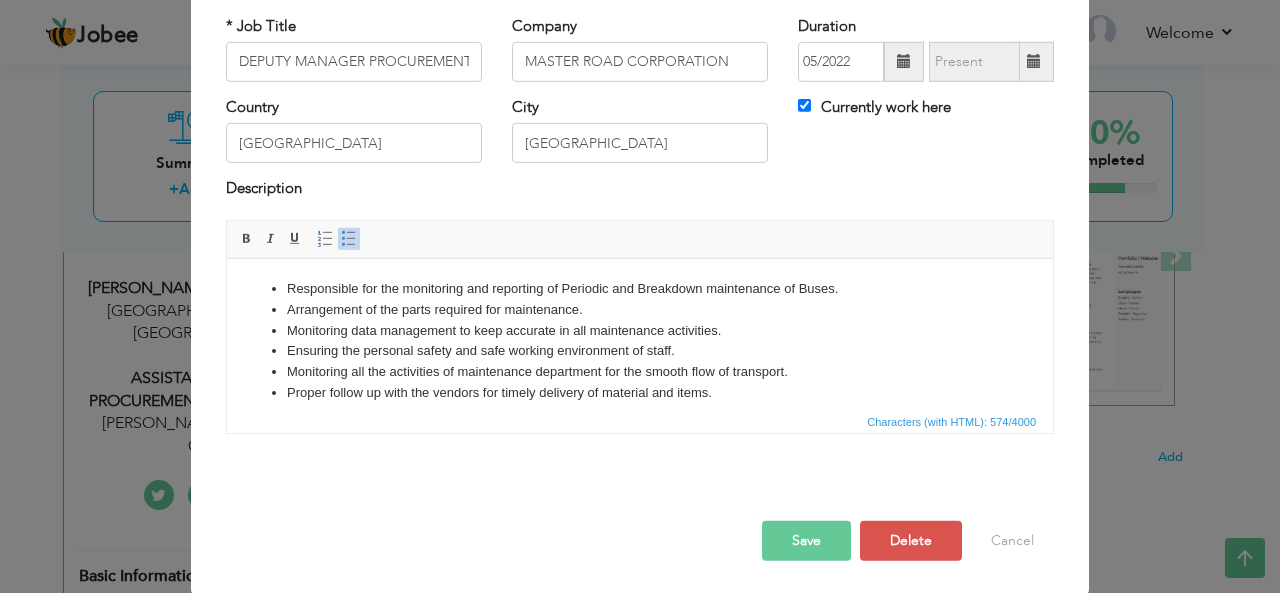 click on "Proper follow up with the vendors for timely delivery of material and items." at bounding box center [640, 392] 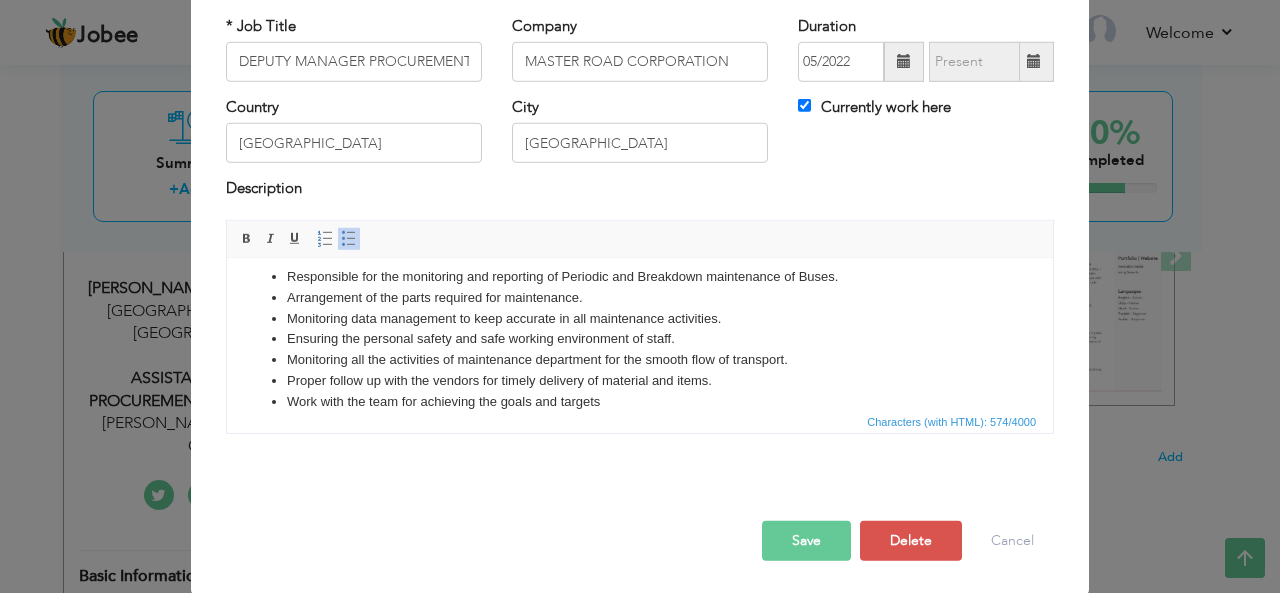 type 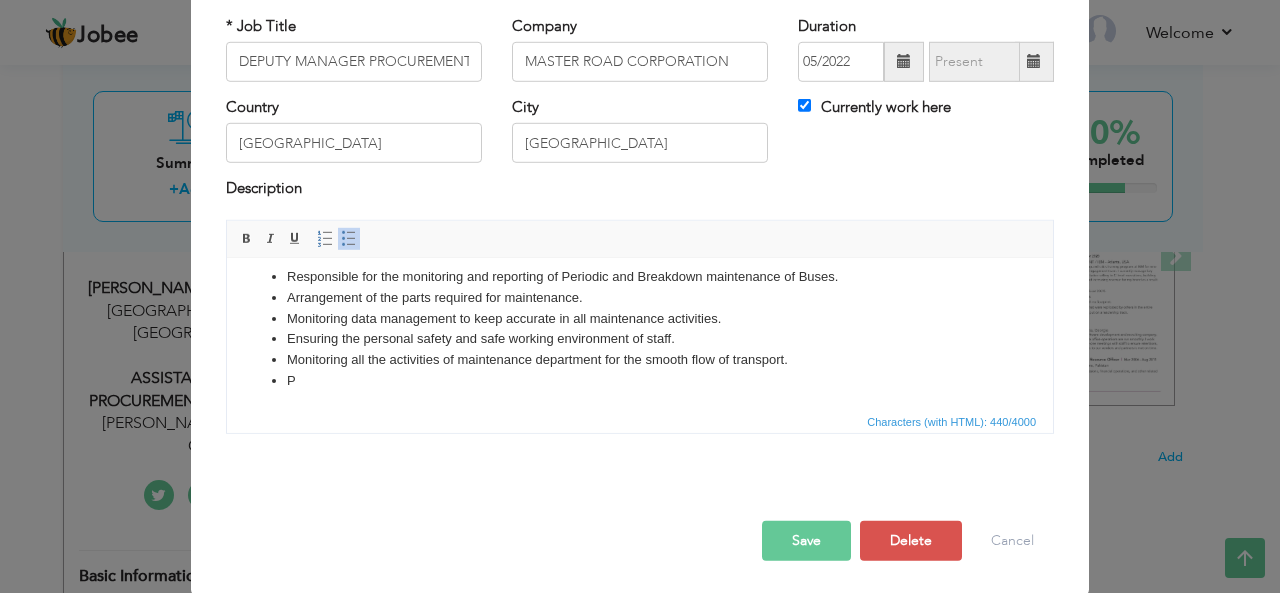 scroll, scrollTop: 0, scrollLeft: 0, axis: both 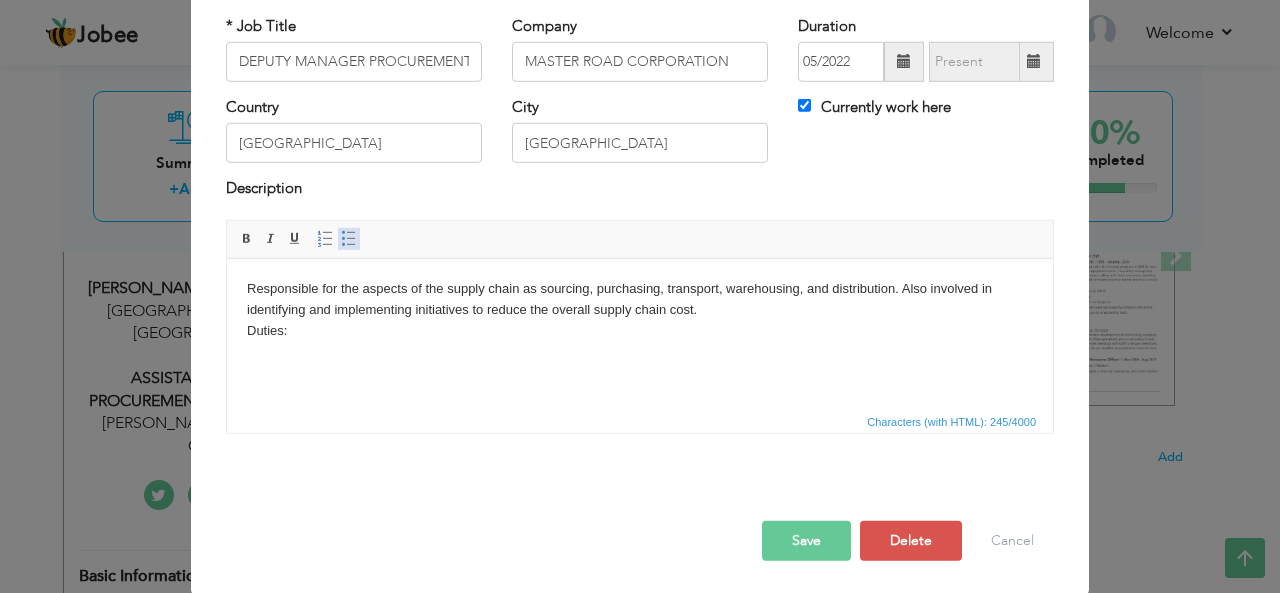 click at bounding box center [349, 239] 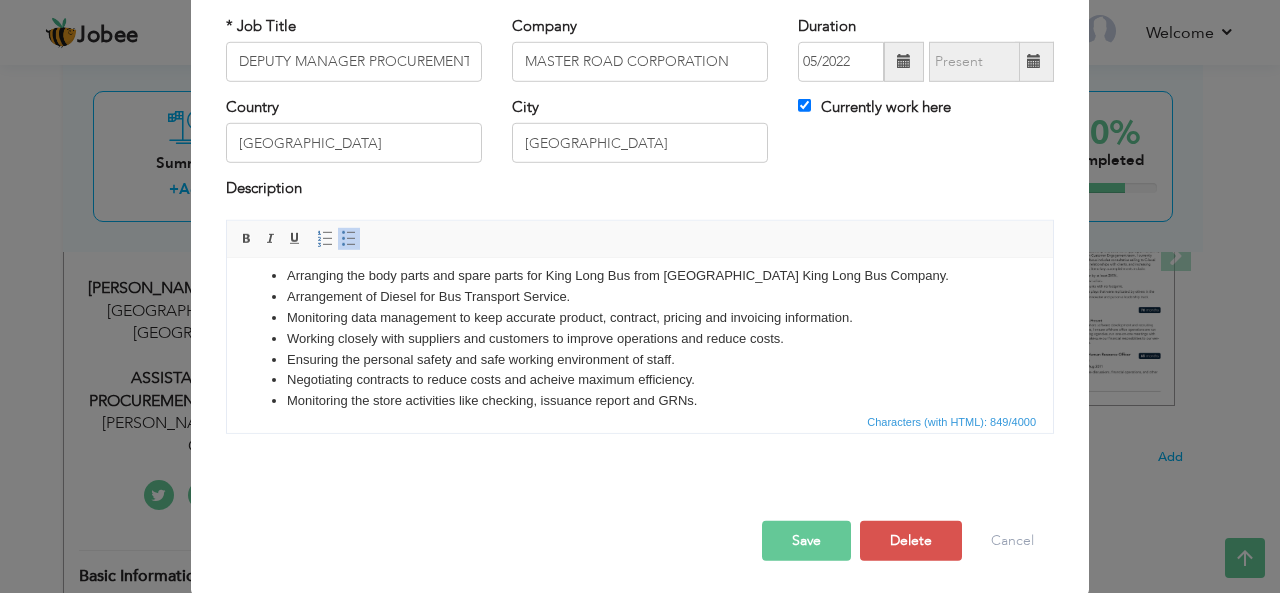 scroll, scrollTop: 108, scrollLeft: 0, axis: vertical 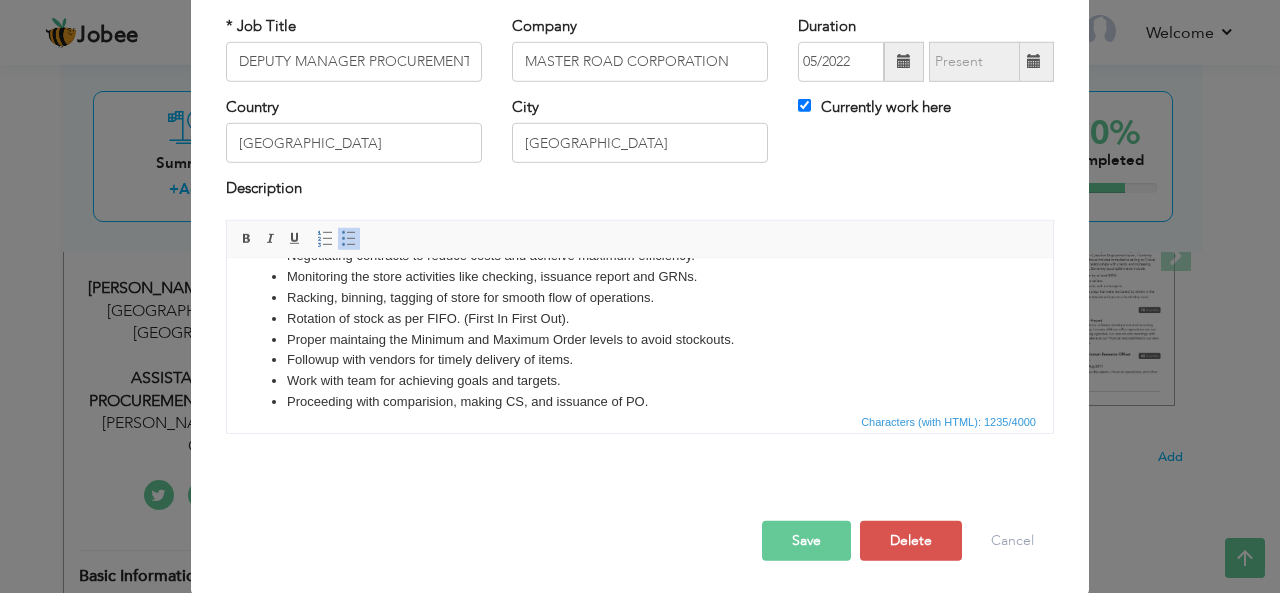 click on "Save" at bounding box center [806, 541] 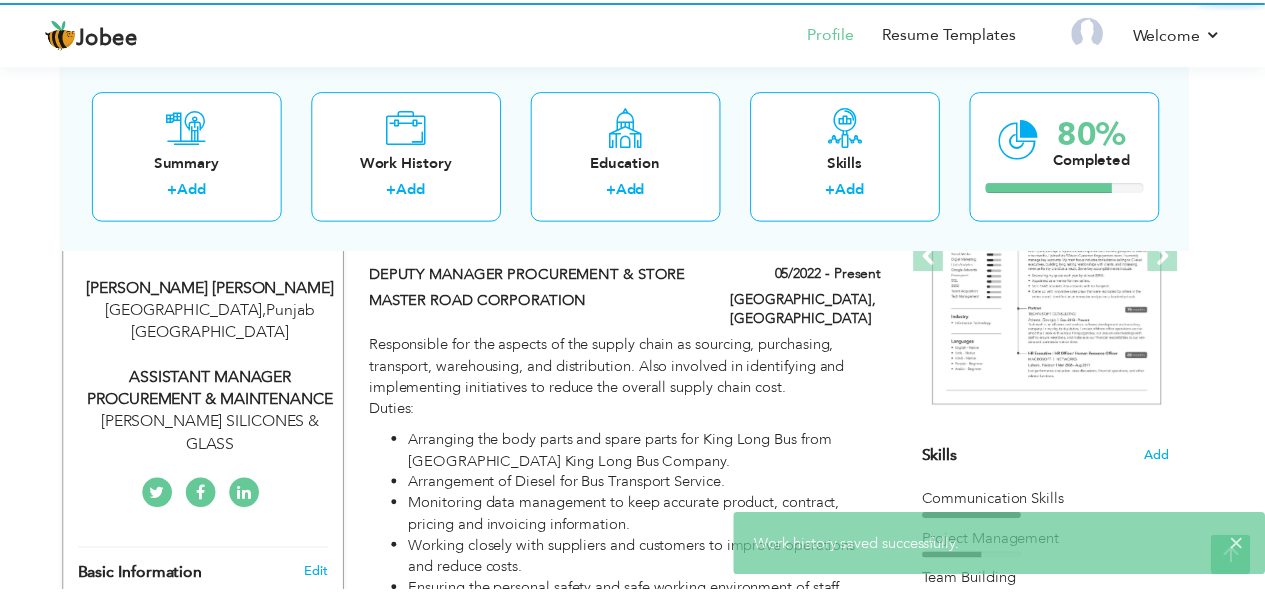 scroll, scrollTop: 0, scrollLeft: 0, axis: both 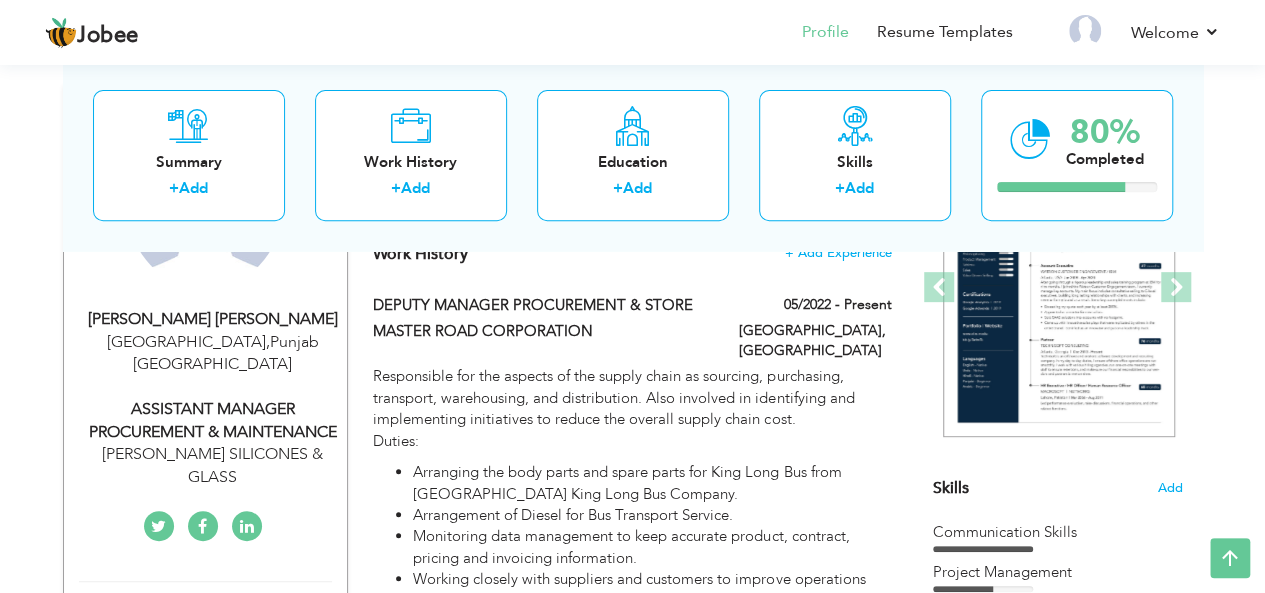 click on "ASSISTANT MANAGER PROCUREMENT & MAINTENANCE" at bounding box center (213, 421) 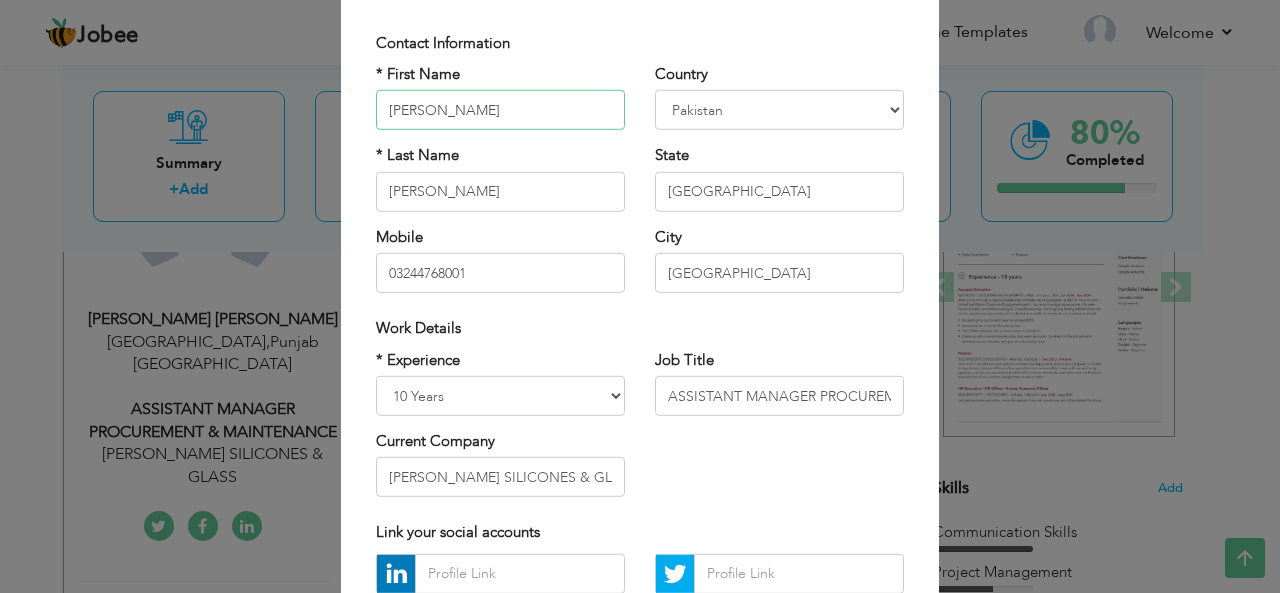 scroll, scrollTop: 114, scrollLeft: 0, axis: vertical 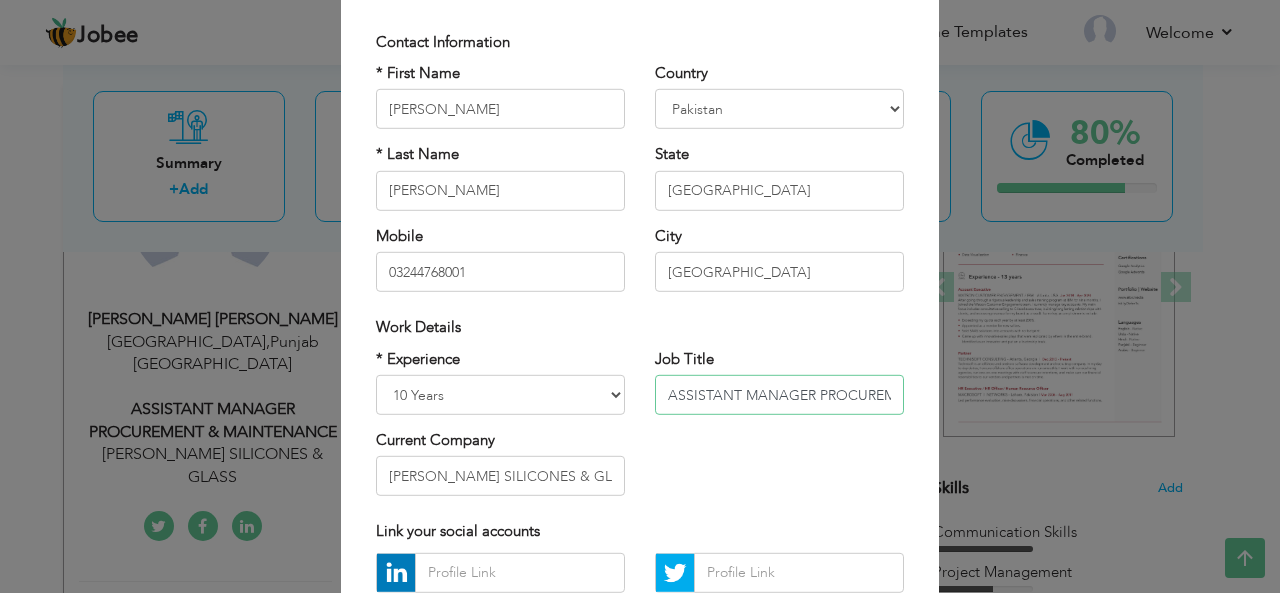 click on "ASSISTANT MANAGER PROCUREMENT & MAINTENANCE" at bounding box center (779, 395) 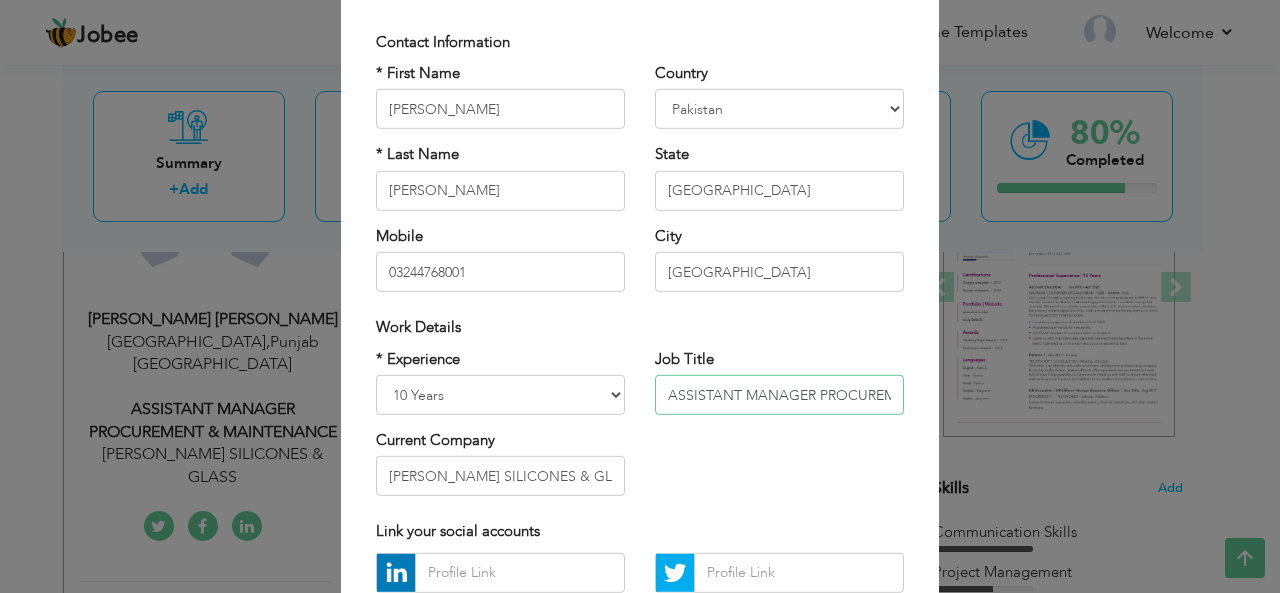 drag, startPoint x: 663, startPoint y: 395, endPoint x: 730, endPoint y: 395, distance: 67 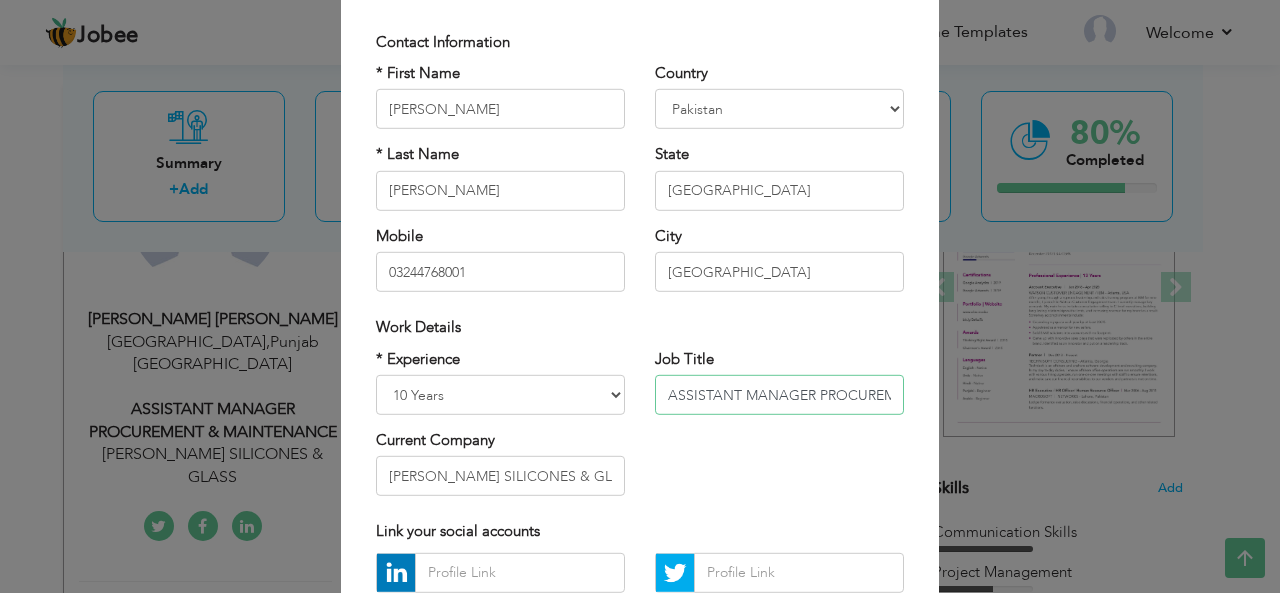 click on "ASSISTANT MANAGER PROCUREMENT & MAINTENANCE" at bounding box center [779, 395] 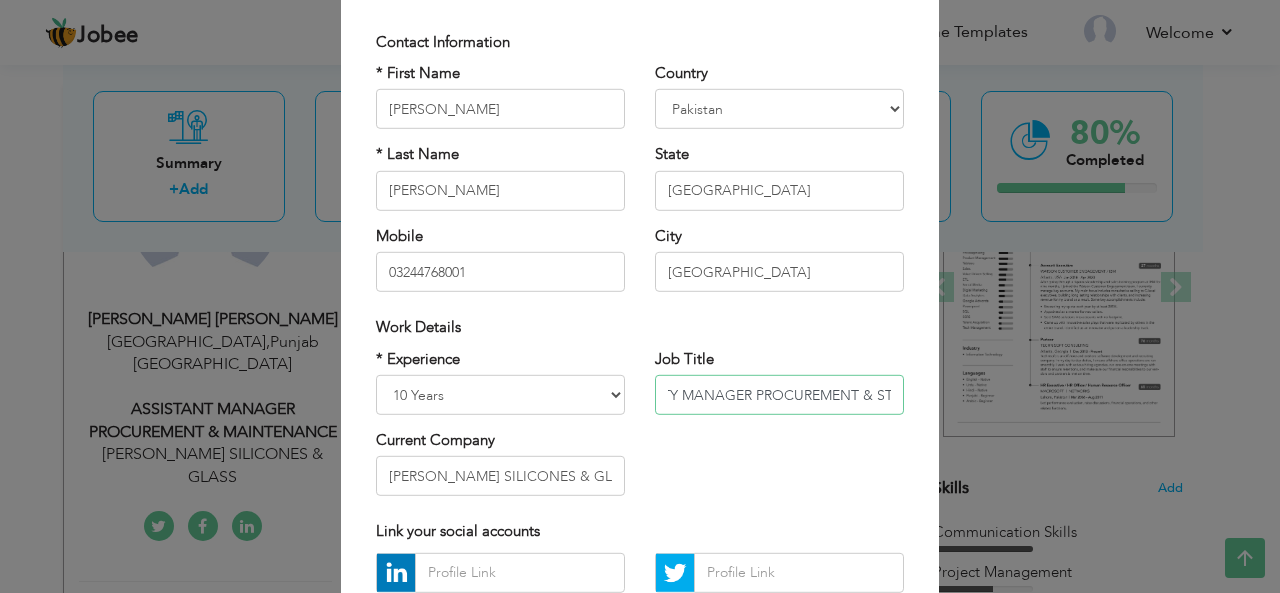 scroll, scrollTop: 0, scrollLeft: 70, axis: horizontal 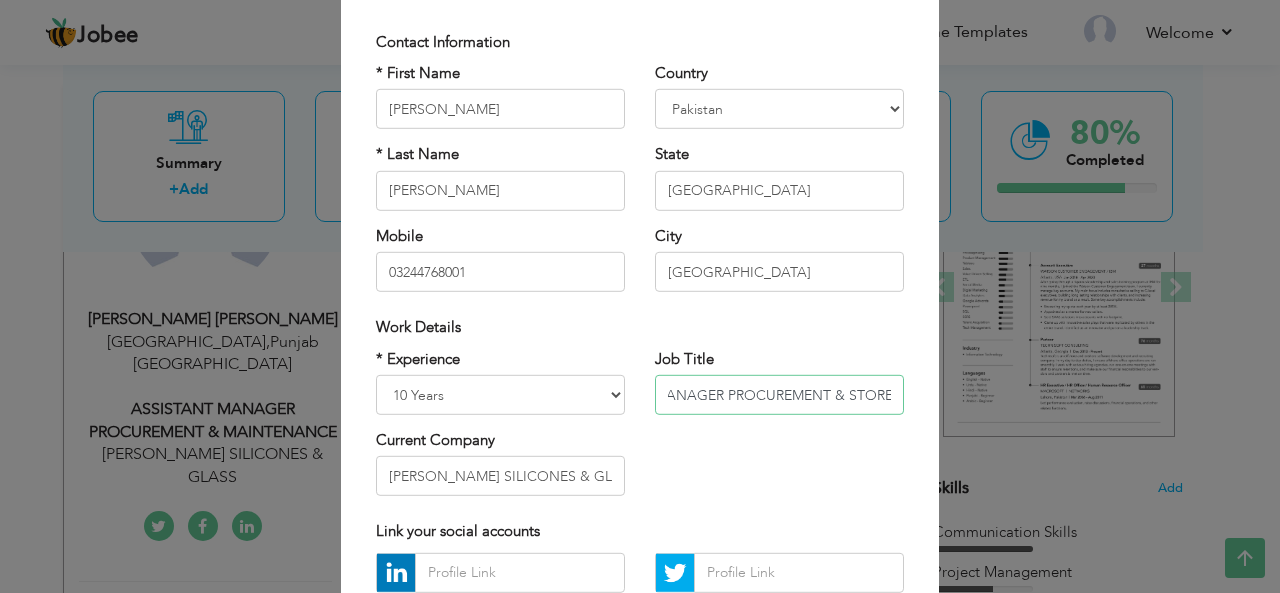 type on "DEPUTY MANAGER PROCUREMENT & STORE" 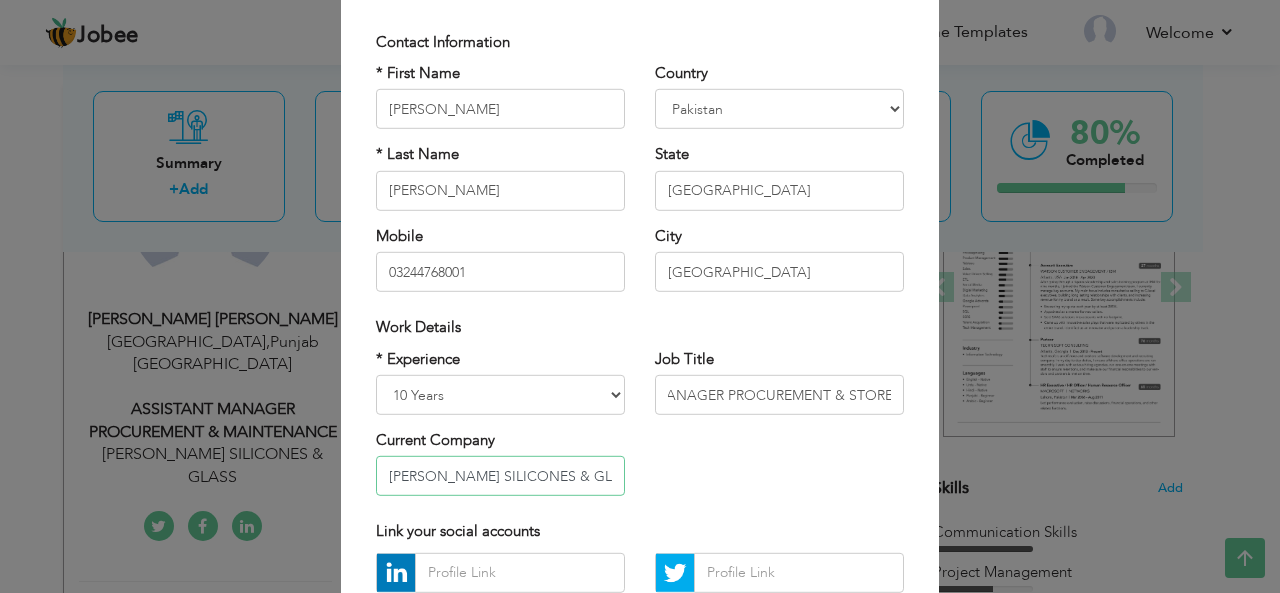 click on "HARRIS SILICONES & GLASS" at bounding box center (500, 476) 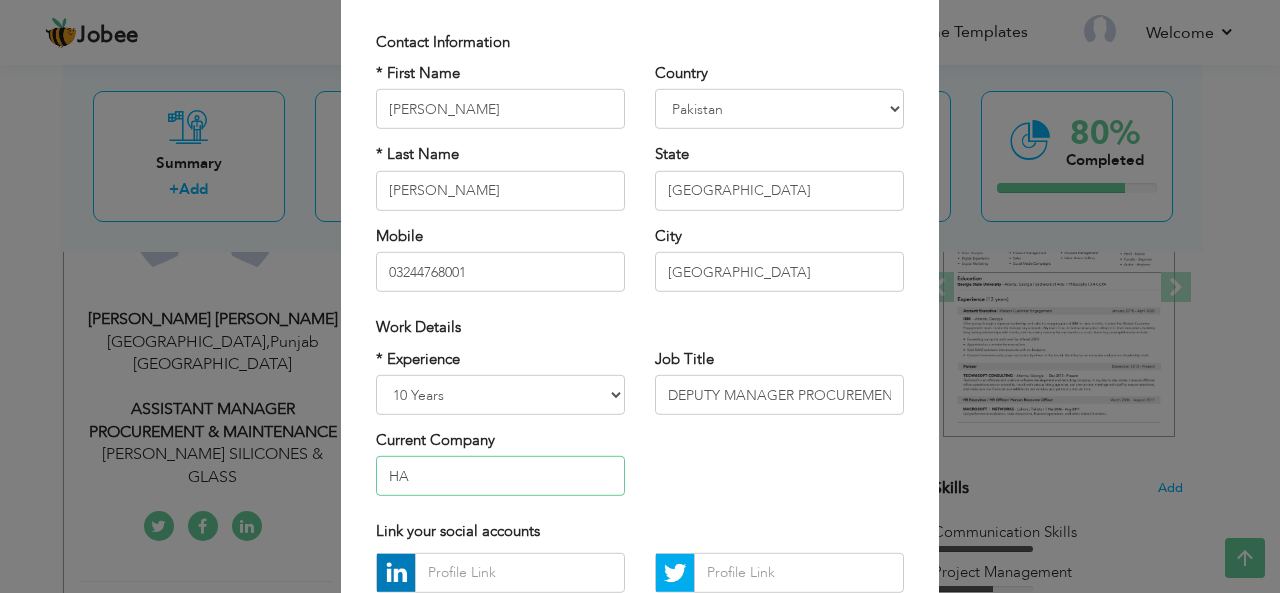 type on "H" 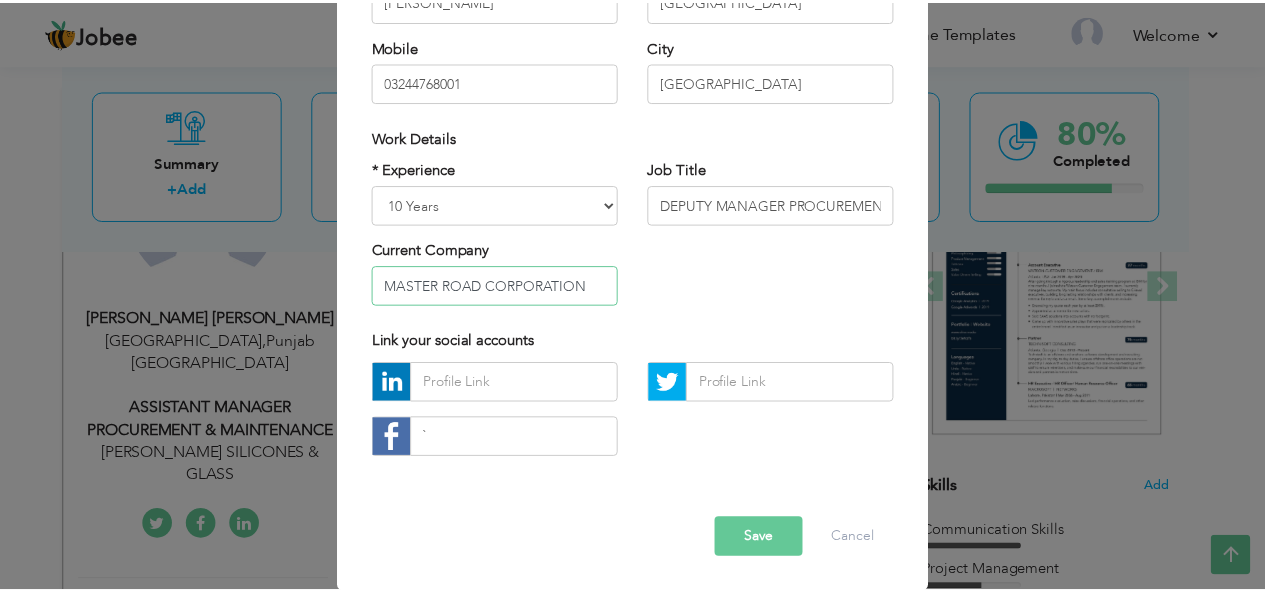 scroll, scrollTop: 296, scrollLeft: 0, axis: vertical 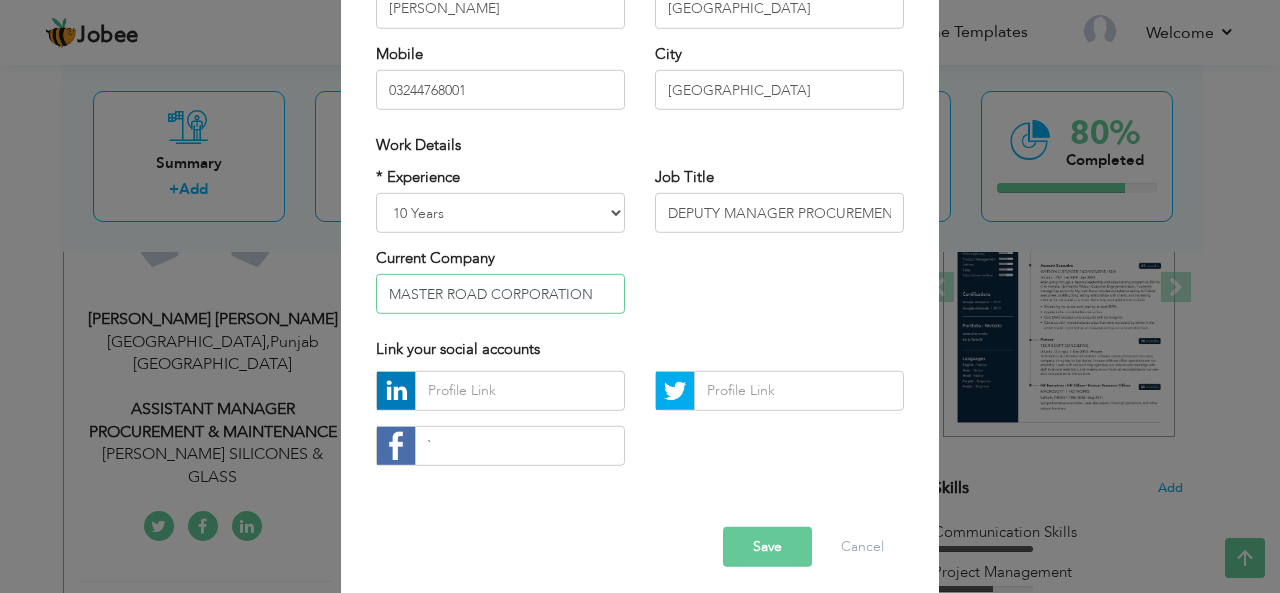 type on "MASTER ROAD CORPORATION" 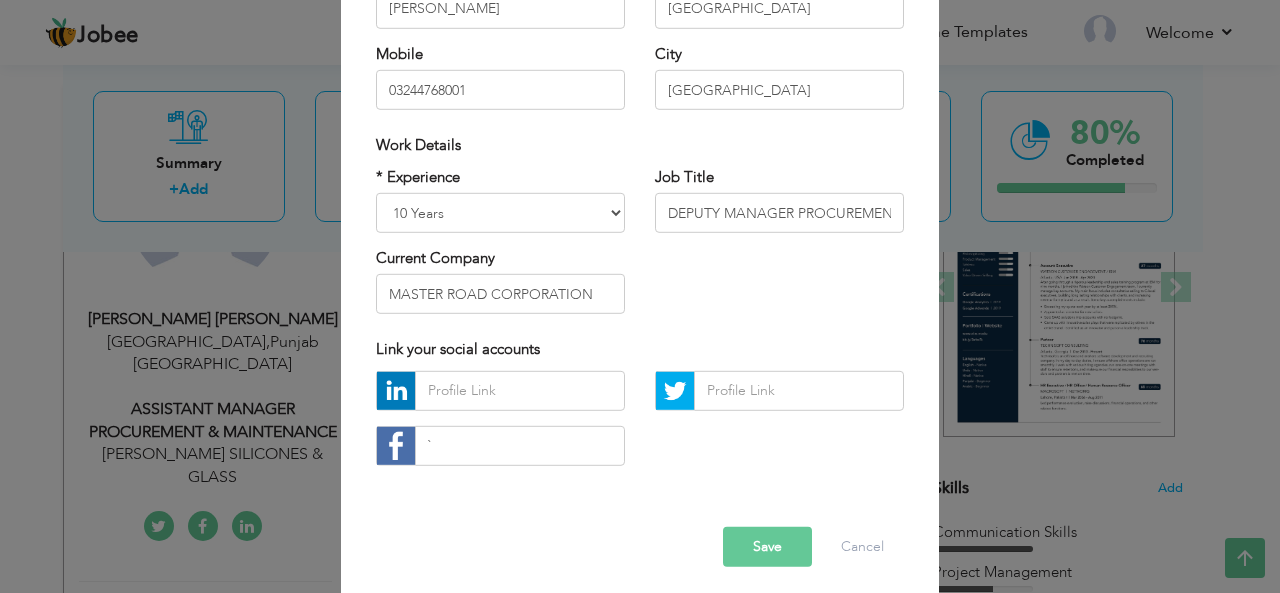 click on "Save" at bounding box center [767, 547] 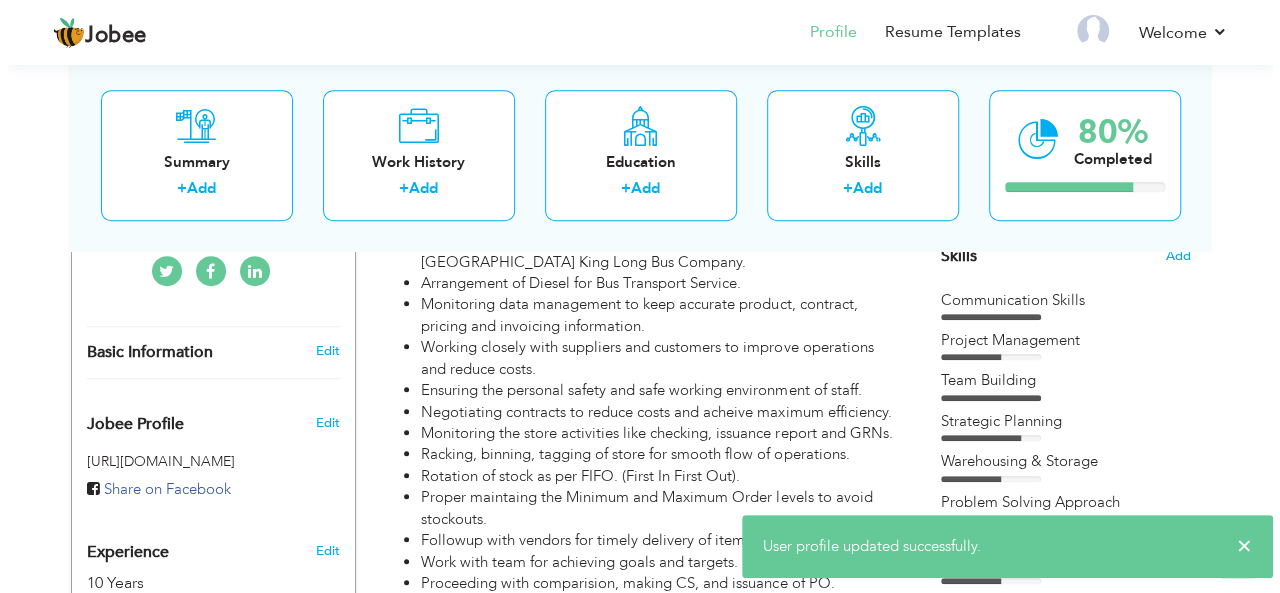 scroll, scrollTop: 529, scrollLeft: 0, axis: vertical 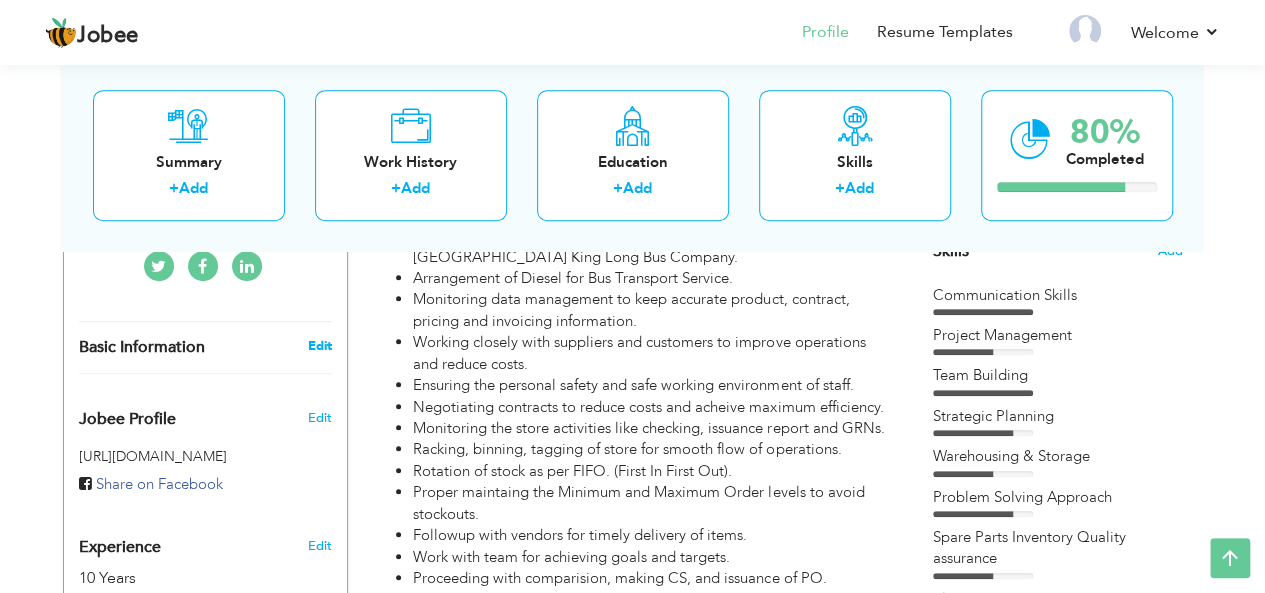 click on "Edit" at bounding box center [319, 346] 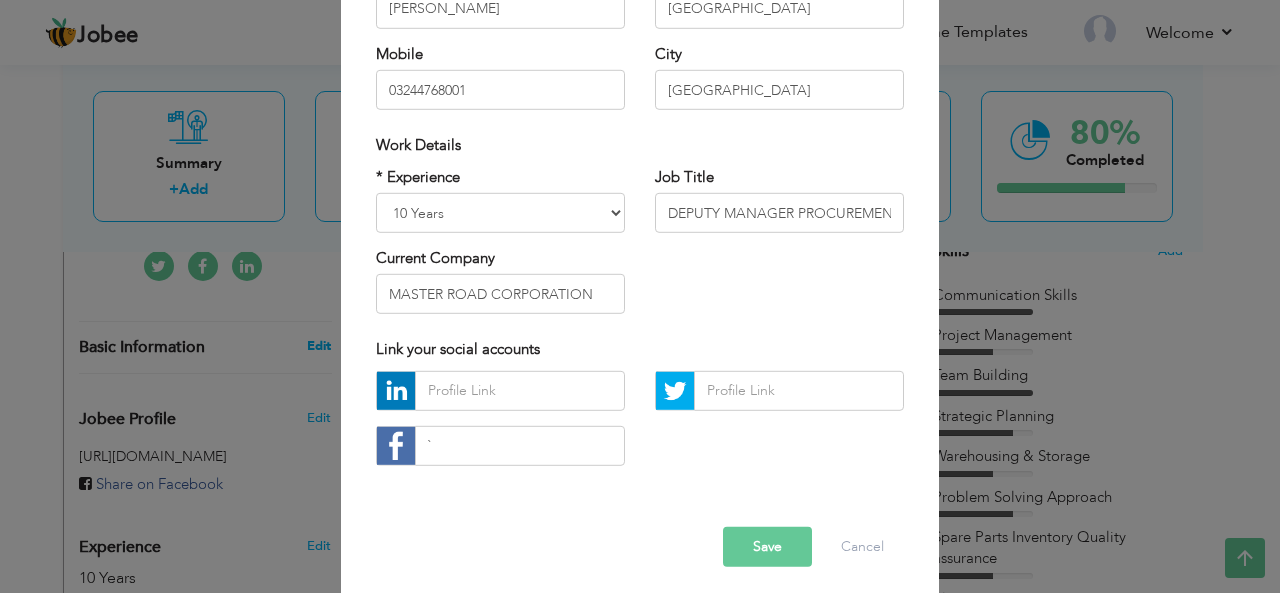 scroll, scrollTop: 0, scrollLeft: 0, axis: both 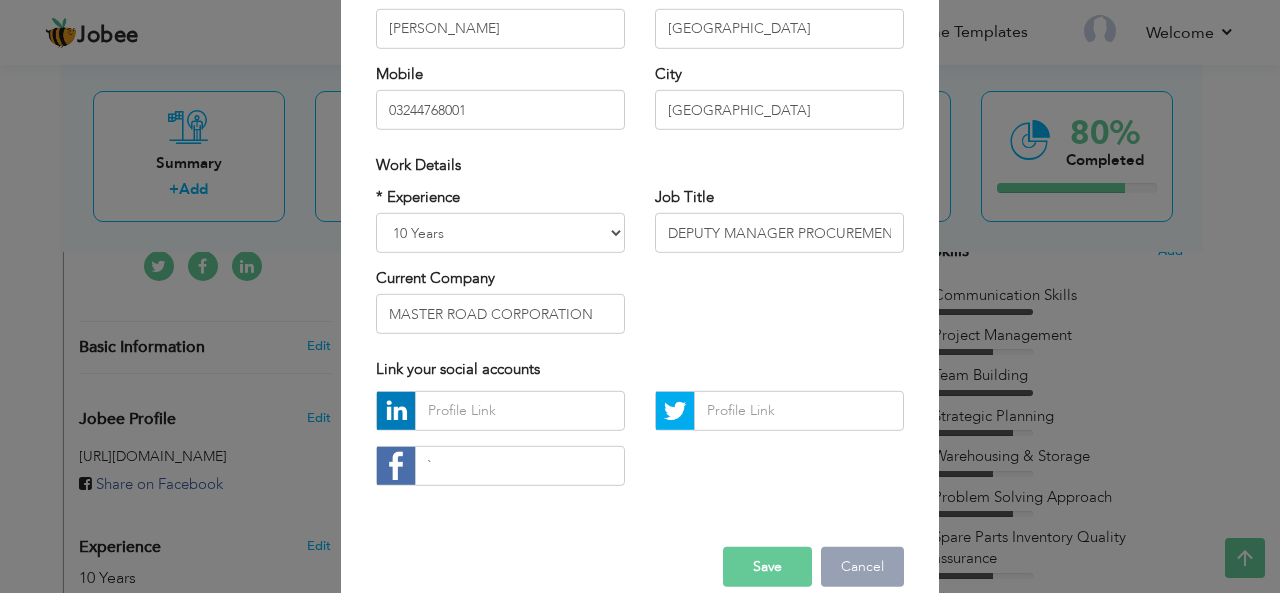 drag, startPoint x: 314, startPoint y: 321, endPoint x: 848, endPoint y: 568, distance: 588.3579 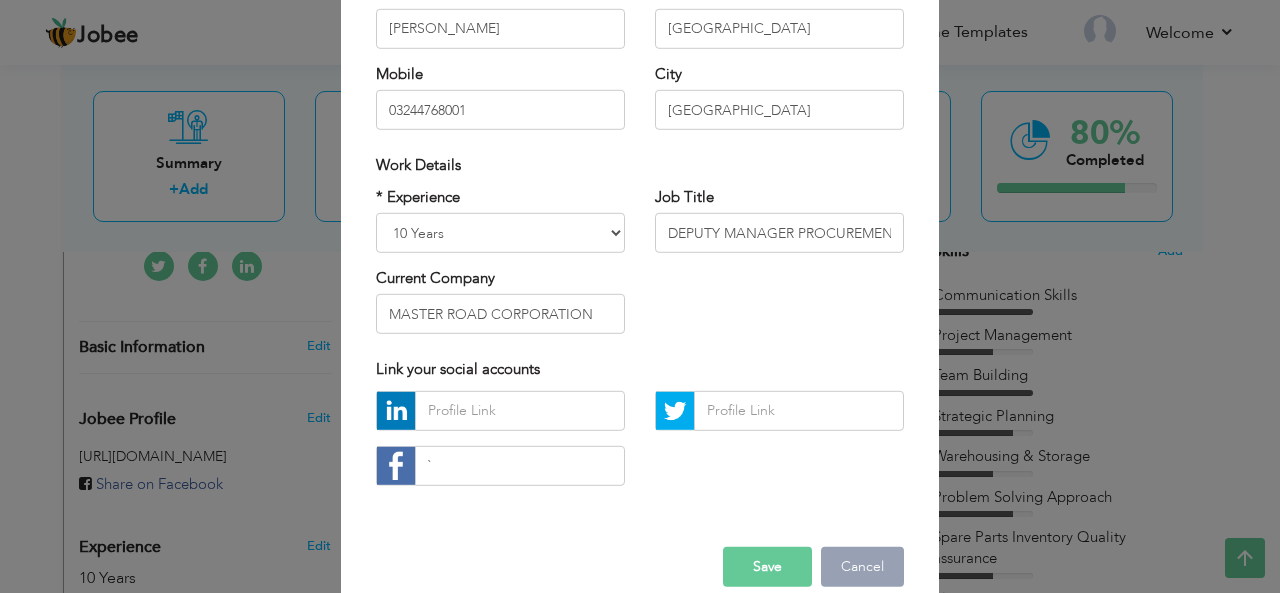 click on "×
Profile
Contact Information
* First Name
SYED UMAR
* Last Name
Chad" at bounding box center [640, 296] 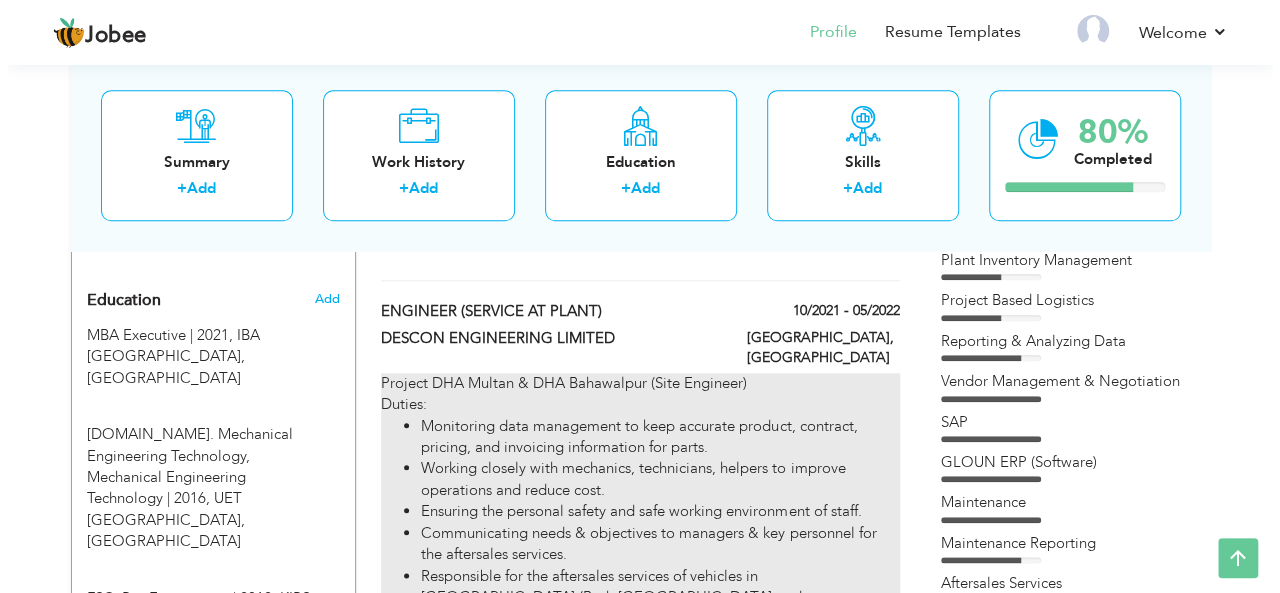 scroll, scrollTop: 869, scrollLeft: 0, axis: vertical 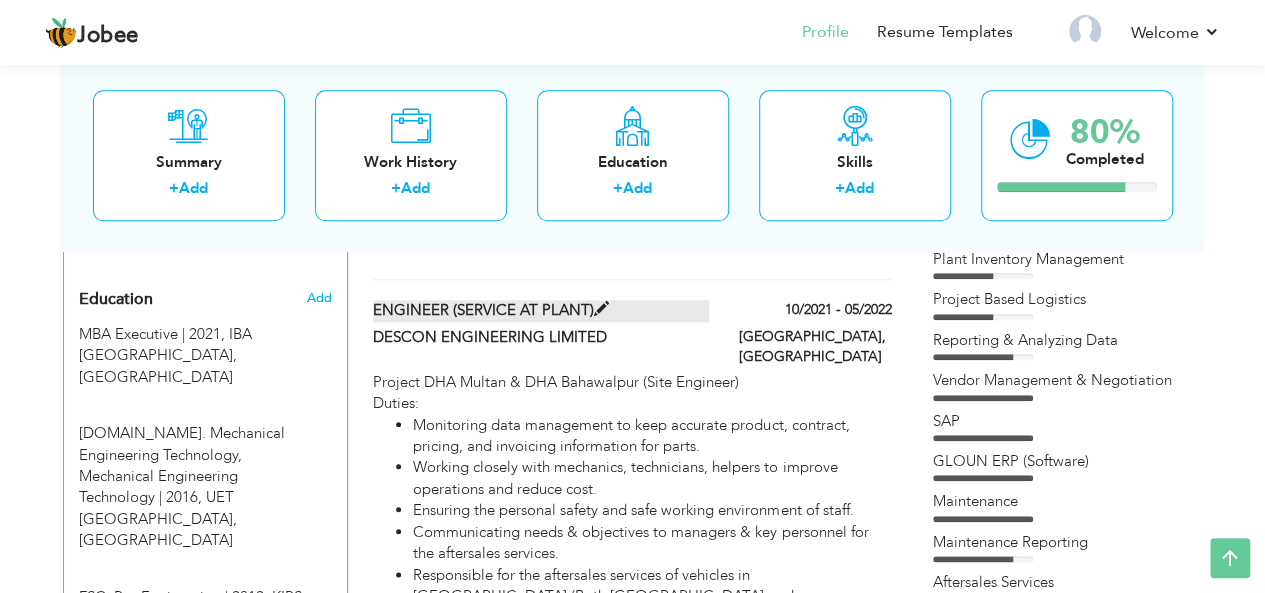 click on "ENGINEER (SERVICE AT PLANT)" at bounding box center [541, 310] 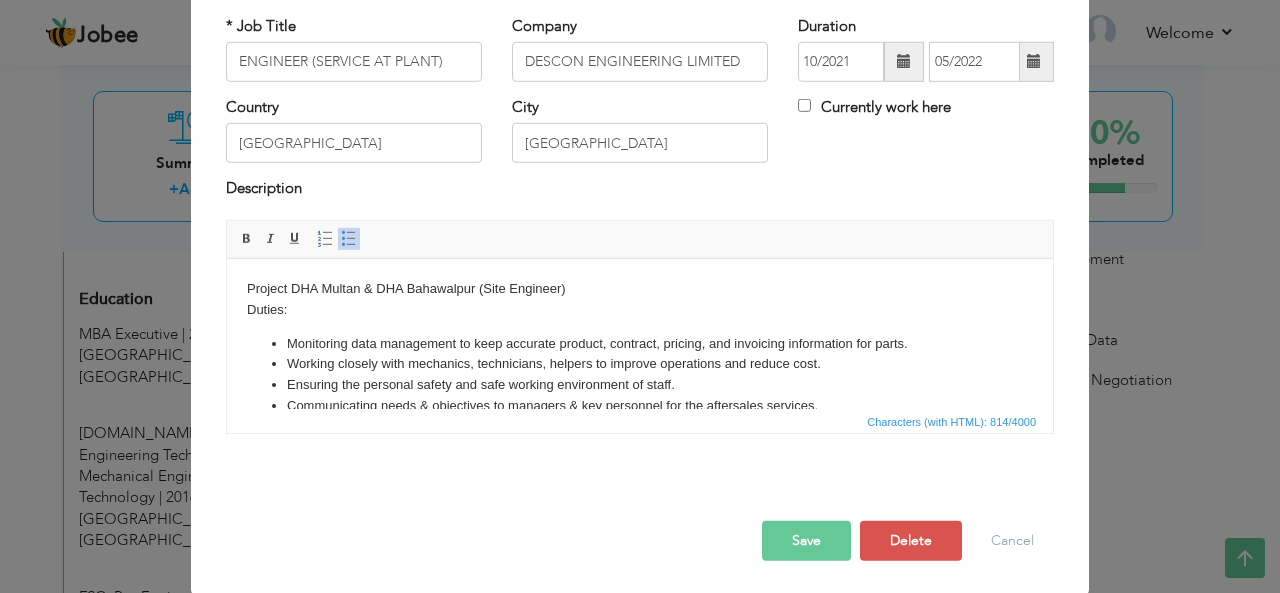 scroll, scrollTop: 0, scrollLeft: 0, axis: both 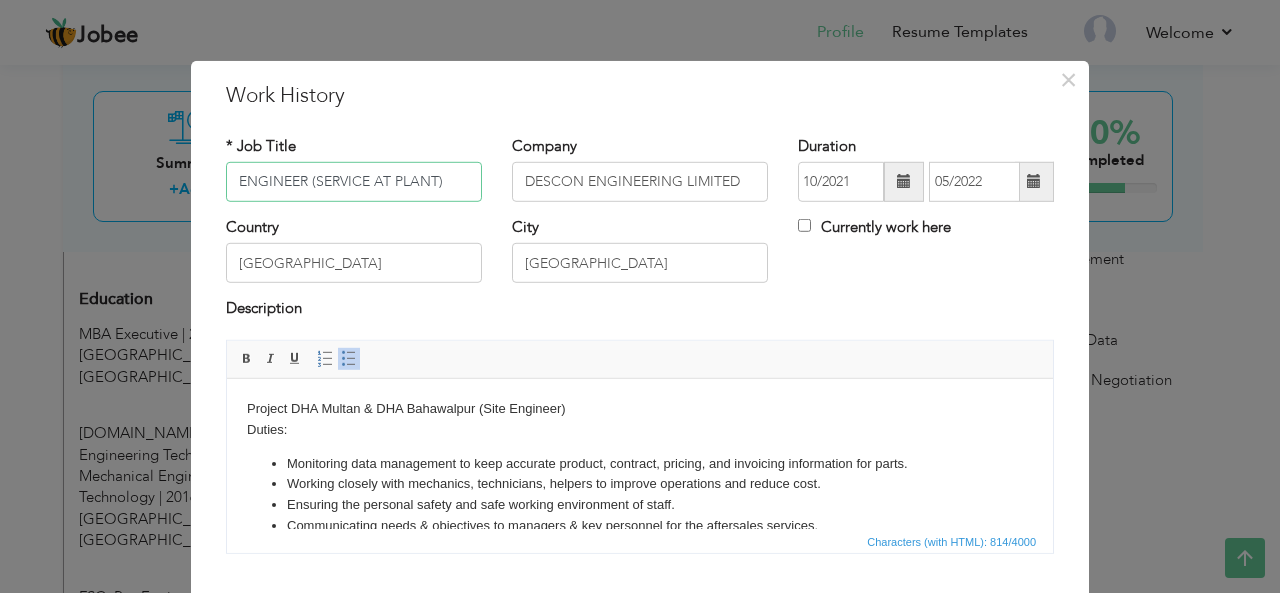 drag, startPoint x: 446, startPoint y: 181, endPoint x: 162, endPoint y: 177, distance: 284.02817 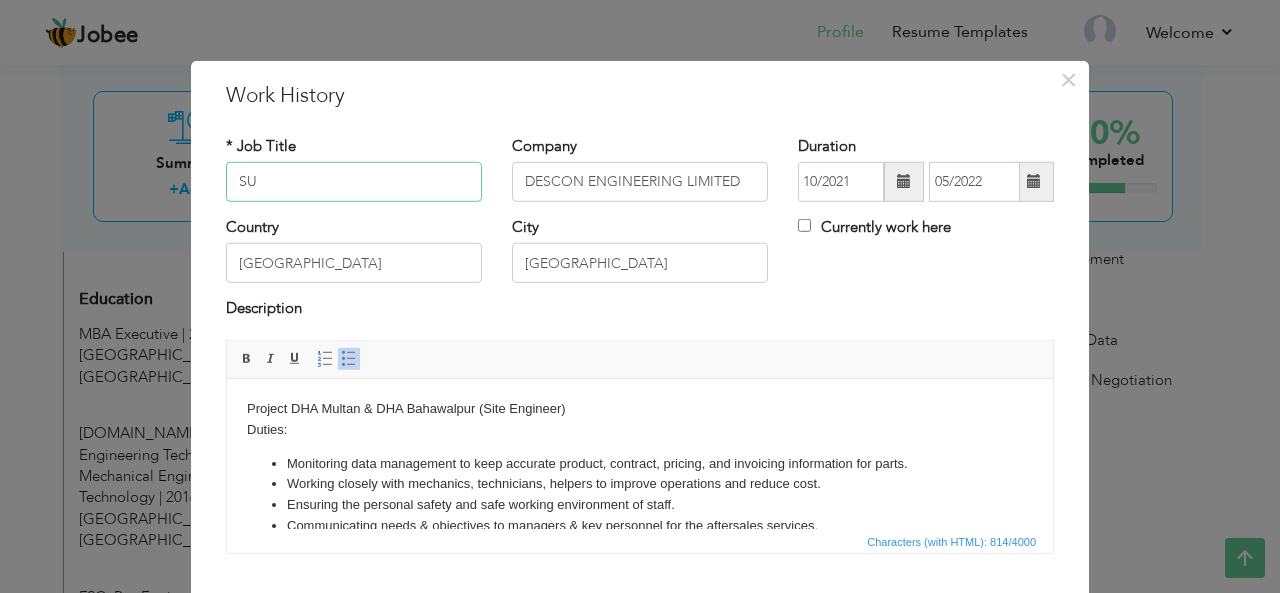 type on "S" 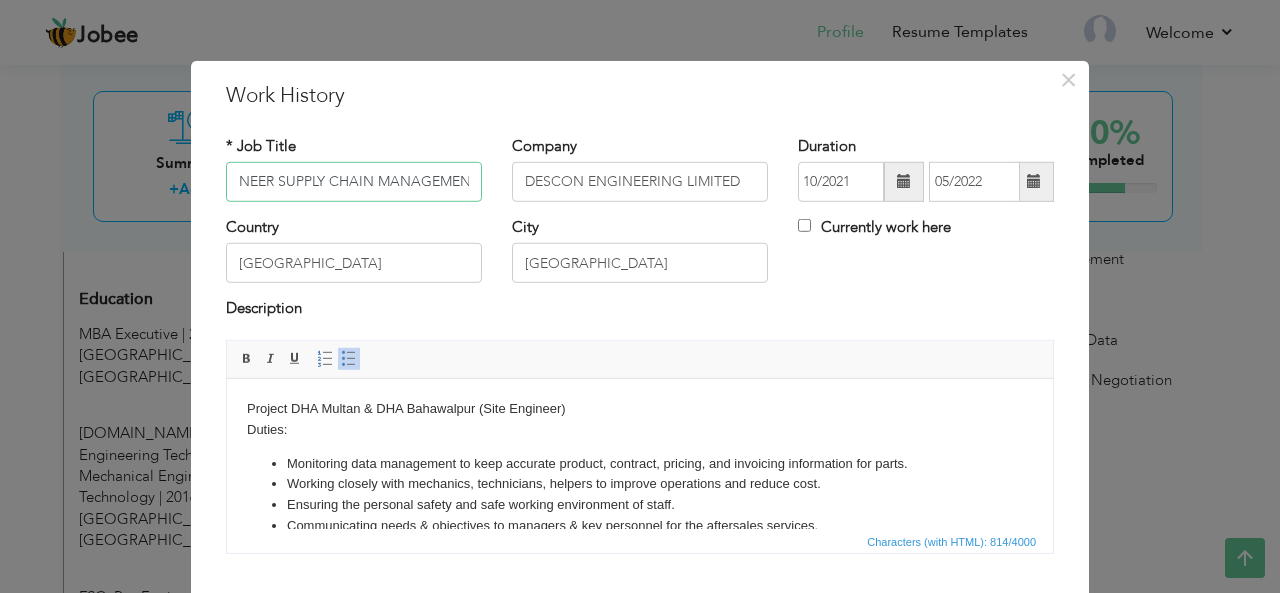 scroll, scrollTop: 0, scrollLeft: 42, axis: horizontal 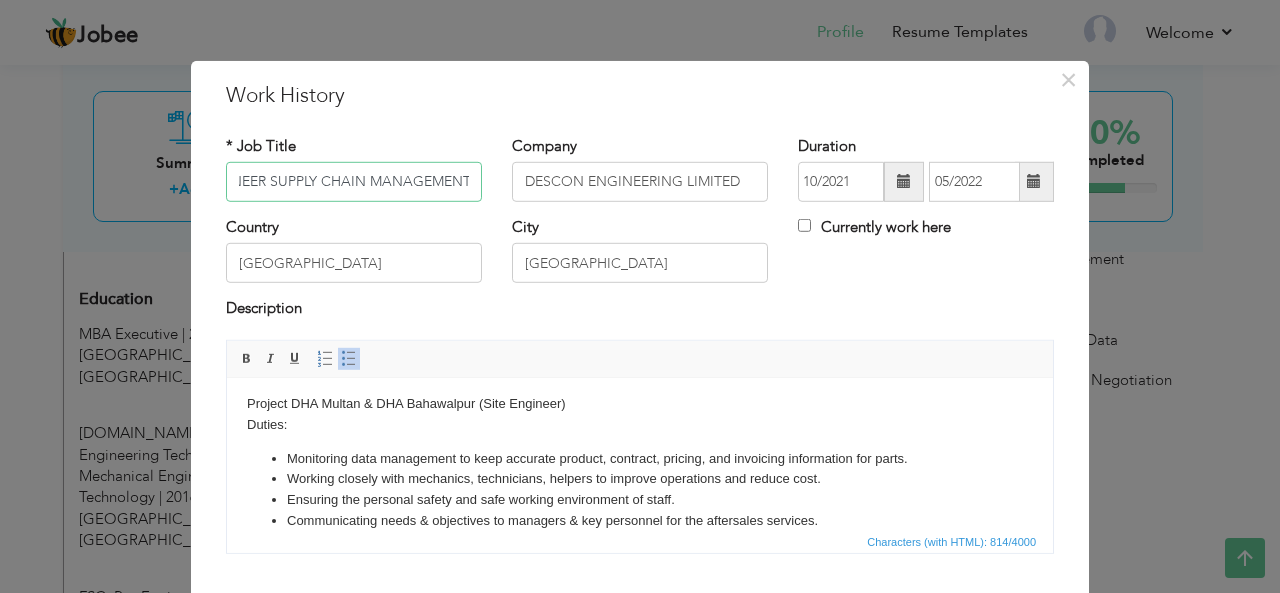 type on "ENGINEER SUPPLY CHAIN MANAGEMENT" 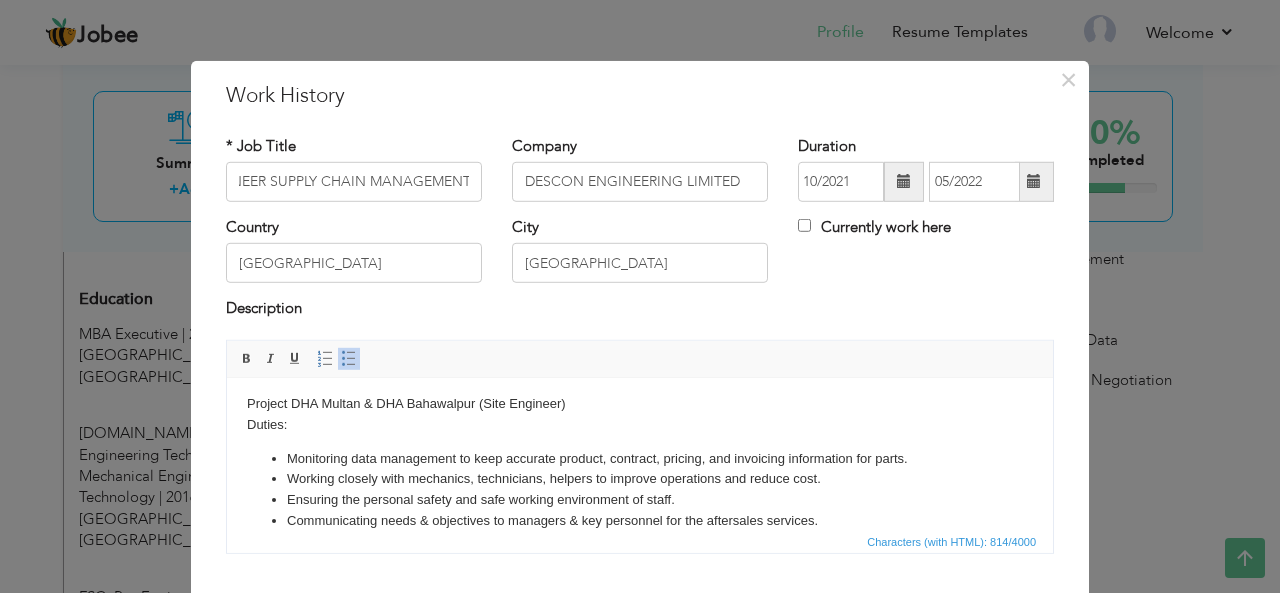 click on "Project DHA Multan & DHA Bahawalpur (Site Engineer) Duties: Monitoring data management to keep accurate product, contract, pricing, and invoicing information for parts. Working closely with mechanics, technicians, helpers to improve operations and reduce cost. Ensuring the personal safety and safe working environment of staff. Communicating needs & objectives to managers & key personnel for the aftersales services. Responsible for the aftersales services of vehicles in Plant (Both Multan and Bahawalpur). Providing accurate information to timely enclose the cases of service. Obtaining quotes for transportation and making cost comparision for parts reqiurement. Maintenance reporting to Site Managers for the approval." at bounding box center (640, 514) 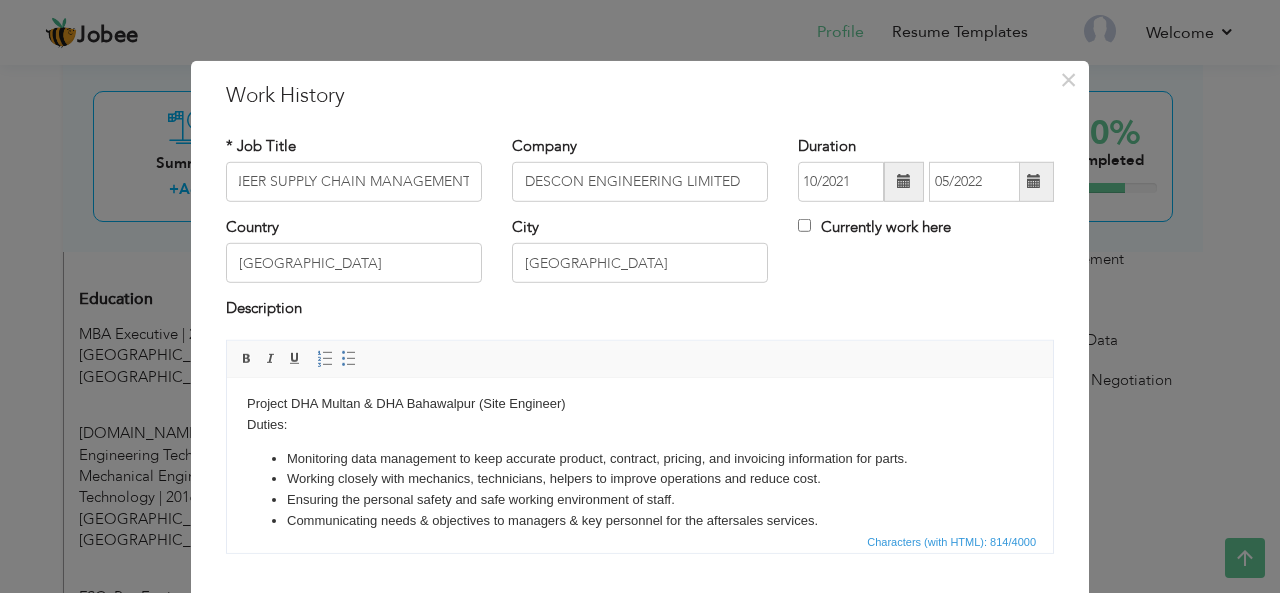 scroll, scrollTop: 0, scrollLeft: 0, axis: both 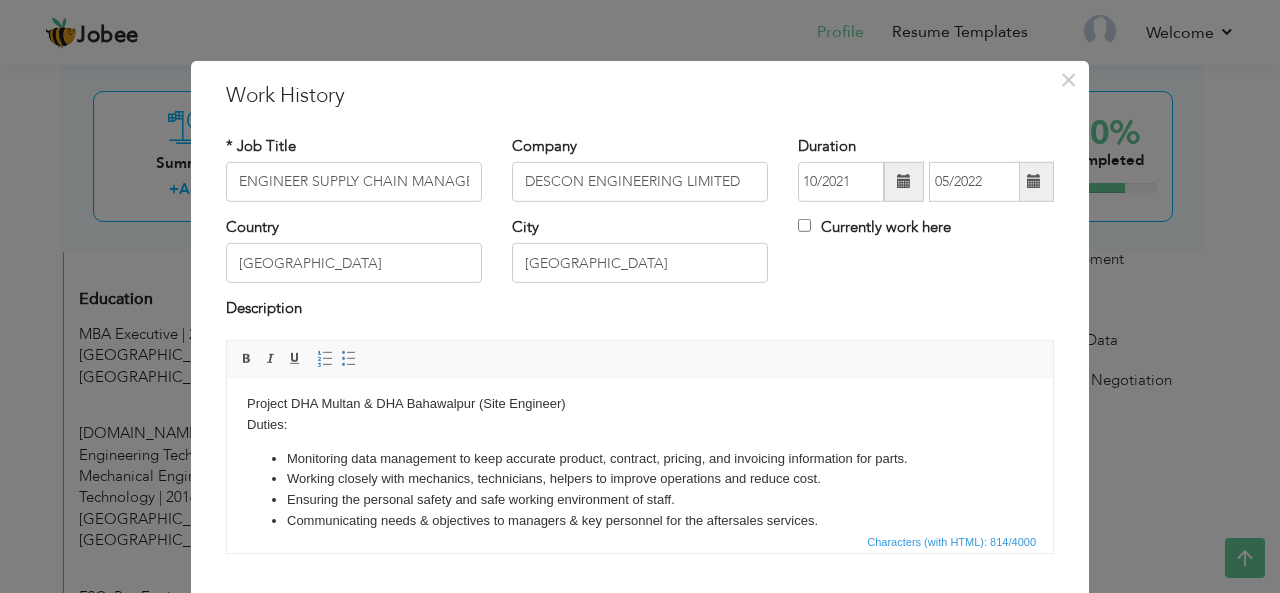 type 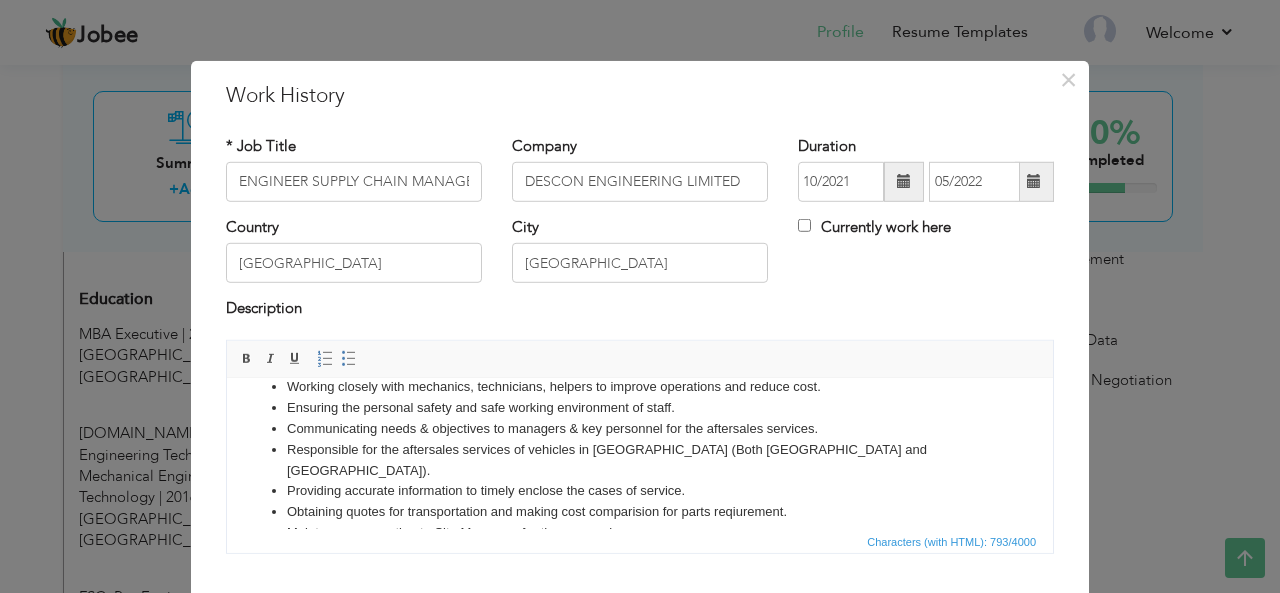 scroll, scrollTop: 110, scrollLeft: 0, axis: vertical 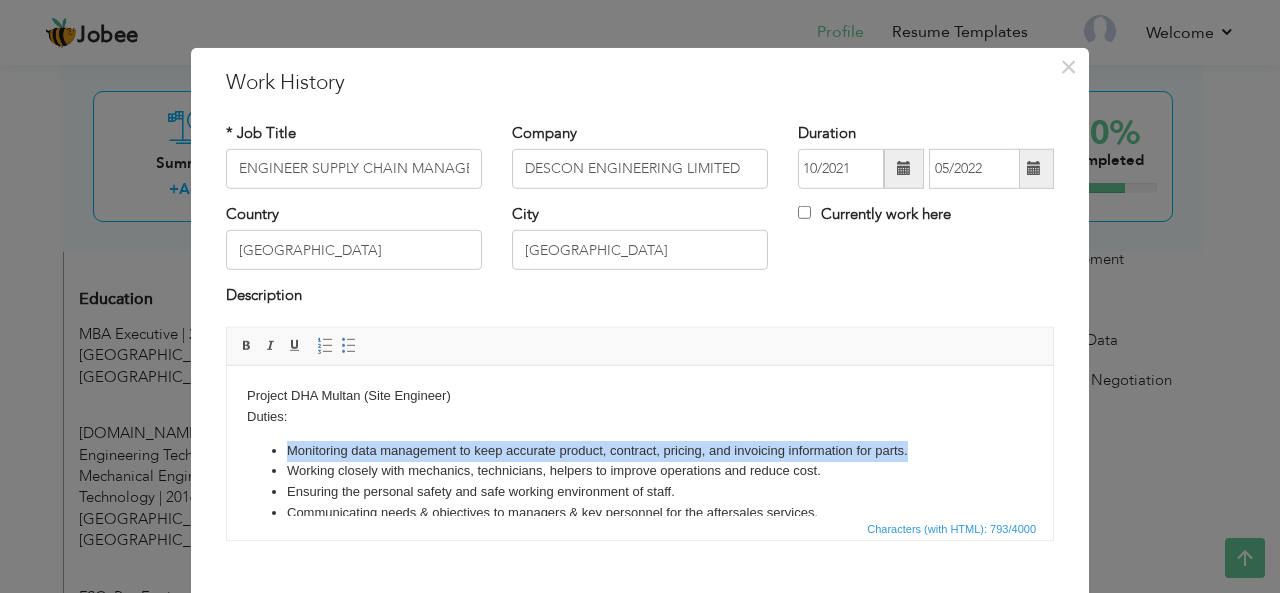 drag, startPoint x: 915, startPoint y: 447, endPoint x: 290, endPoint y: 451, distance: 625.0128 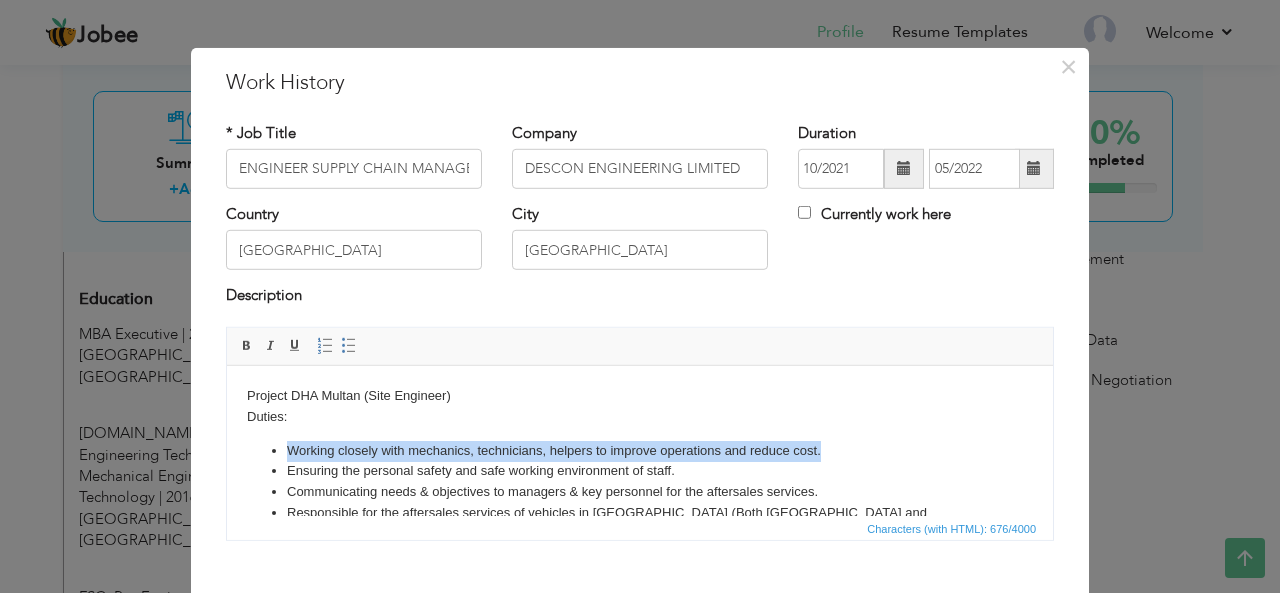 drag, startPoint x: 838, startPoint y: 454, endPoint x: 279, endPoint y: 451, distance: 559.00806 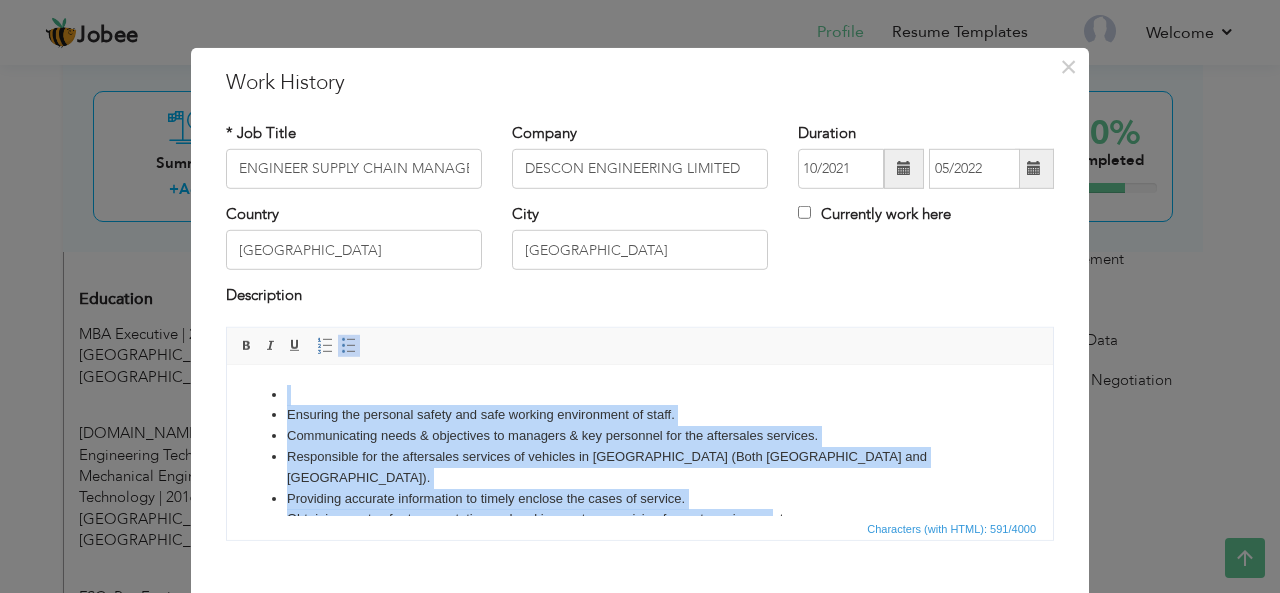 scroll, scrollTop: 90, scrollLeft: 0, axis: vertical 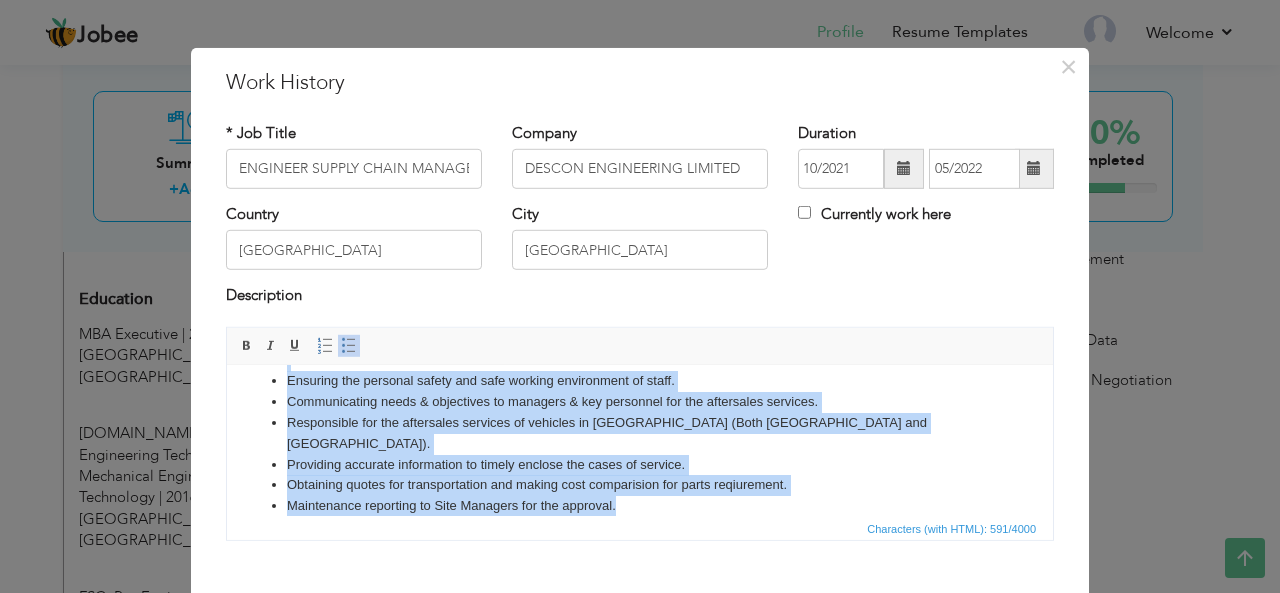 drag, startPoint x: 712, startPoint y: 455, endPoint x: 717, endPoint y: 489, distance: 34.36568 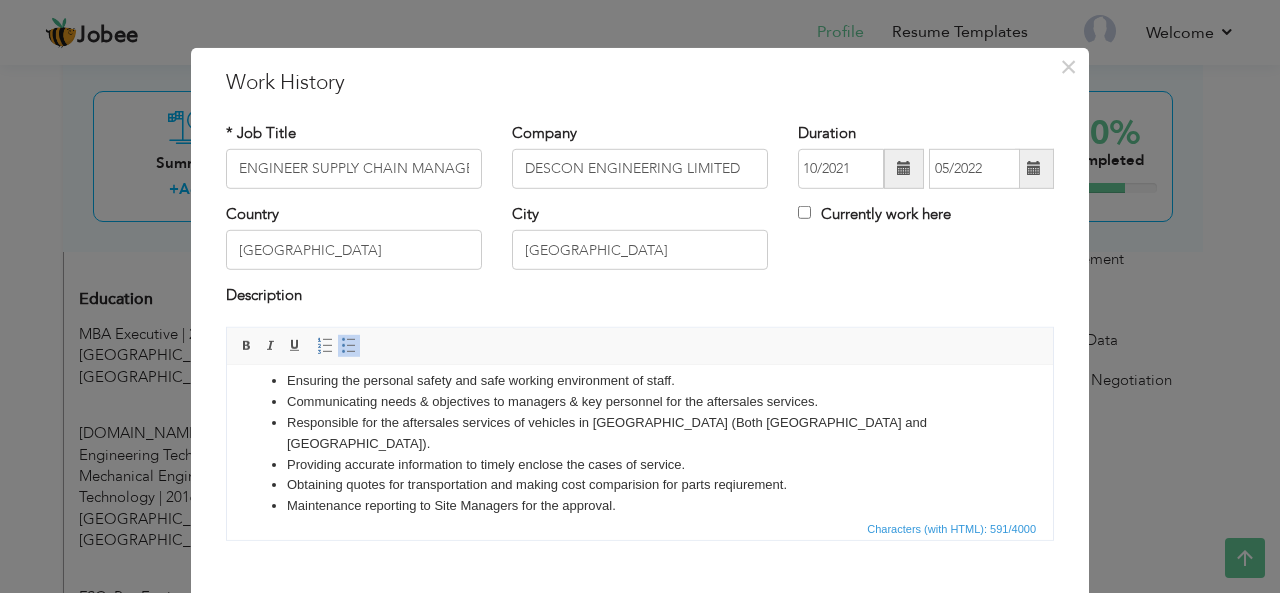 scroll, scrollTop: 0, scrollLeft: 0, axis: both 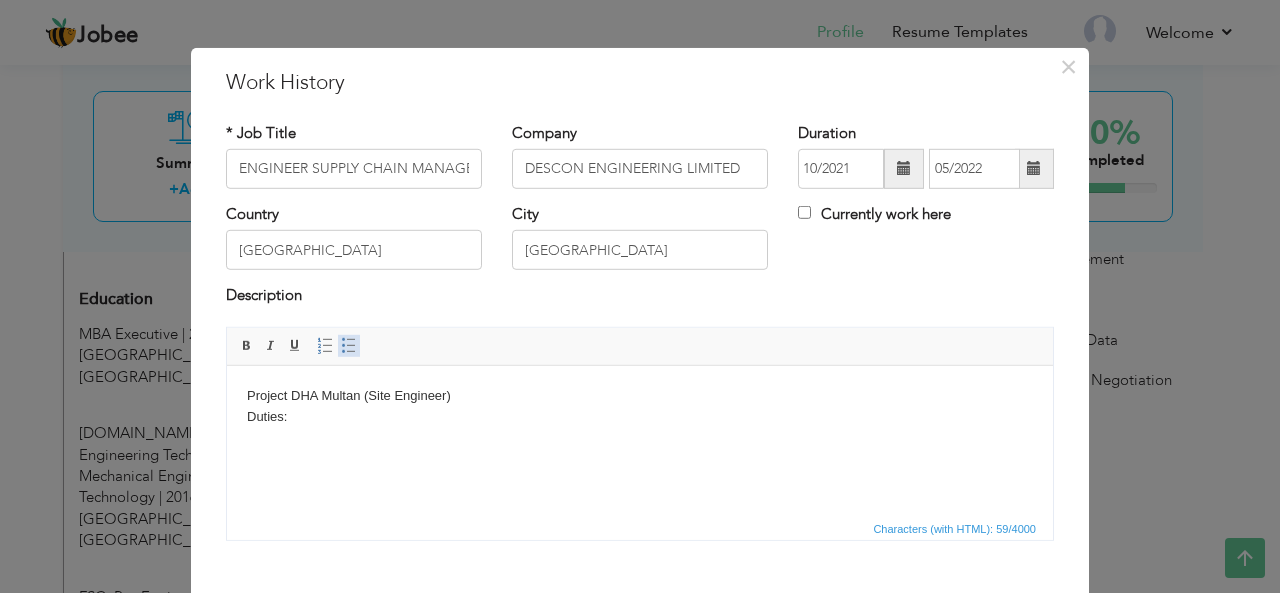 click at bounding box center (349, 346) 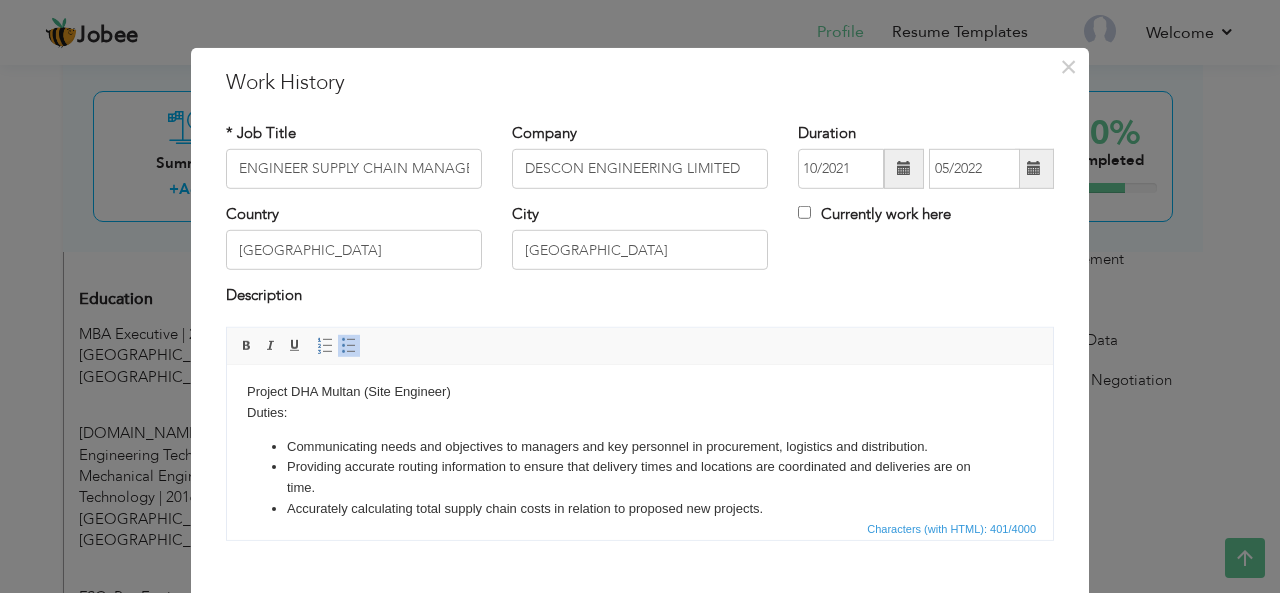 scroll, scrollTop: 25, scrollLeft: 0, axis: vertical 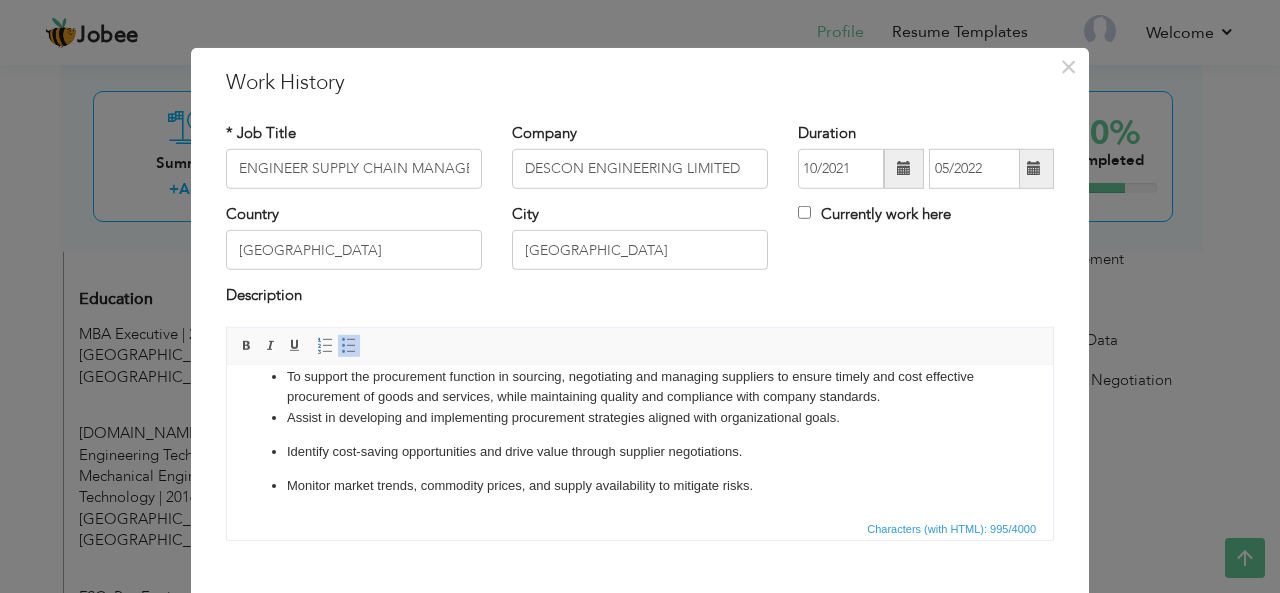 click on "Communicating needs and objectives to managers and key personnel in procurement, logistics and distribution. Providing accurate routing information to ensure that delivery times and locations are coordinated and deliveries are on time. Accurately calculating total supply chain costs in relation to proposed new projects. Obtaining quotes for items and making cost comparisions. To support the procurement function in sourcing, negotiating and managing suppliers to ensure timely and cost effective procurement of goods and services, while maintaining quality and compliance with company standards. Assist in developing and implementing procurement strategies aligned with organizational goals. Identify cost-saving opportunities and drive value through supplier negotiations. Monitor market trends, commodity prices, and supply availability to mitigate risks." 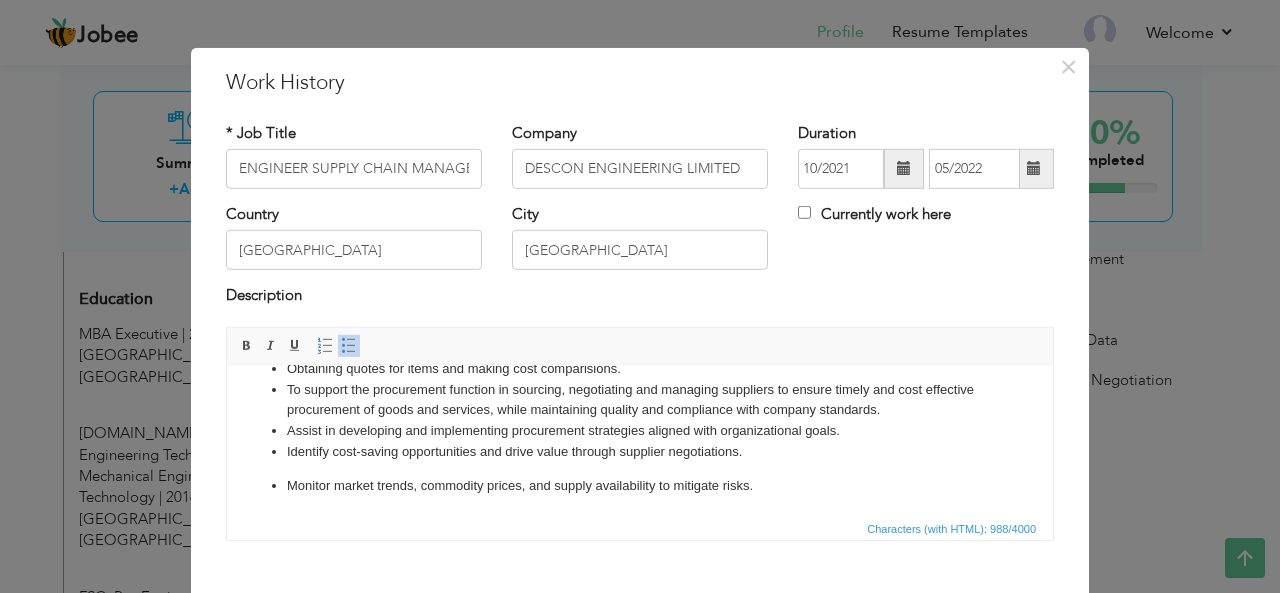 click on "Monitor market trends, commodity prices, and supply availability to mitigate risks." at bounding box center [640, 485] 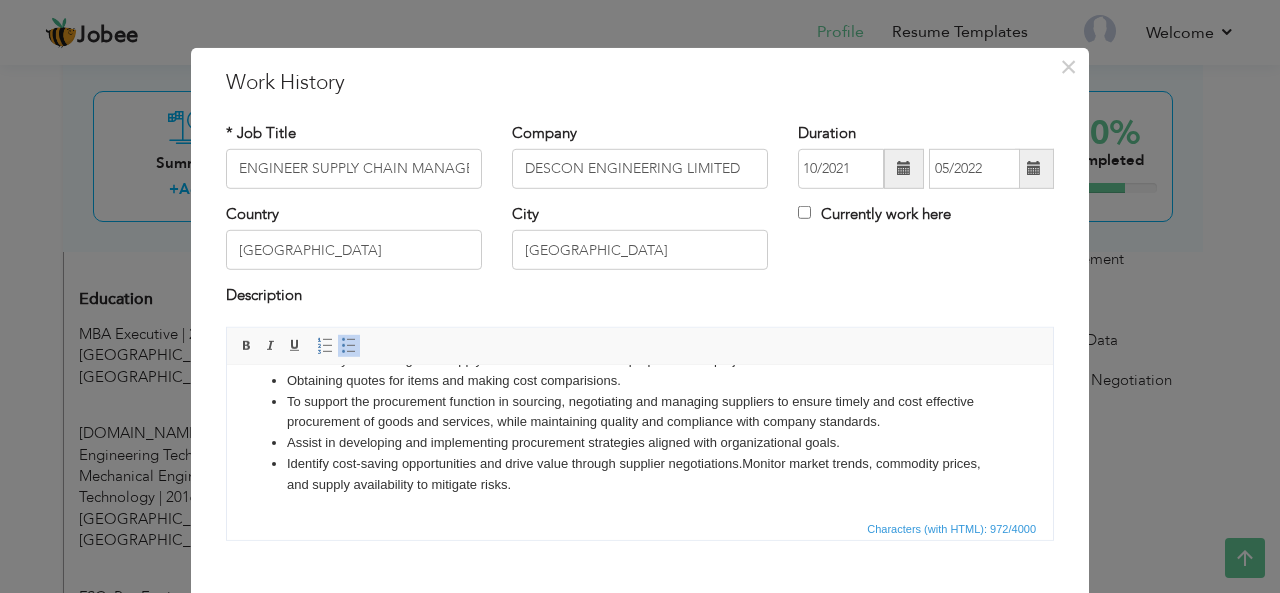scroll, scrollTop: 152, scrollLeft: 0, axis: vertical 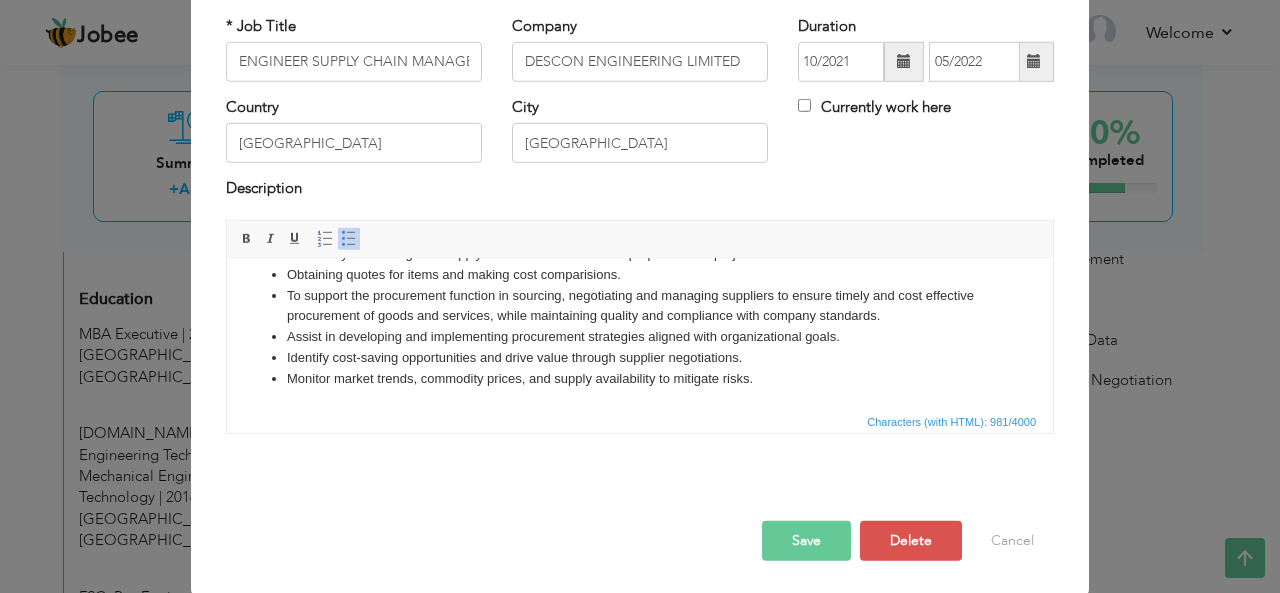 click on "Save" at bounding box center (806, 541) 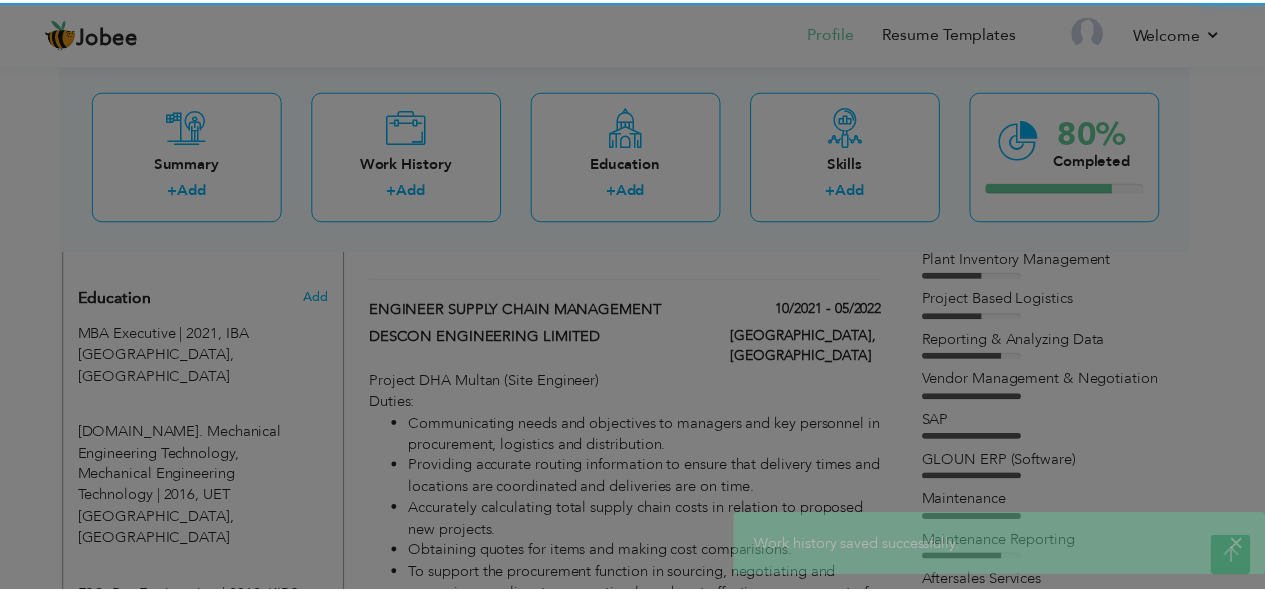 scroll, scrollTop: 0, scrollLeft: 0, axis: both 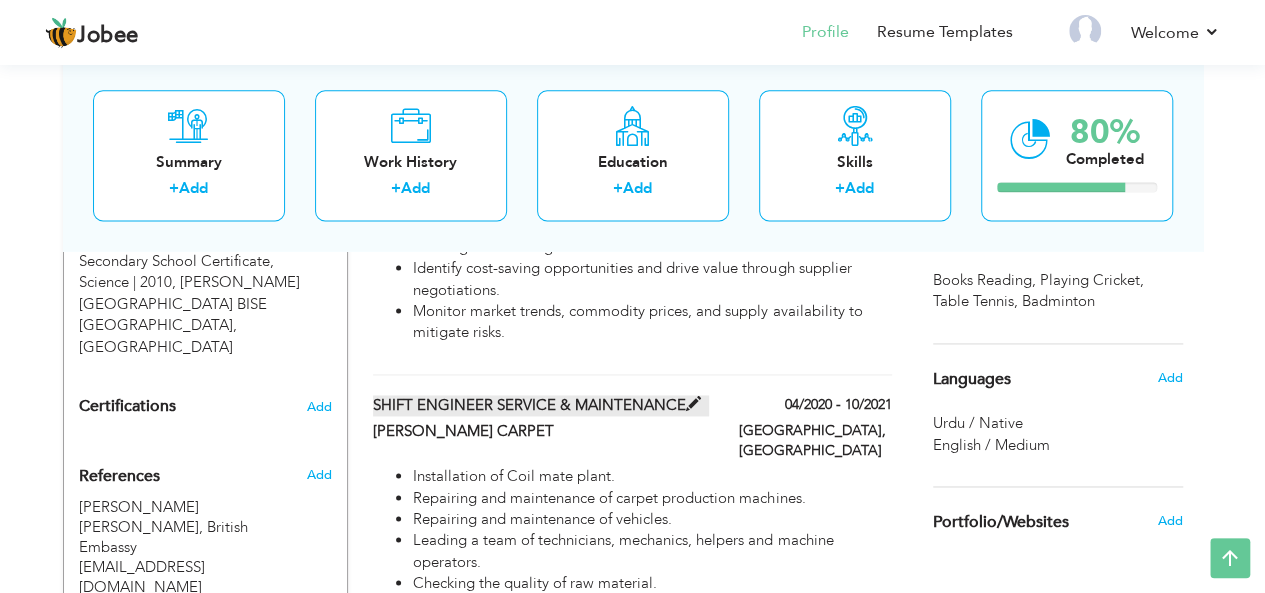 click on "SHIFT ENGINEER SERVICE & MAINTENANCE" at bounding box center [541, 405] 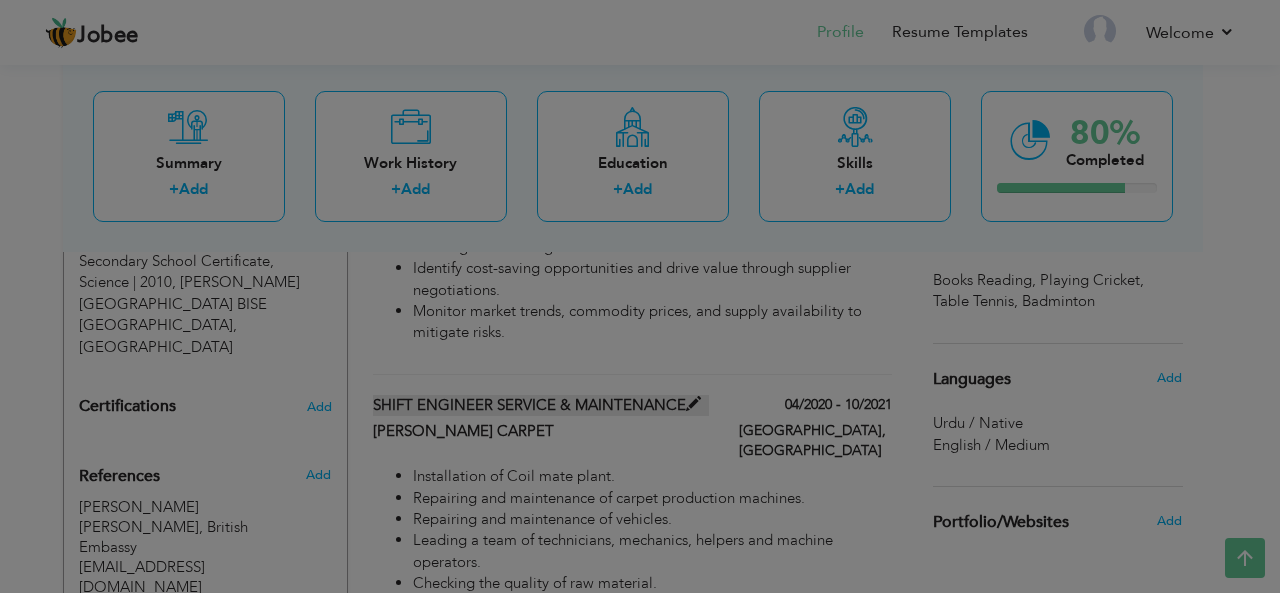 scroll, scrollTop: 0, scrollLeft: 0, axis: both 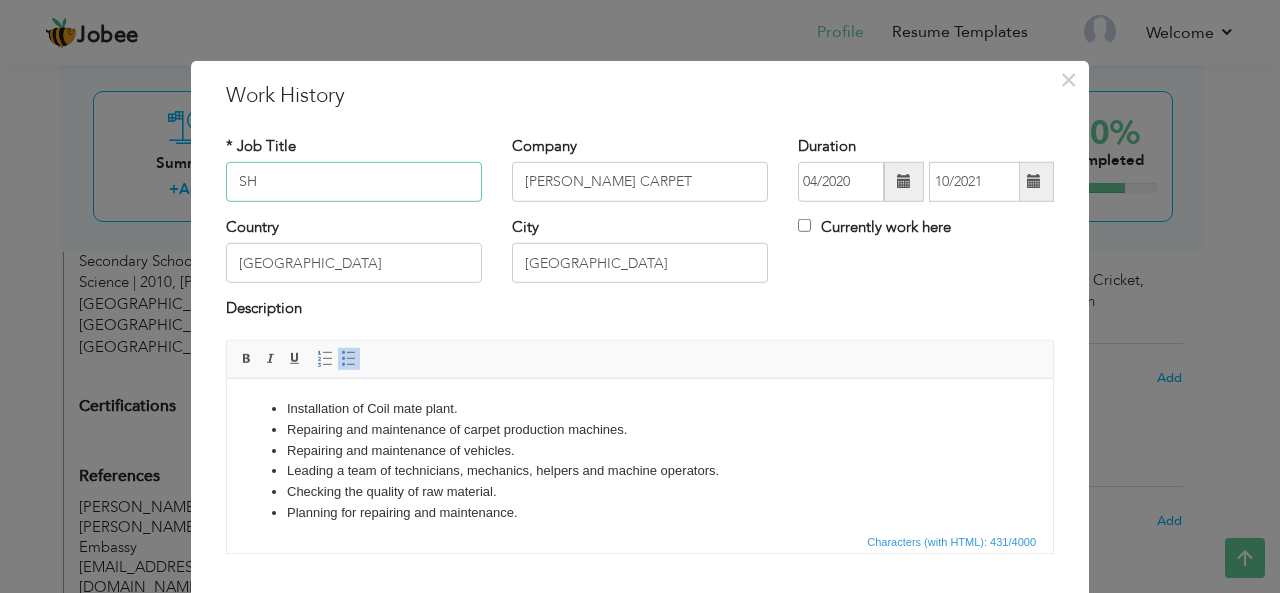 type on "S" 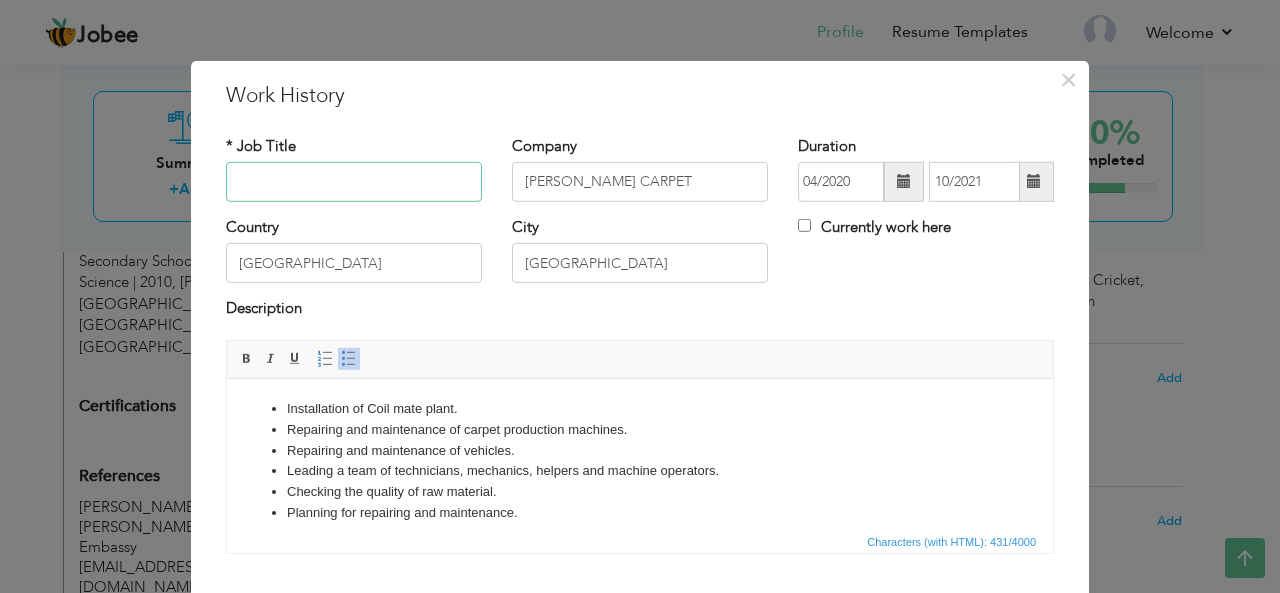 type on "R" 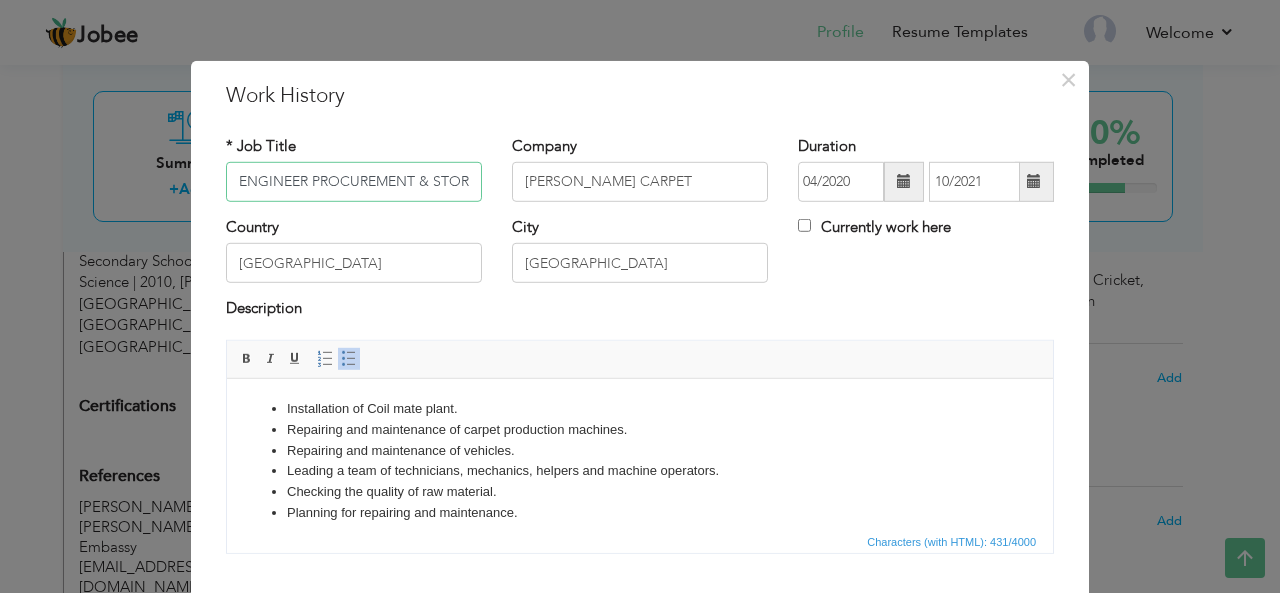 scroll, scrollTop: 0, scrollLeft: 7, axis: horizontal 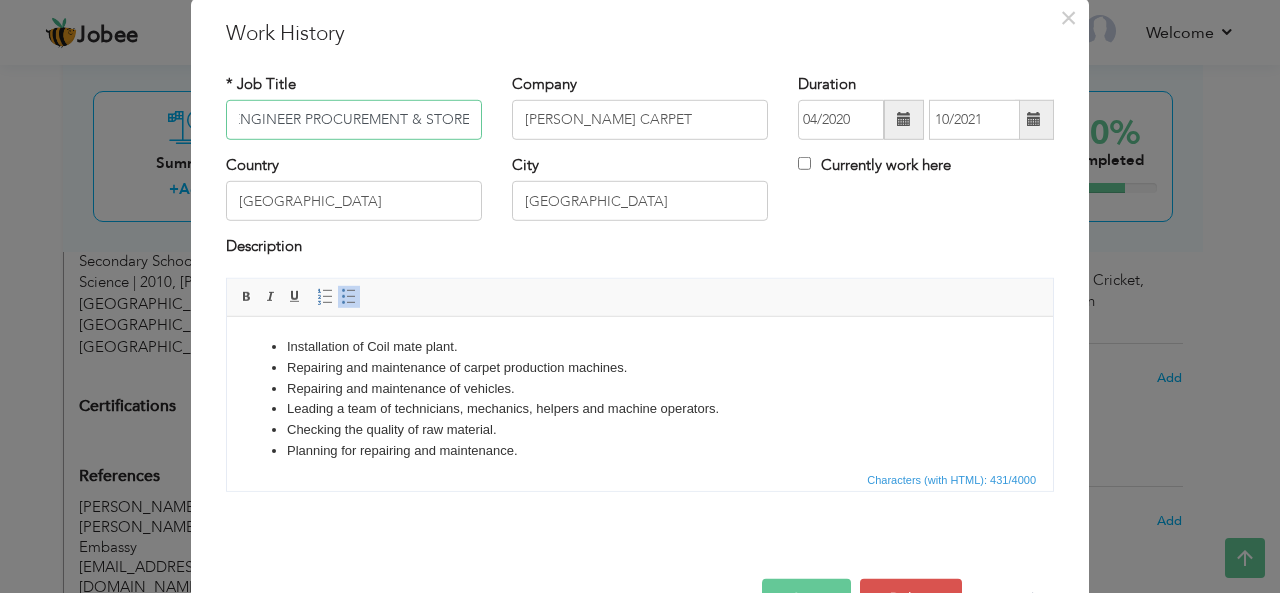 type on "ENGINEER PROCUREMENT & STORE" 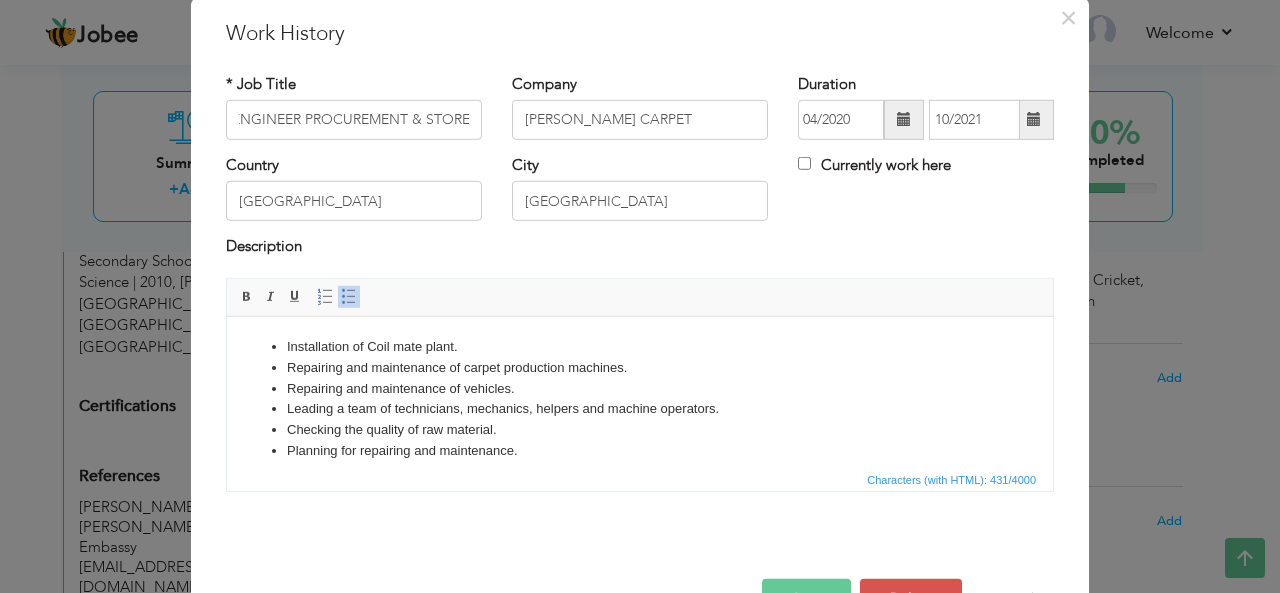 scroll, scrollTop: 0, scrollLeft: 0, axis: both 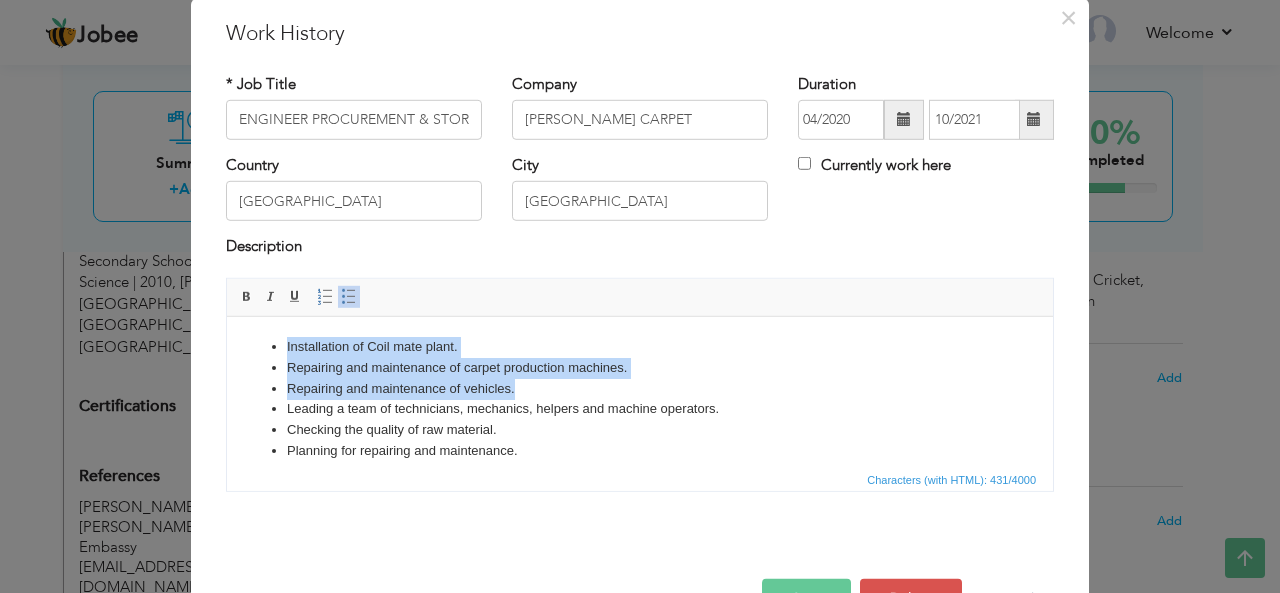 drag, startPoint x: 519, startPoint y: 386, endPoint x: 279, endPoint y: 356, distance: 241.86774 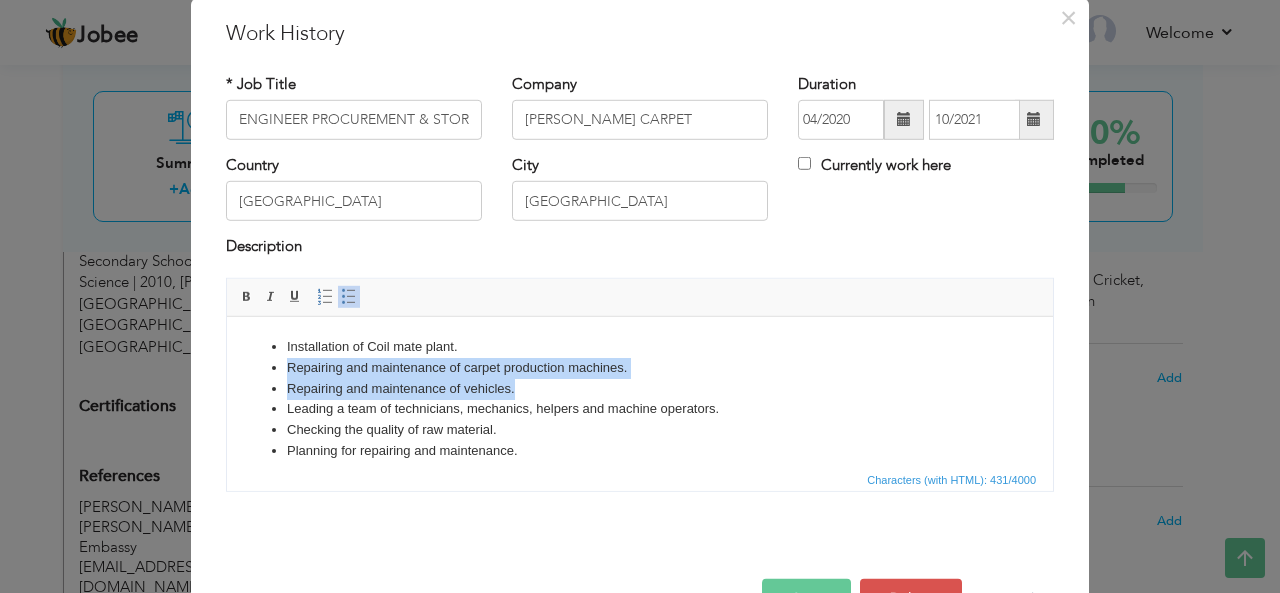 drag, startPoint x: 523, startPoint y: 386, endPoint x: 290, endPoint y: 372, distance: 233.42023 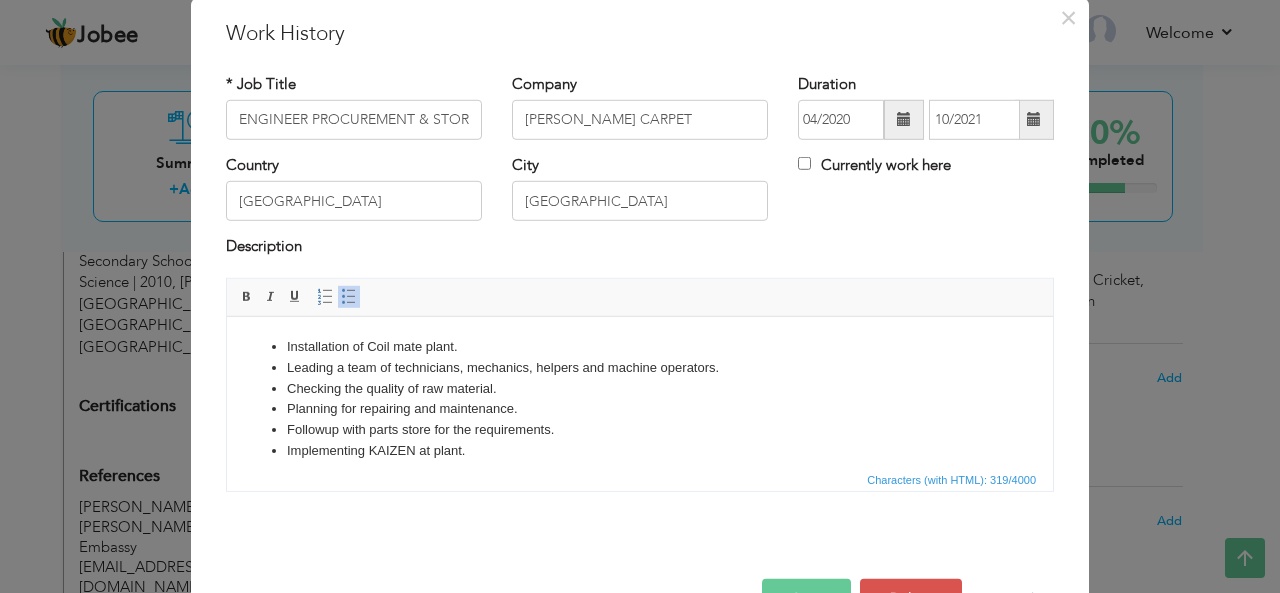 scroll, scrollTop: 0, scrollLeft: 0, axis: both 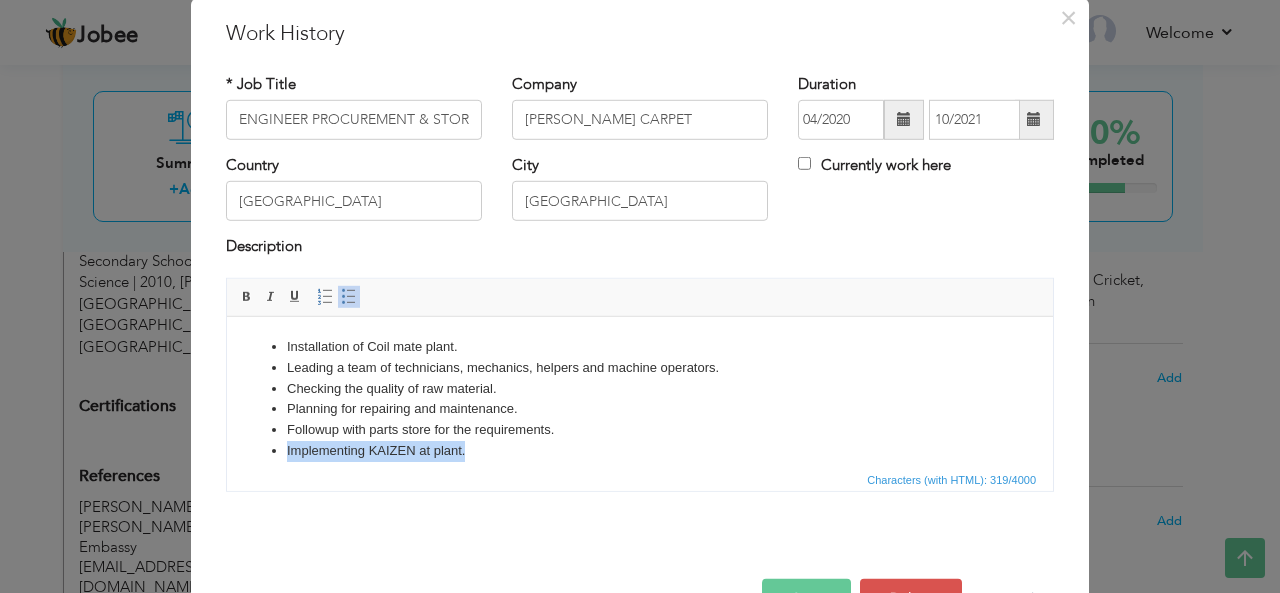 drag, startPoint x: 485, startPoint y: 454, endPoint x: 287, endPoint y: 447, distance: 198.1237 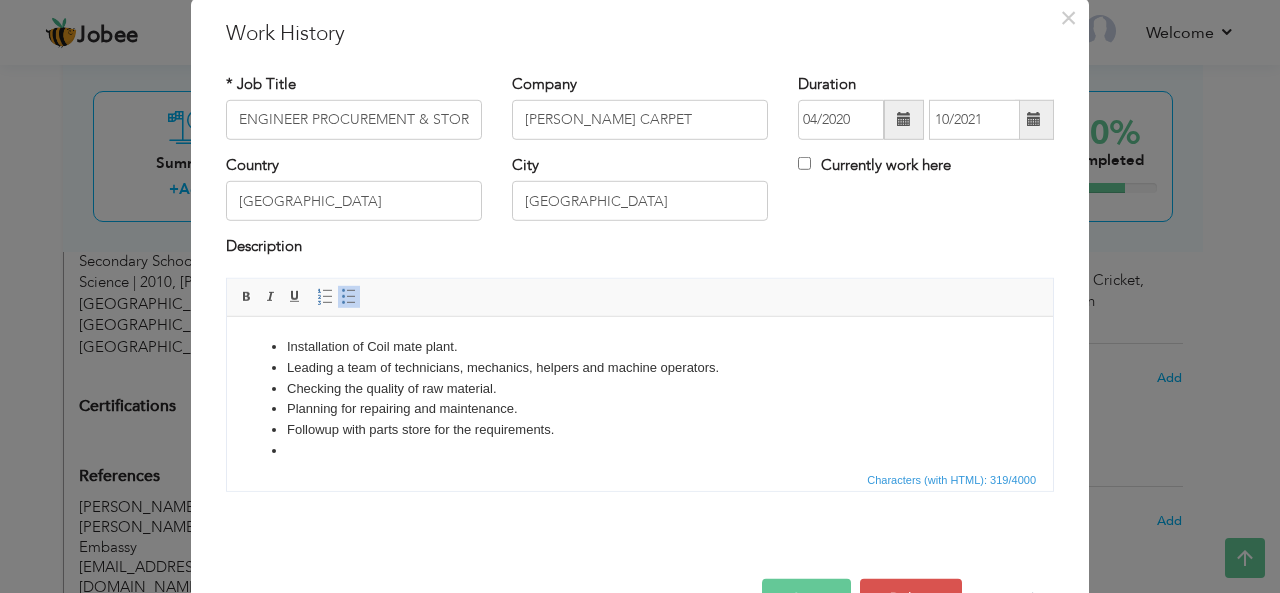 click on "Save" at bounding box center (806, 599) 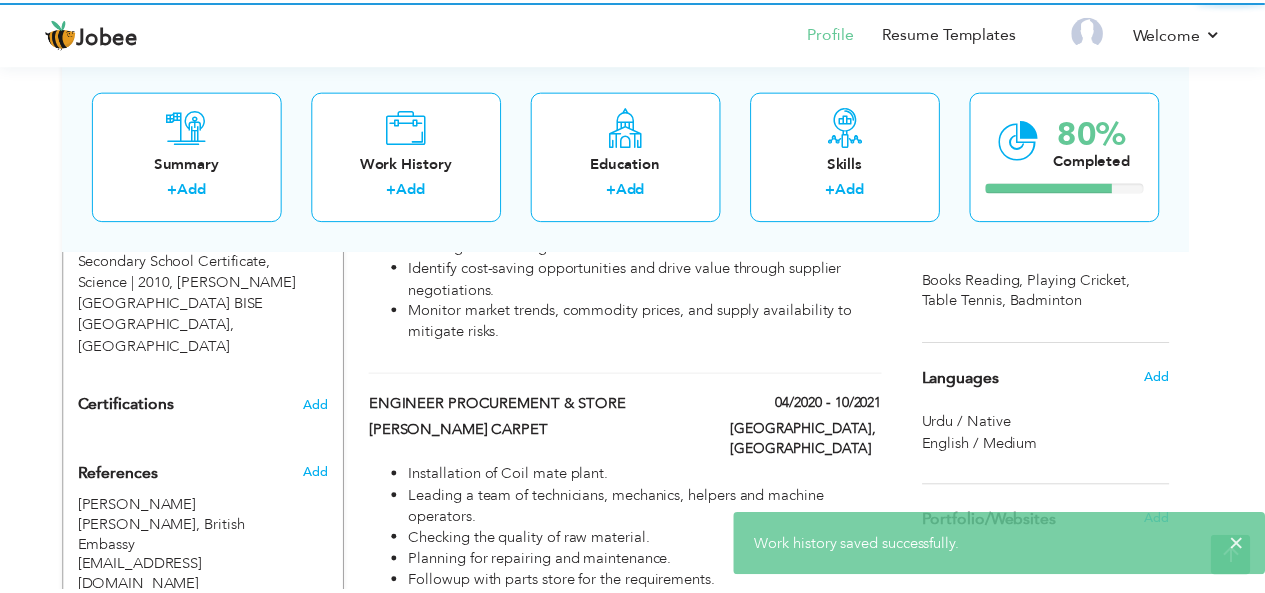 scroll, scrollTop: 0, scrollLeft: 0, axis: both 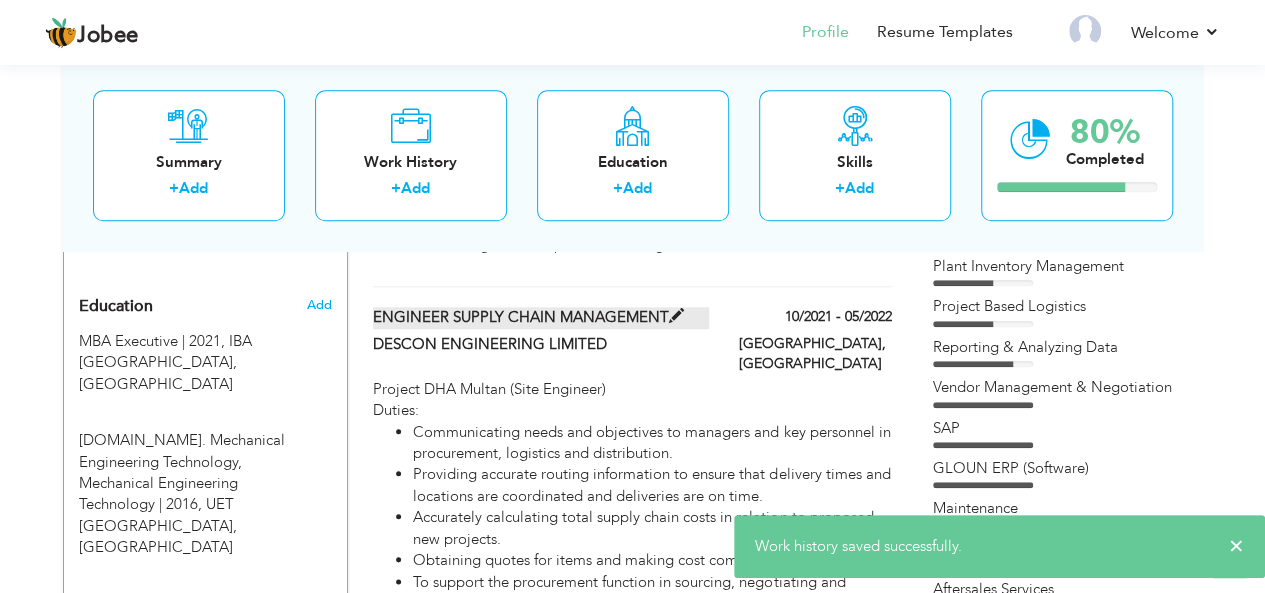 click on "ENGINEER SUPPLY CHAIN MANAGEMENT" at bounding box center (541, 317) 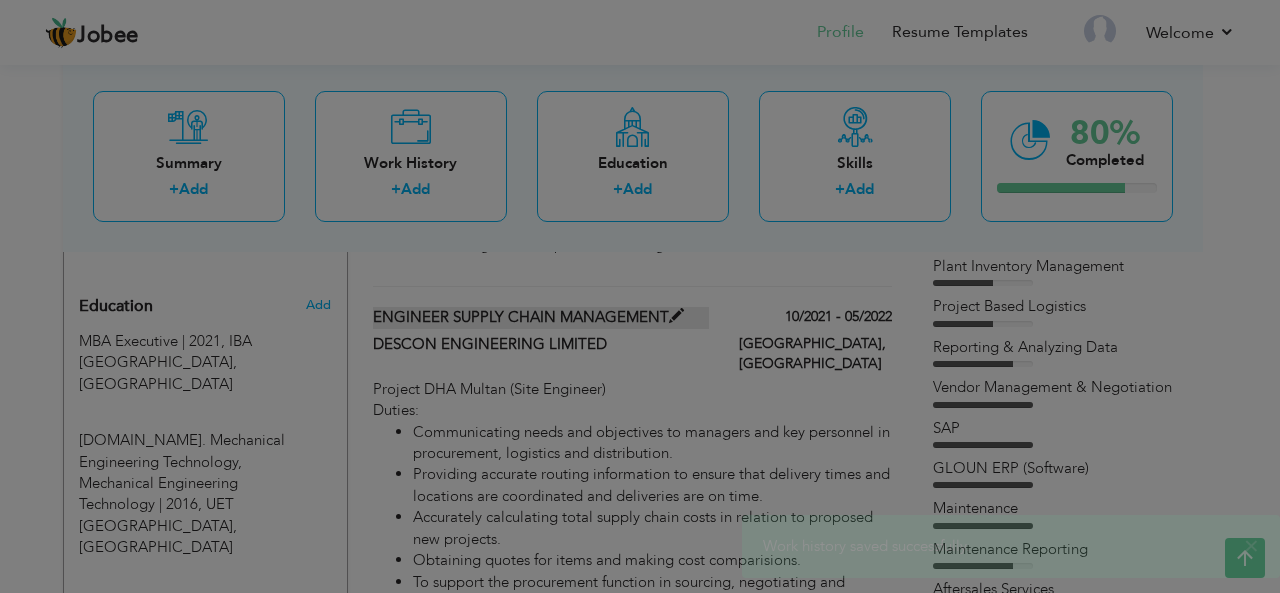 scroll, scrollTop: 0, scrollLeft: 0, axis: both 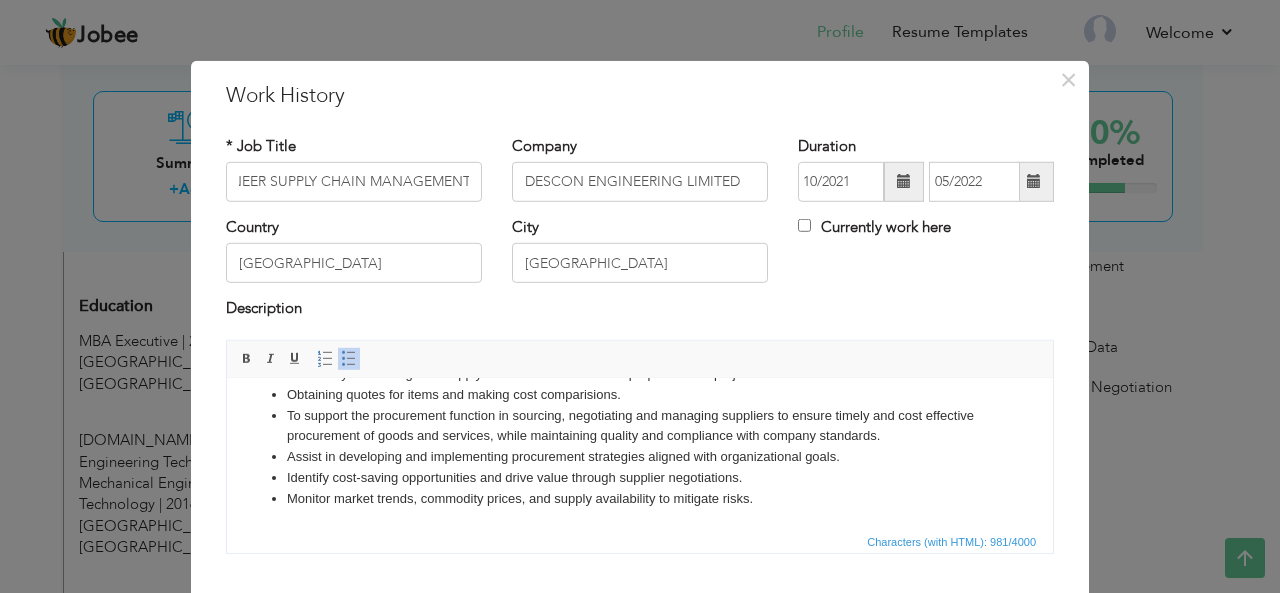 click on "Monitor market trends, commodity prices, and supply availability to mitigate risks." at bounding box center (640, 498) 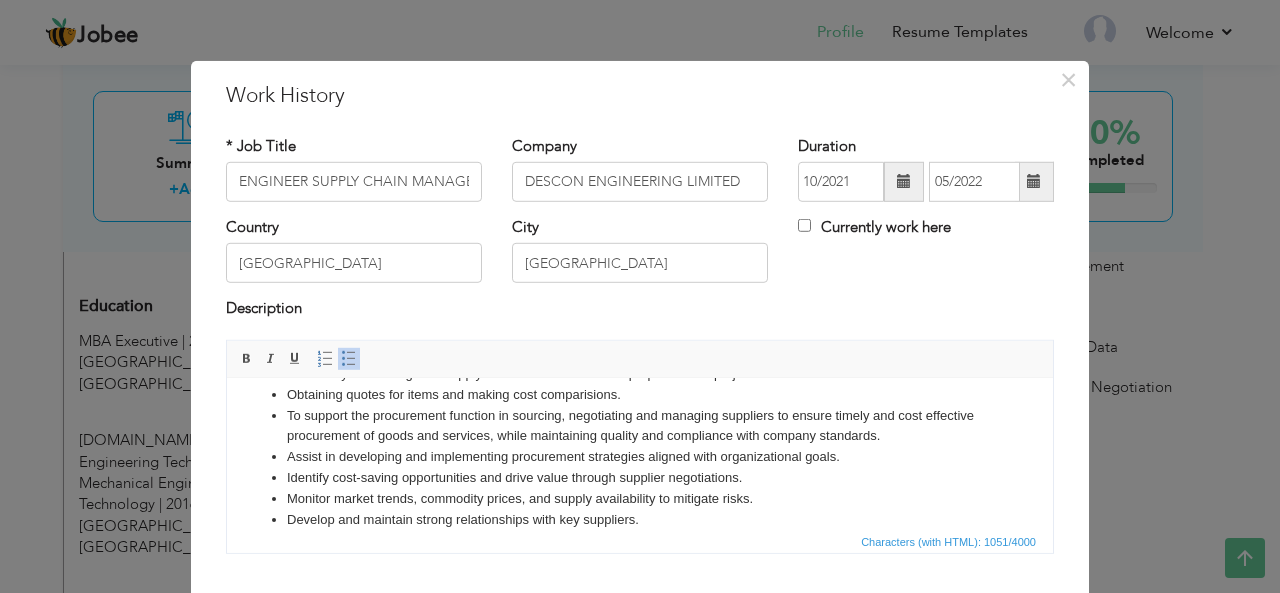 scroll, scrollTop: 173, scrollLeft: 0, axis: vertical 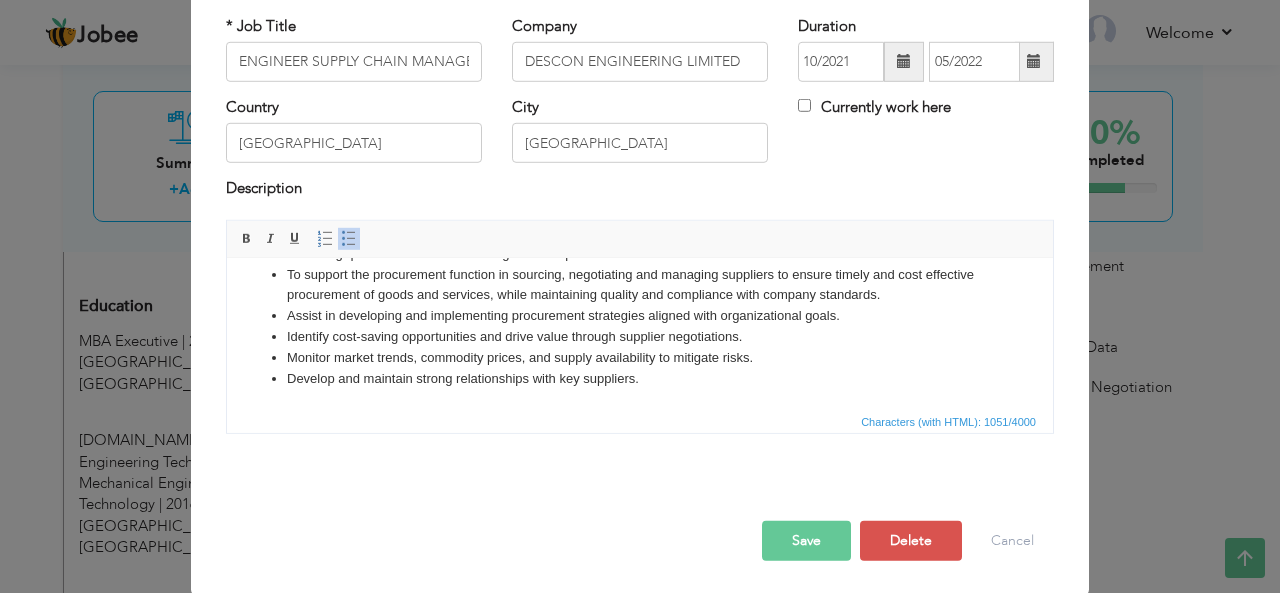 click on "Save" at bounding box center [806, 541] 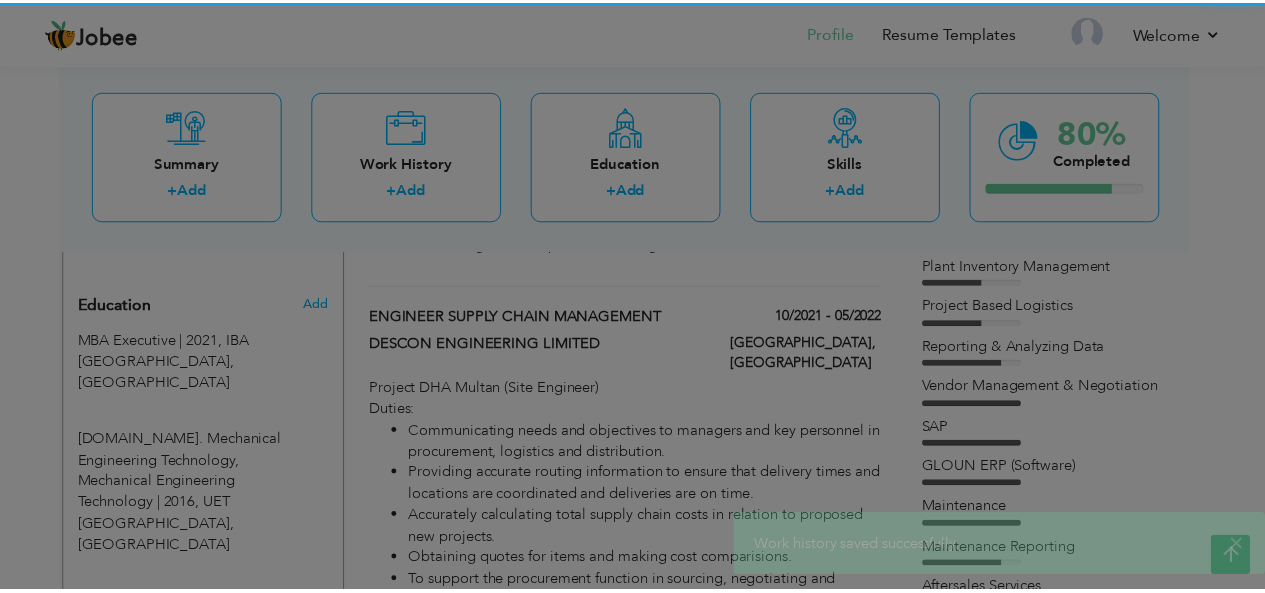 scroll, scrollTop: 0, scrollLeft: 0, axis: both 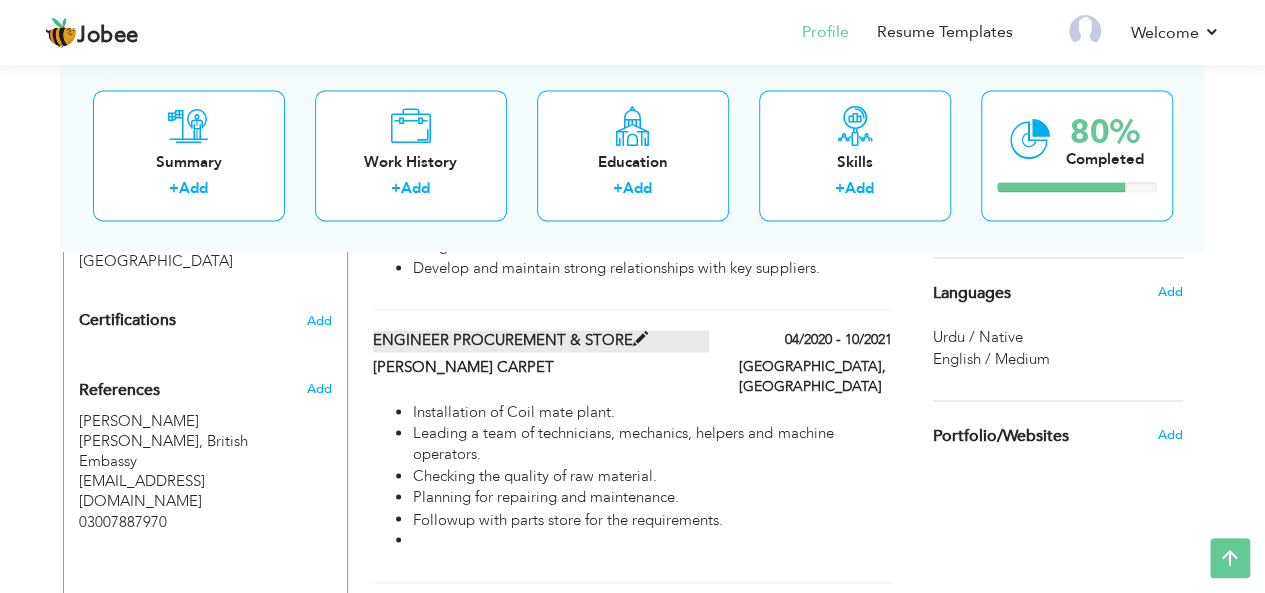 click on "ENGINEER PROCUREMENT & STORE" at bounding box center (541, 340) 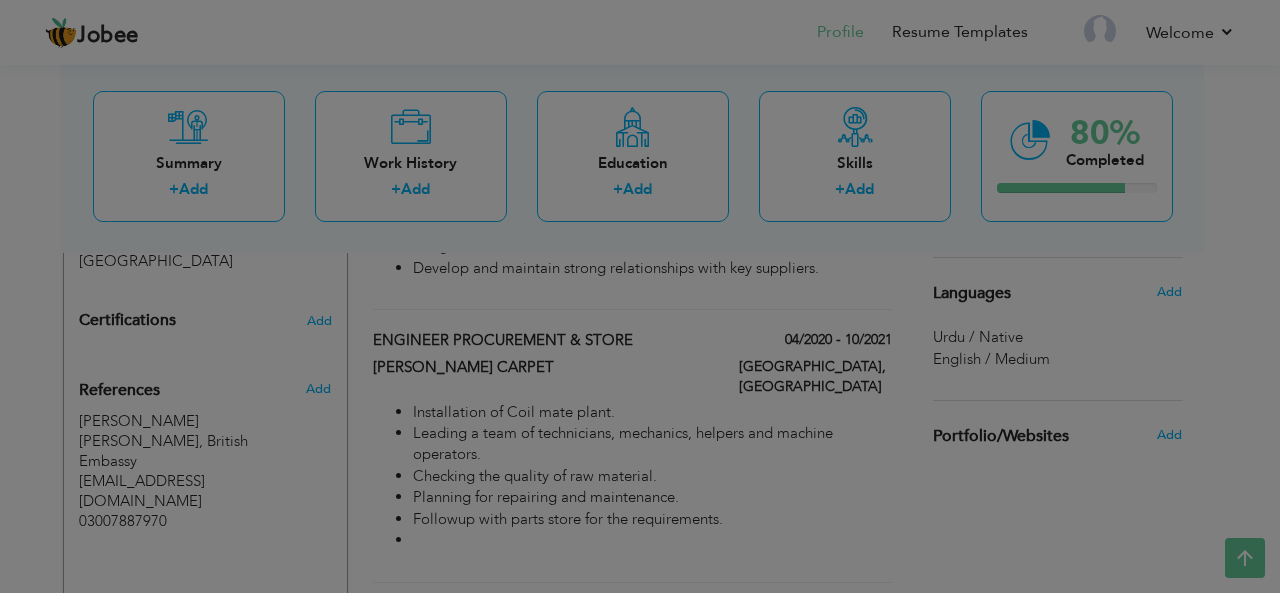 scroll, scrollTop: 0, scrollLeft: 0, axis: both 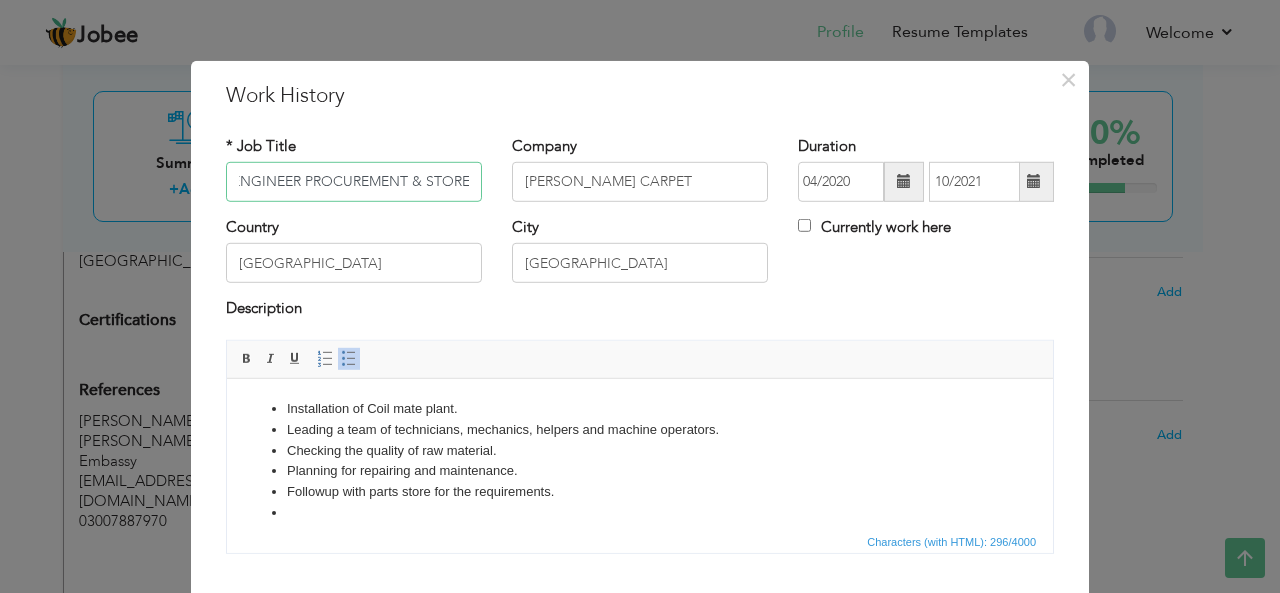 paste on "Oversee end-to-end procurement processes including RFQs, bid evaluations" 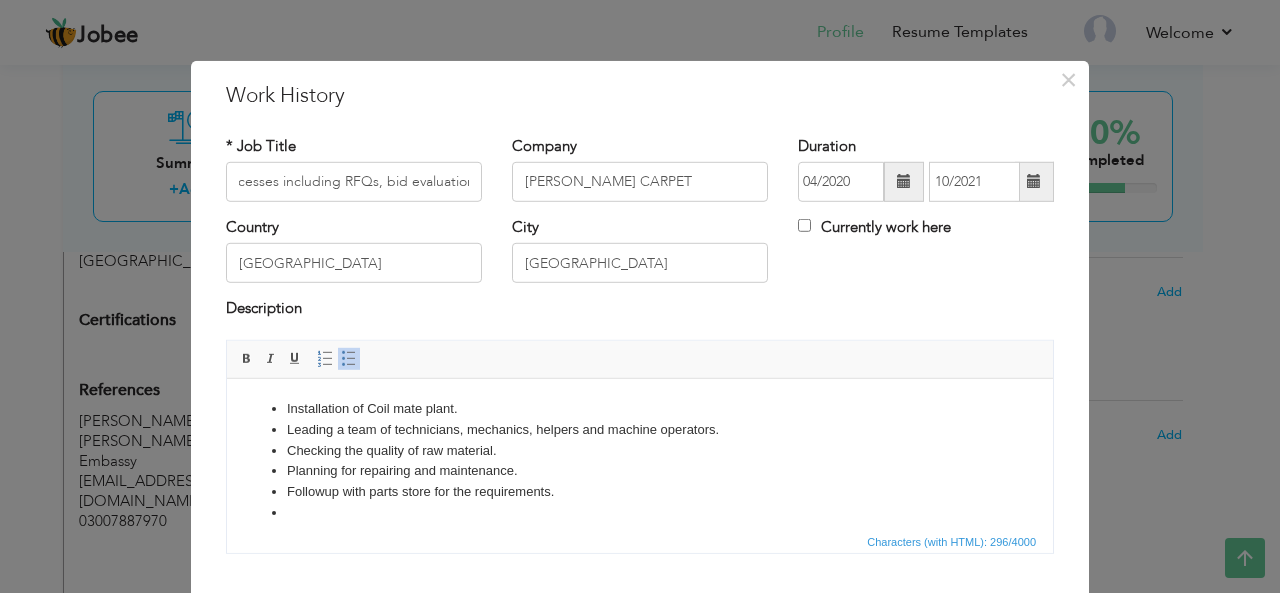 click at bounding box center (640, 512) 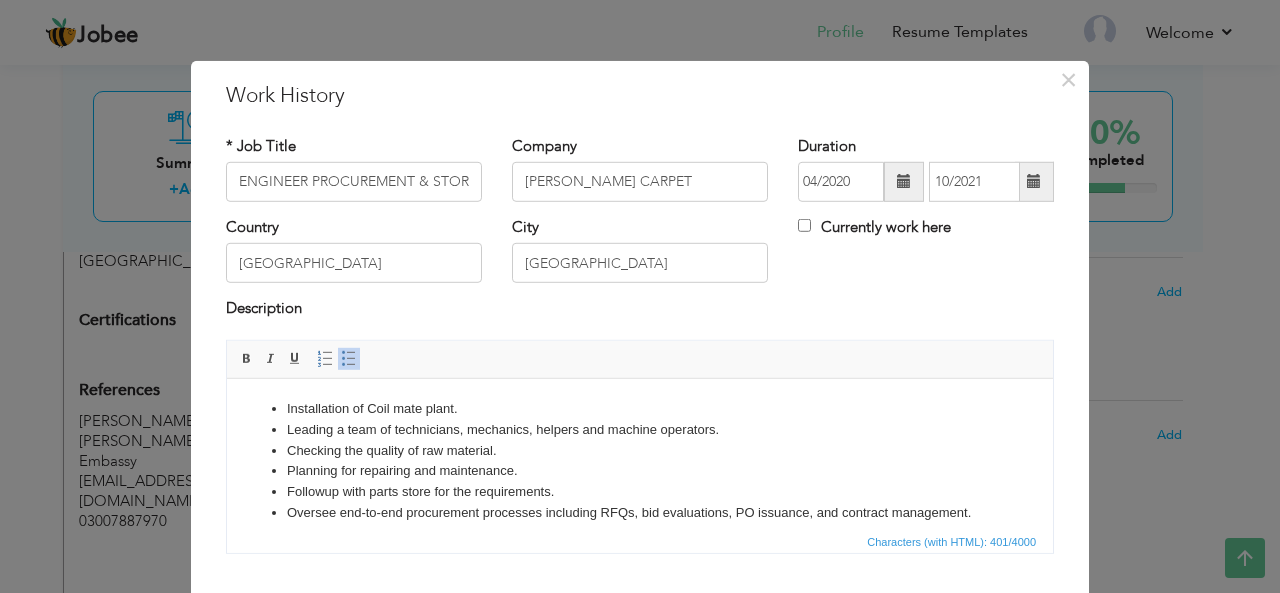 scroll, scrollTop: 12, scrollLeft: 0, axis: vertical 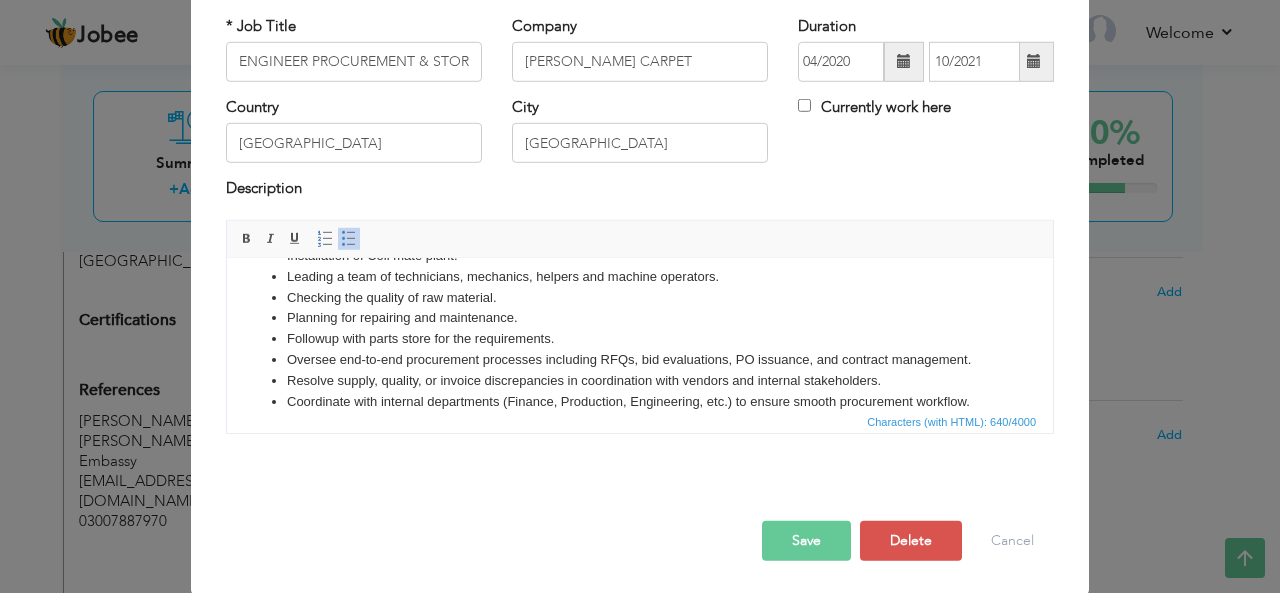 click on "Save" at bounding box center [806, 541] 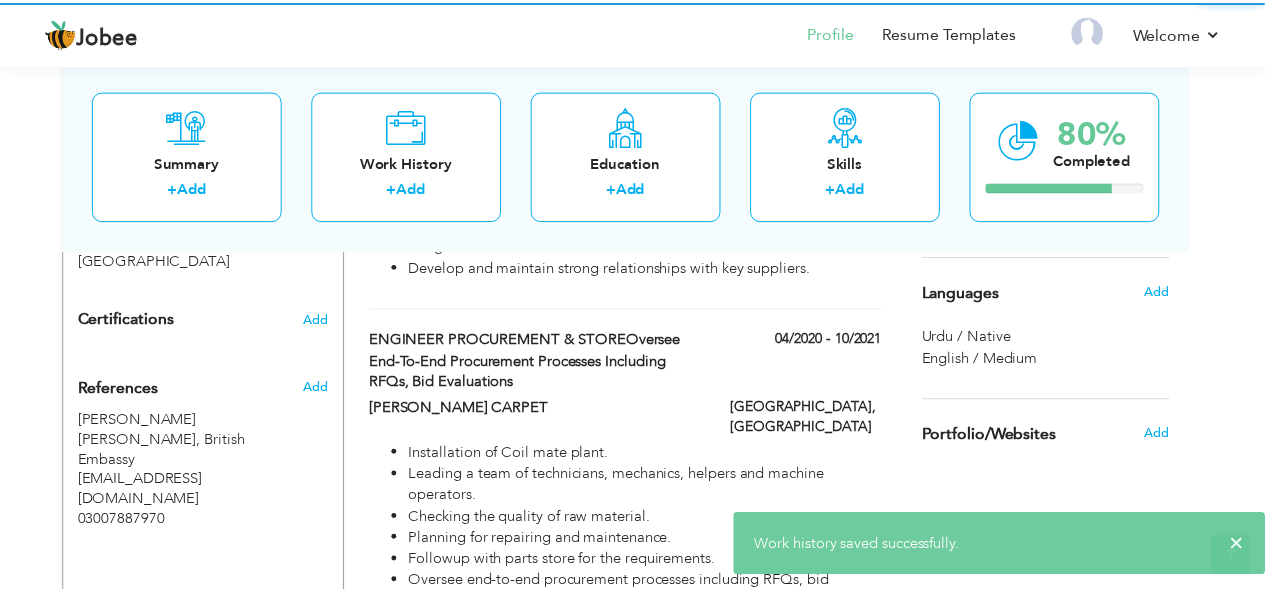 scroll, scrollTop: 0, scrollLeft: 0, axis: both 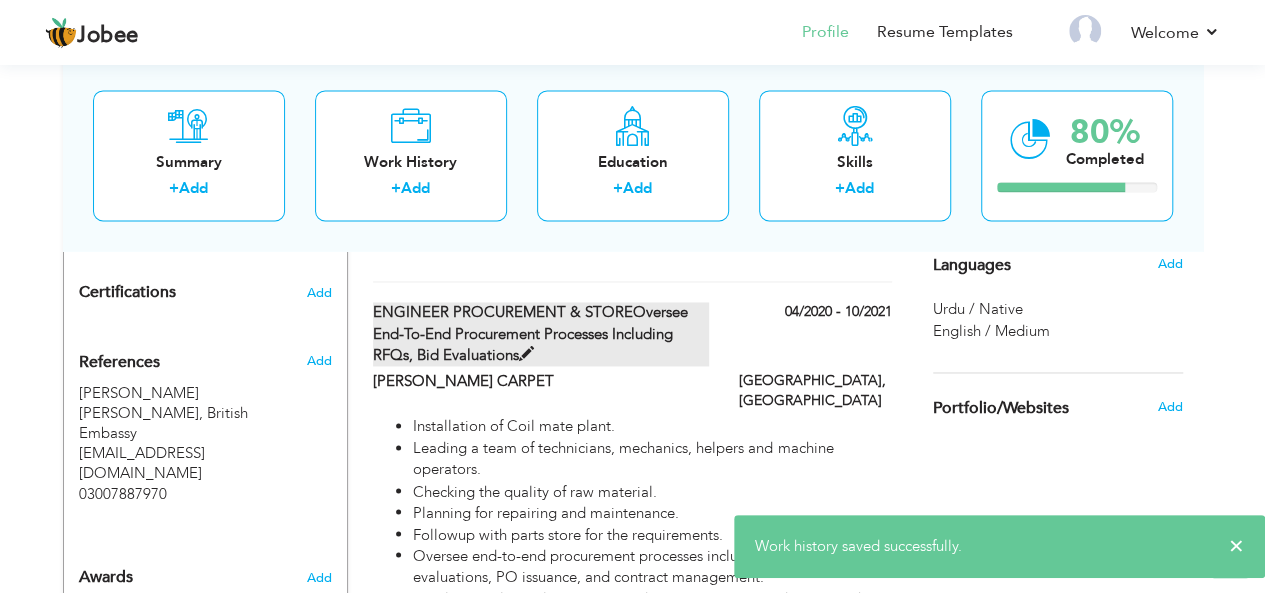 click on "ENGINEER PROCUREMENT & STOREOversee end-to-end procurement processes including RFQs, bid evaluations" at bounding box center [541, 334] 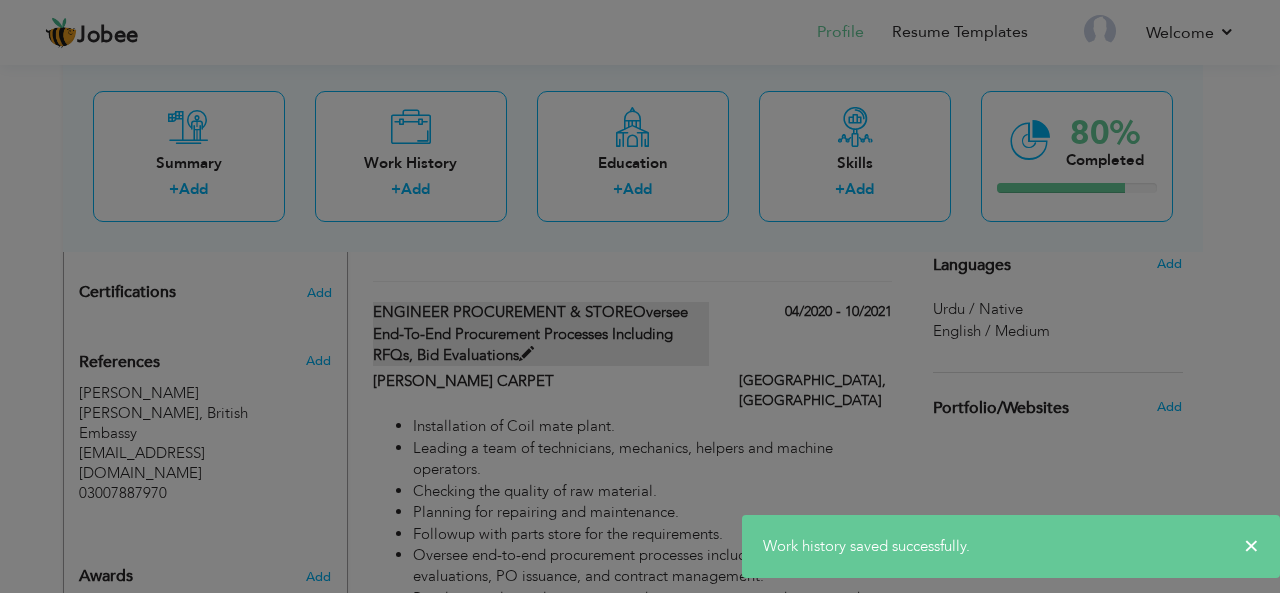 scroll, scrollTop: 0, scrollLeft: 0, axis: both 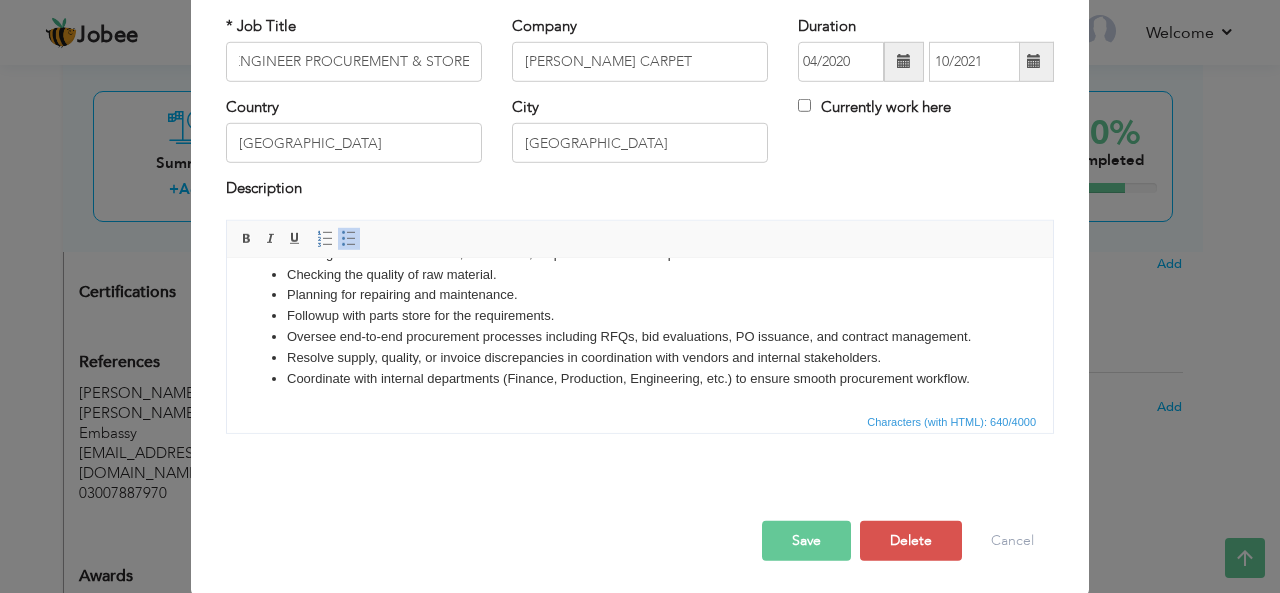 click on "Save" at bounding box center (806, 541) 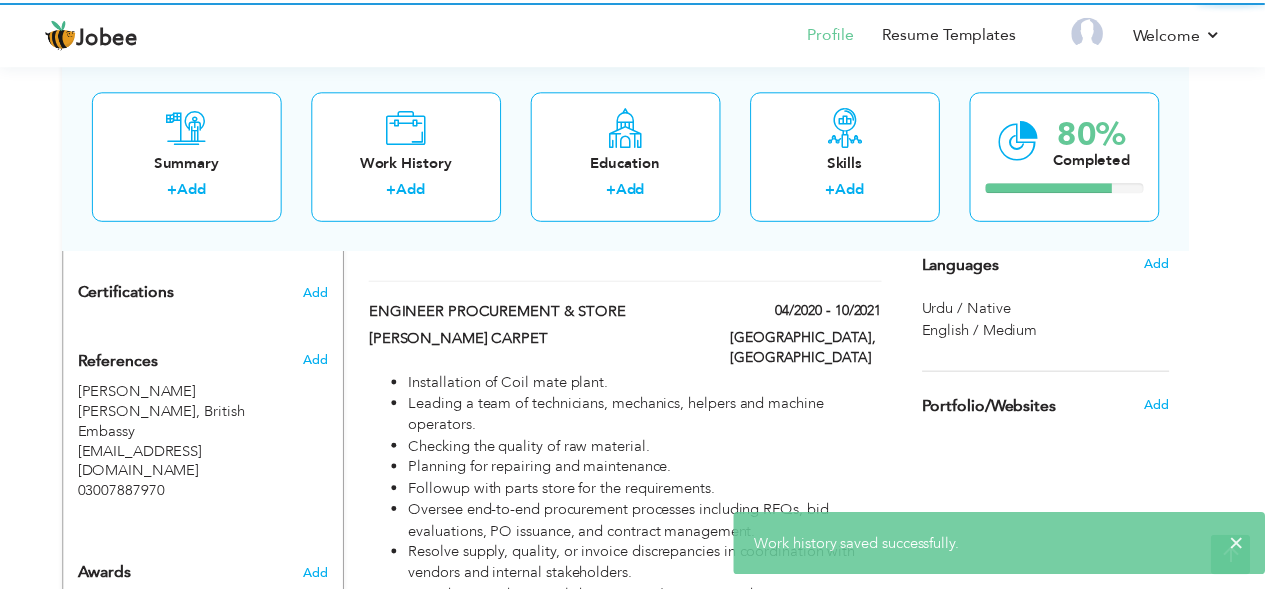 scroll, scrollTop: 0, scrollLeft: 0, axis: both 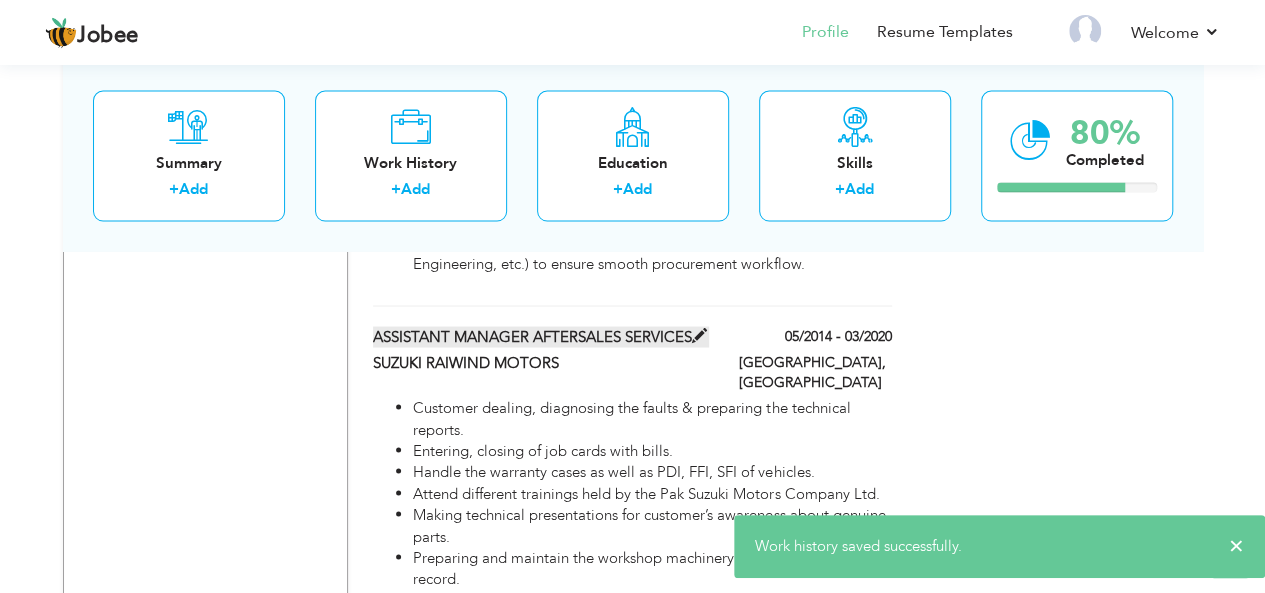 click on "ASSISTANT MANAGER AFTERSALES SERVICES" at bounding box center [541, 336] 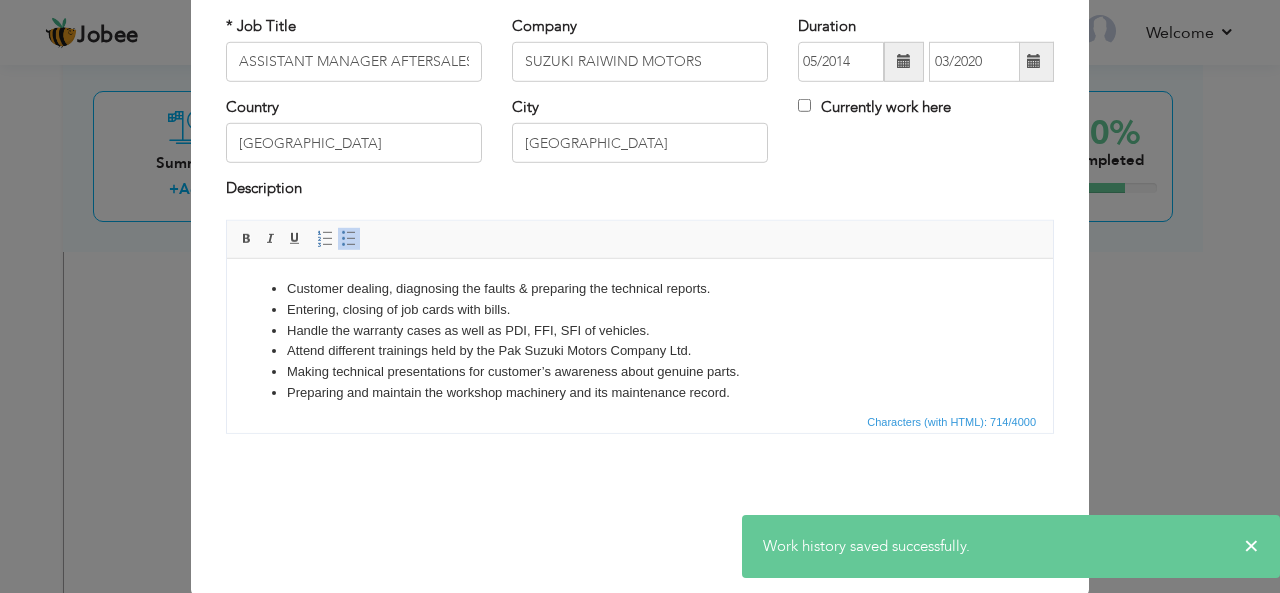 scroll, scrollTop: 0, scrollLeft: 0, axis: both 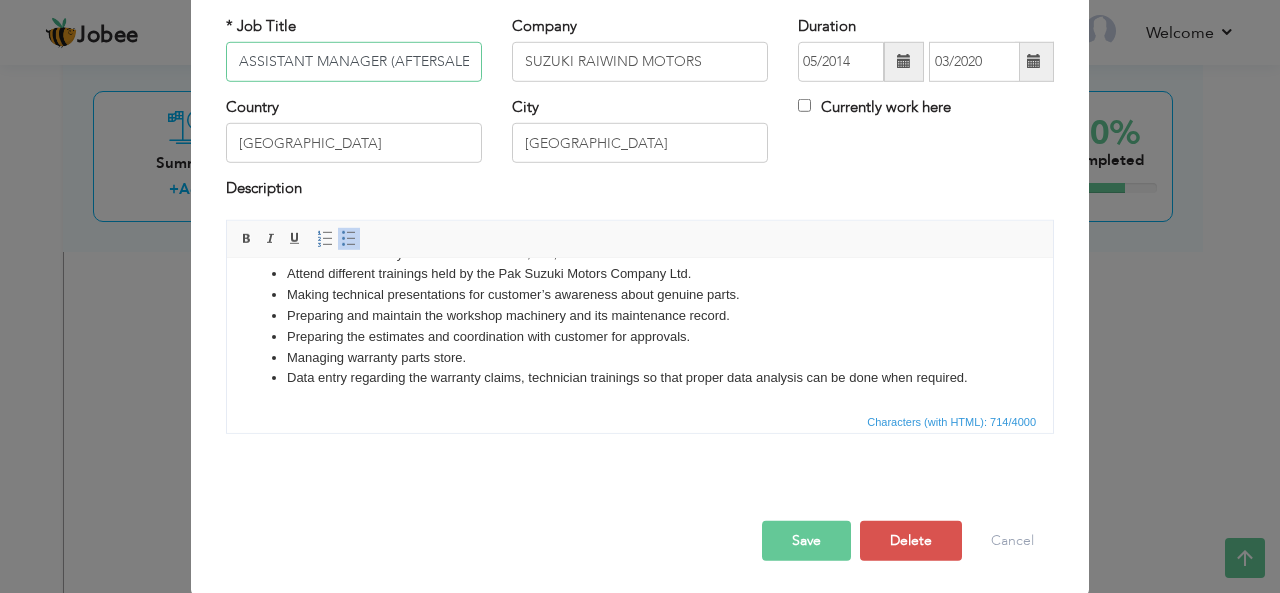 type on "ASSISTANT MANAGER (AFTERSALES & PROCUREMENT)" 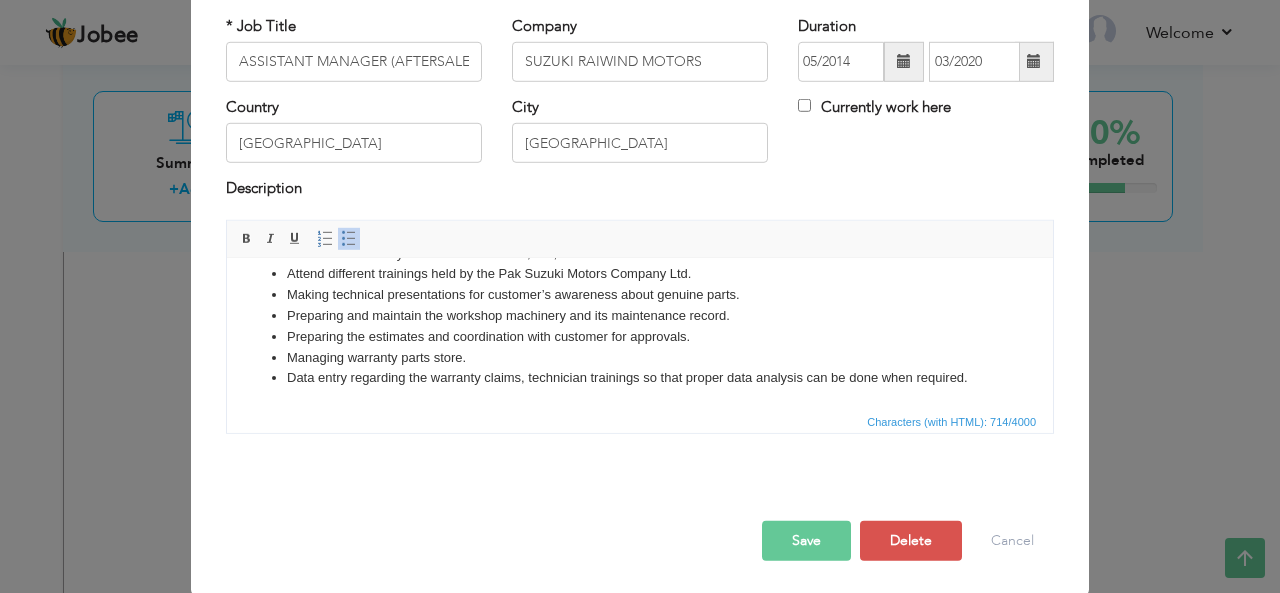 click on "Data entry regarding the warranty claims, technician trainings so that proper data analysis can be done when required." at bounding box center [640, 377] 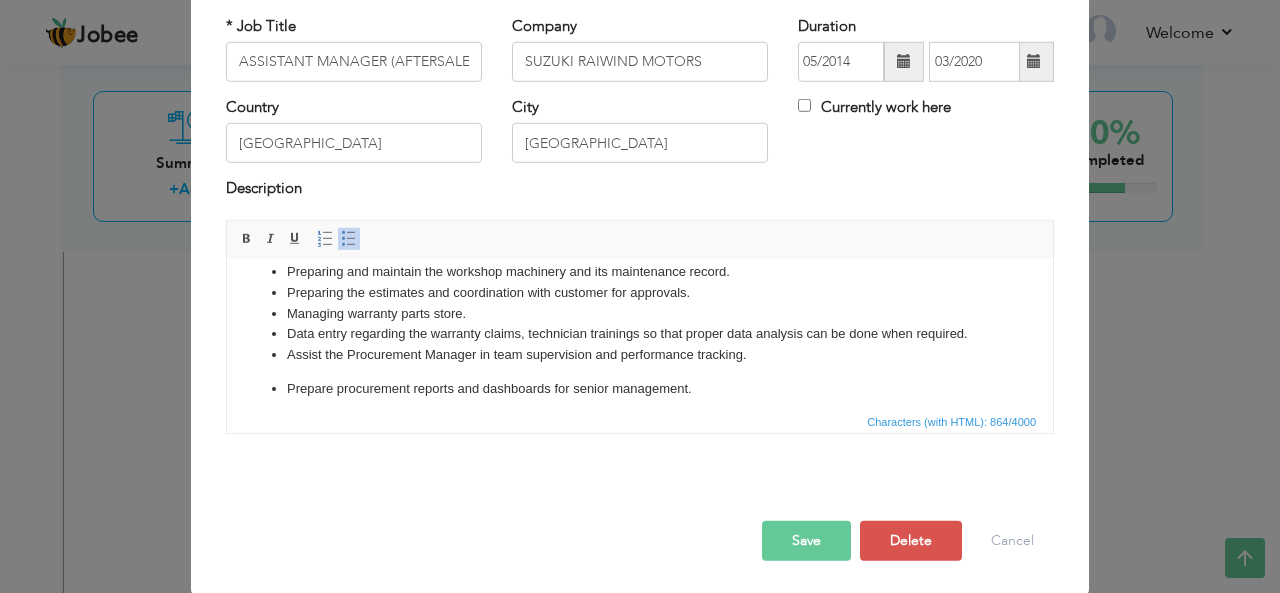 scroll, scrollTop: 118, scrollLeft: 0, axis: vertical 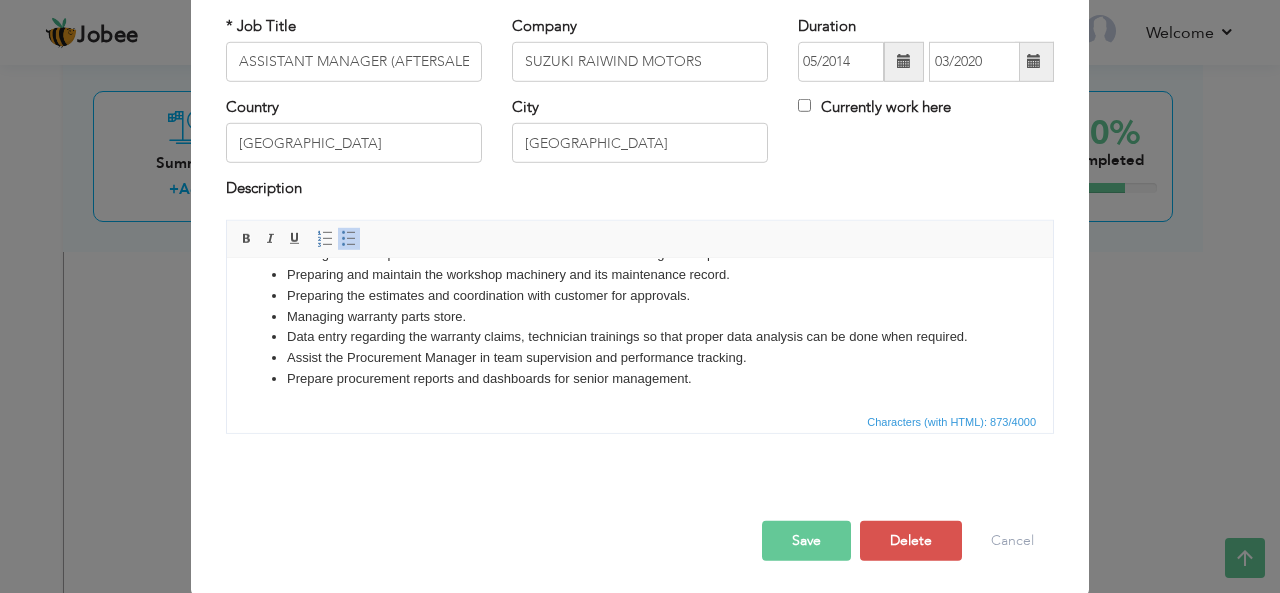 click on "Save" at bounding box center [806, 541] 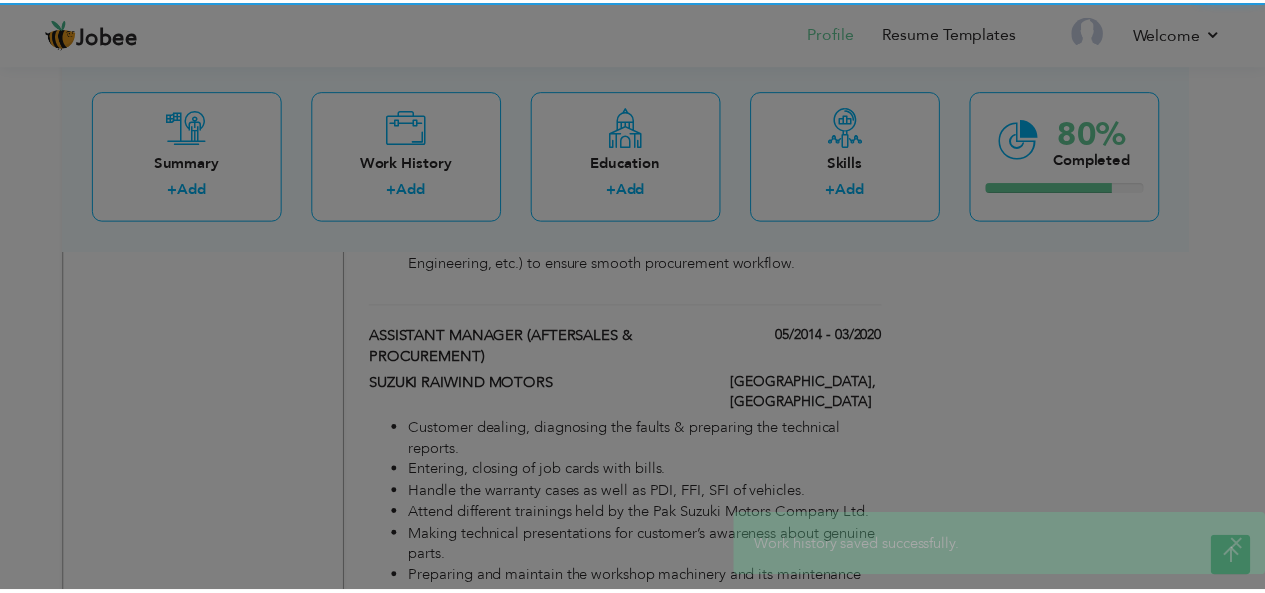 scroll, scrollTop: 0, scrollLeft: 0, axis: both 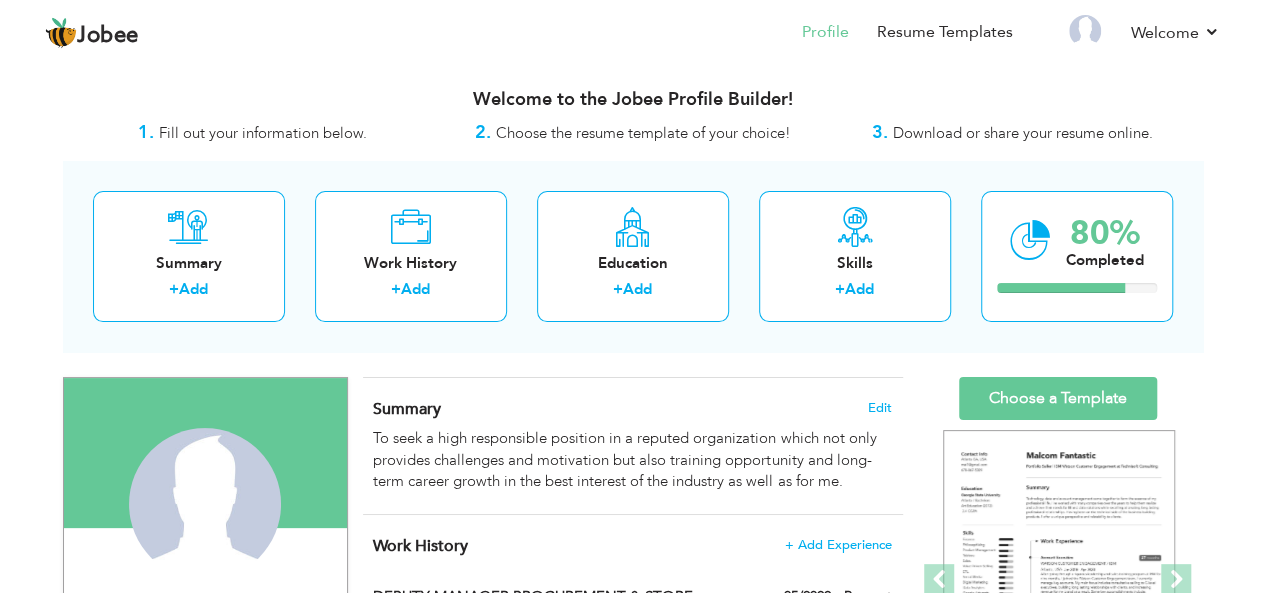 click on "Welcome to the Jobee Profile Builder!" at bounding box center (633, 95) 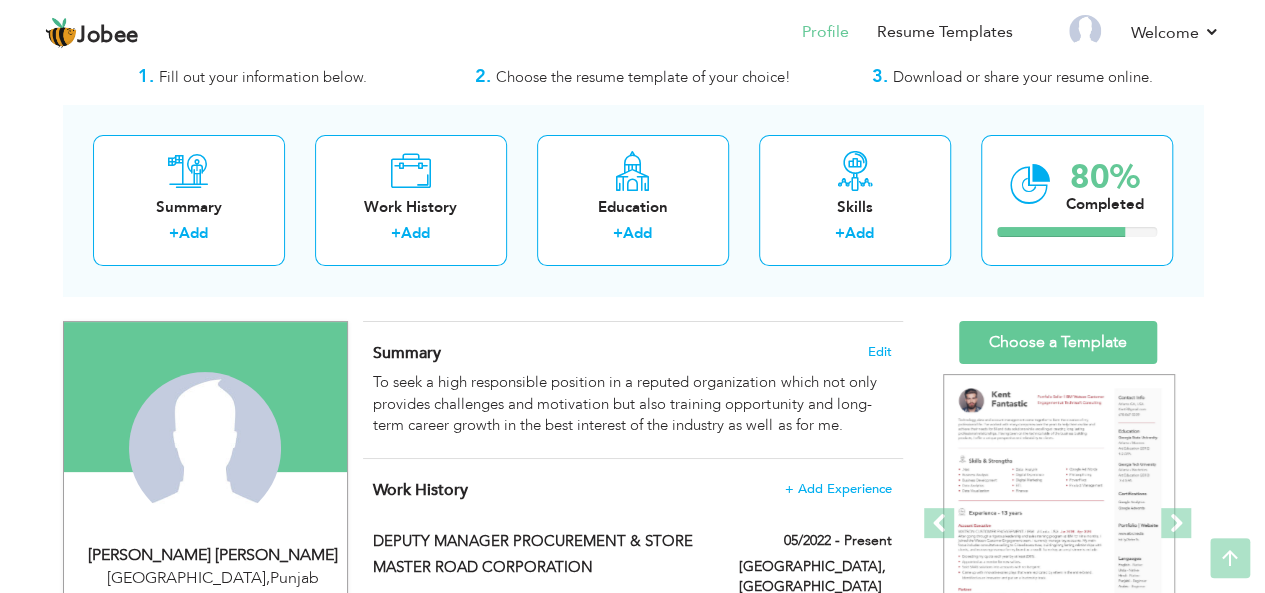 scroll, scrollTop: 47, scrollLeft: 0, axis: vertical 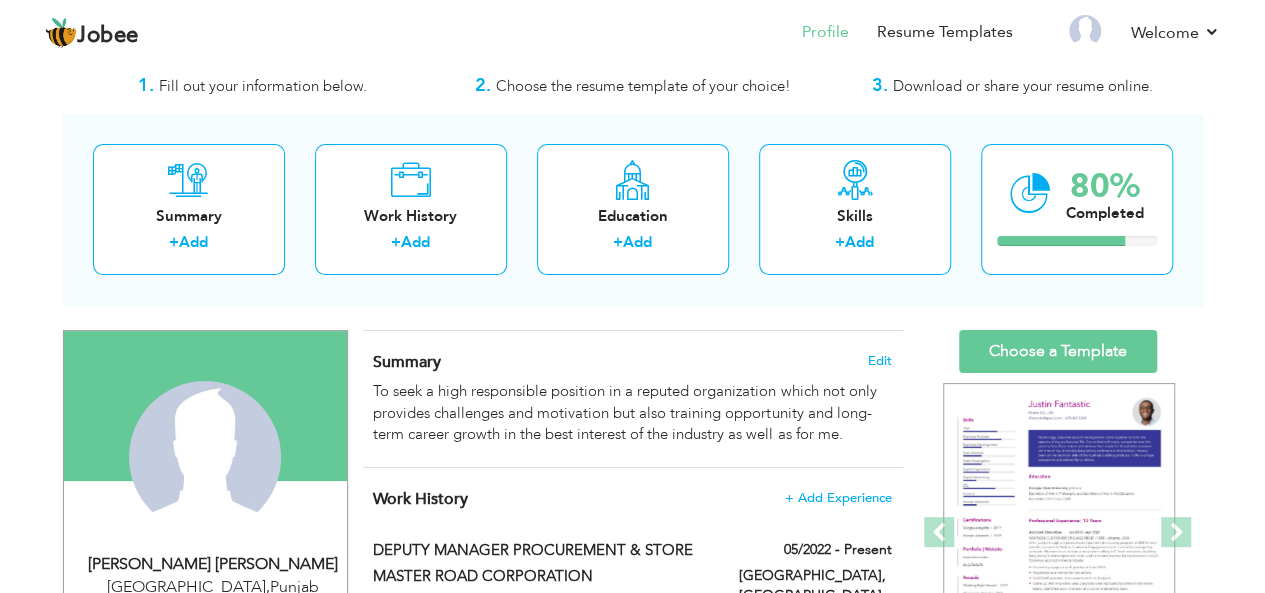 click on "3. Download or share your resume online." at bounding box center [1013, 86] 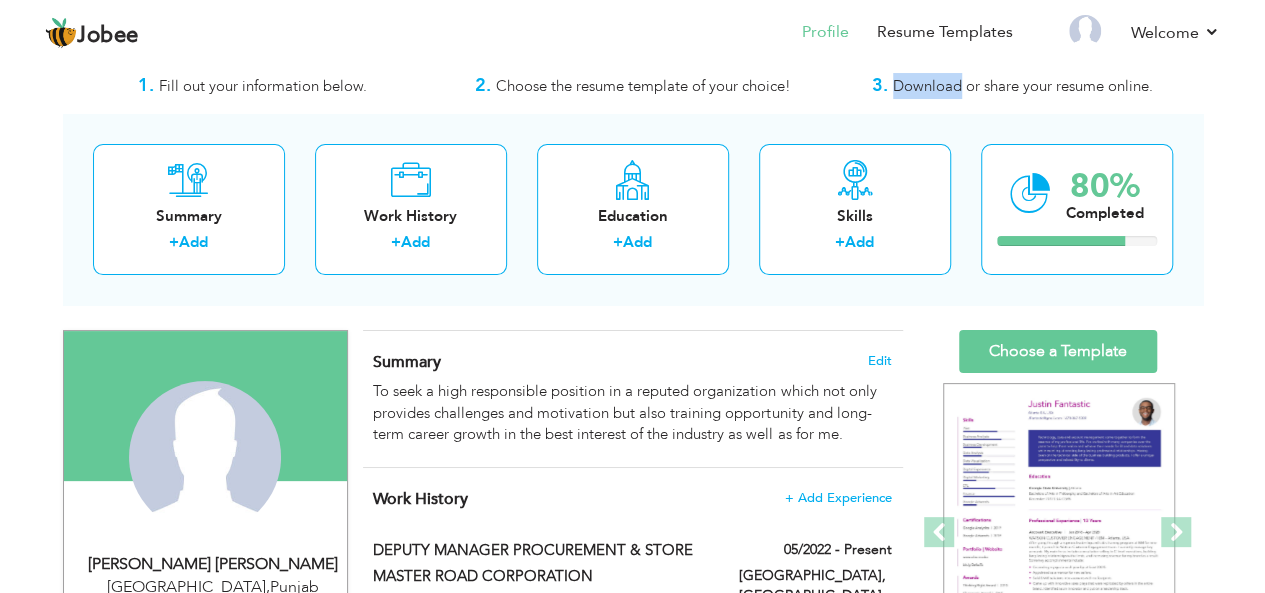 drag, startPoint x: 887, startPoint y: 83, endPoint x: 938, endPoint y: 76, distance: 51.47815 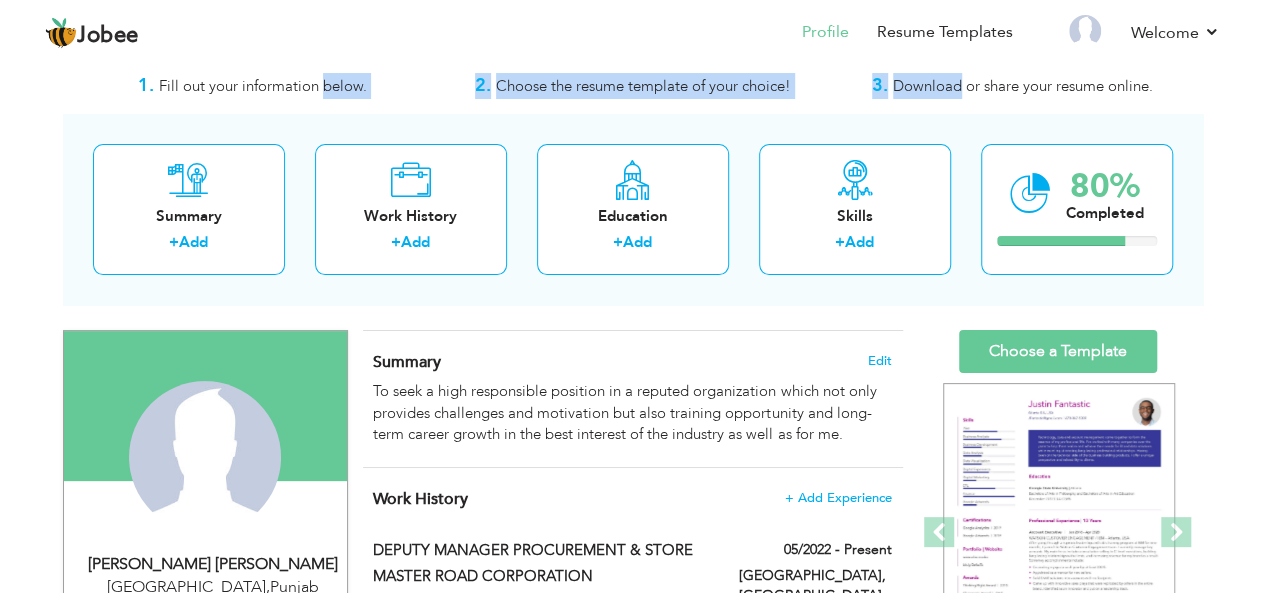 drag, startPoint x: 938, startPoint y: 76, endPoint x: 324, endPoint y: 77, distance: 614.0008 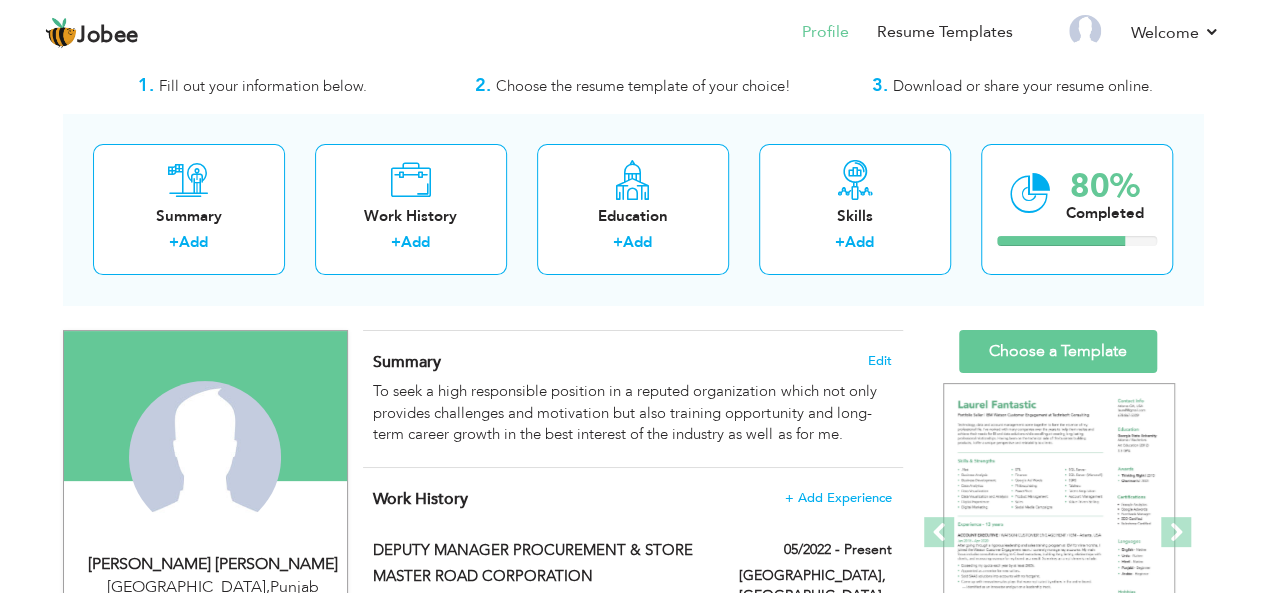 click on "Profile
Resume Templates
Resume Templates
Cover Letters
About
My Resume
Welcome
Settings
Log off" at bounding box center (632, 34) 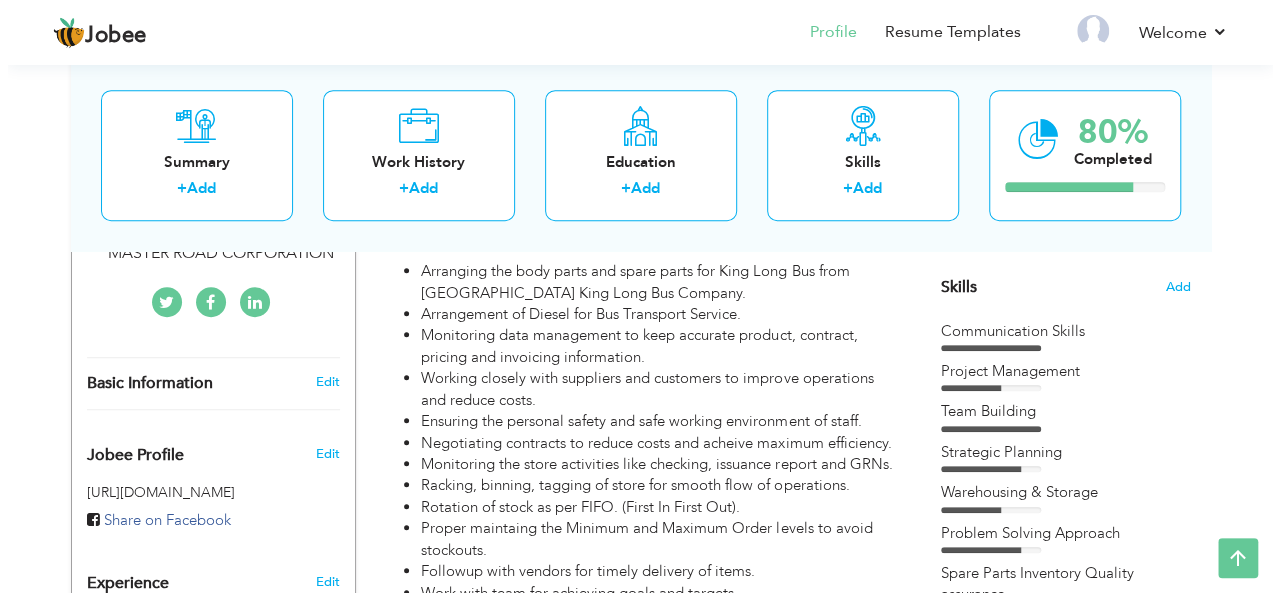 scroll, scrollTop: 495, scrollLeft: 0, axis: vertical 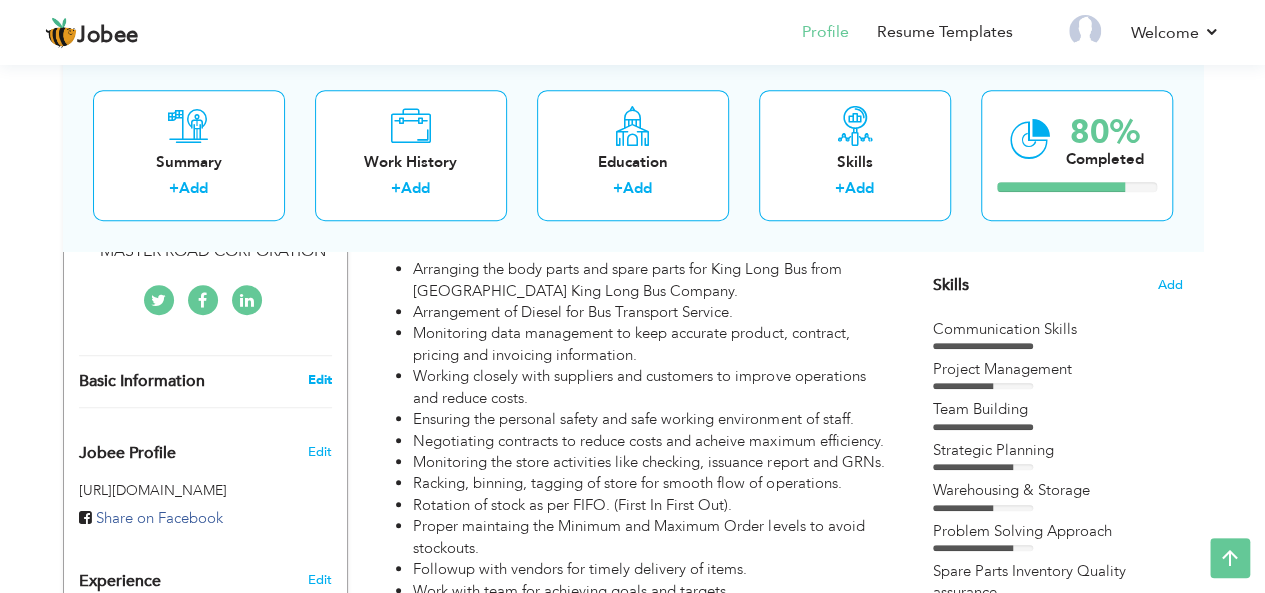 click on "Edit" at bounding box center (319, 380) 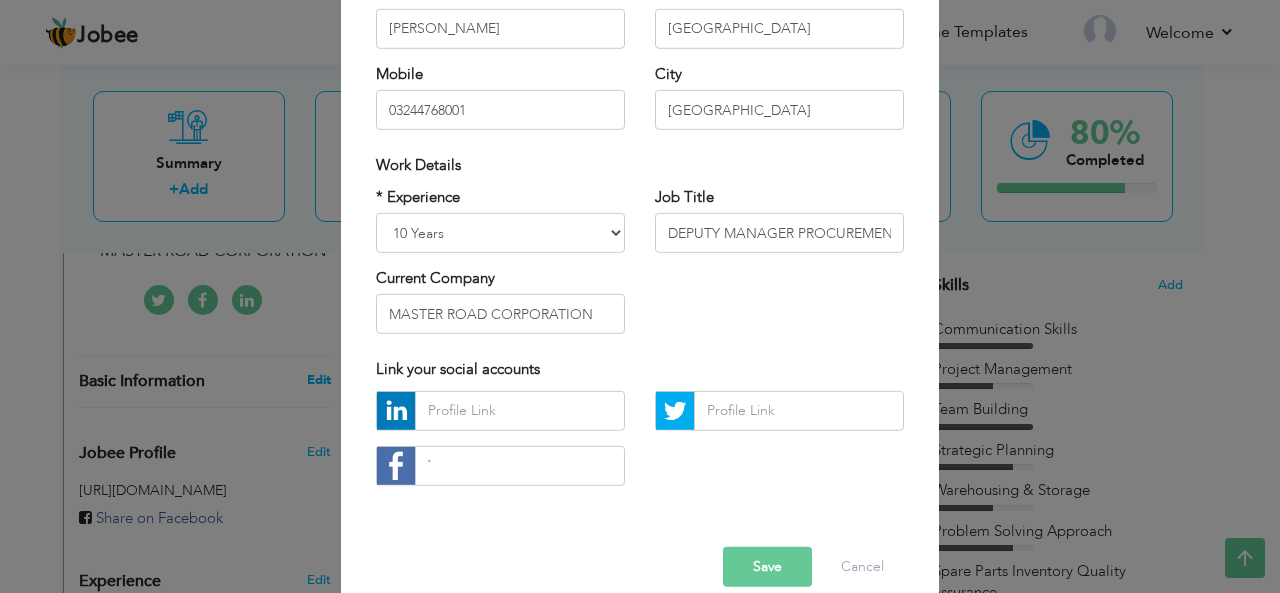 scroll, scrollTop: 0, scrollLeft: 0, axis: both 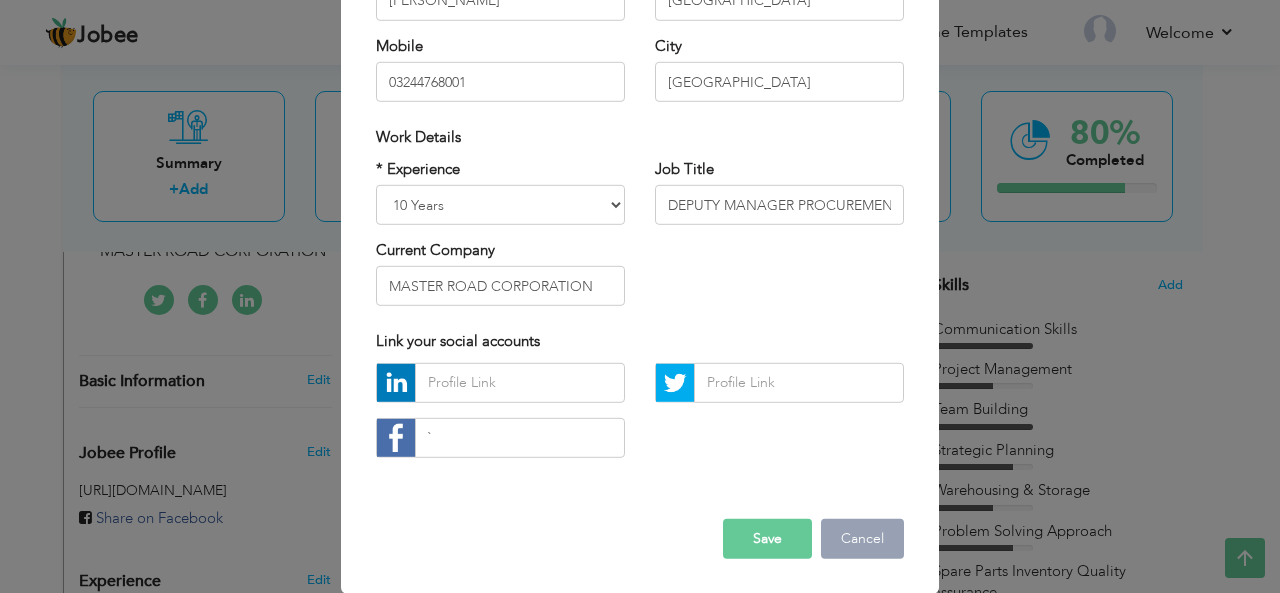 click on "Cancel" at bounding box center [862, 539] 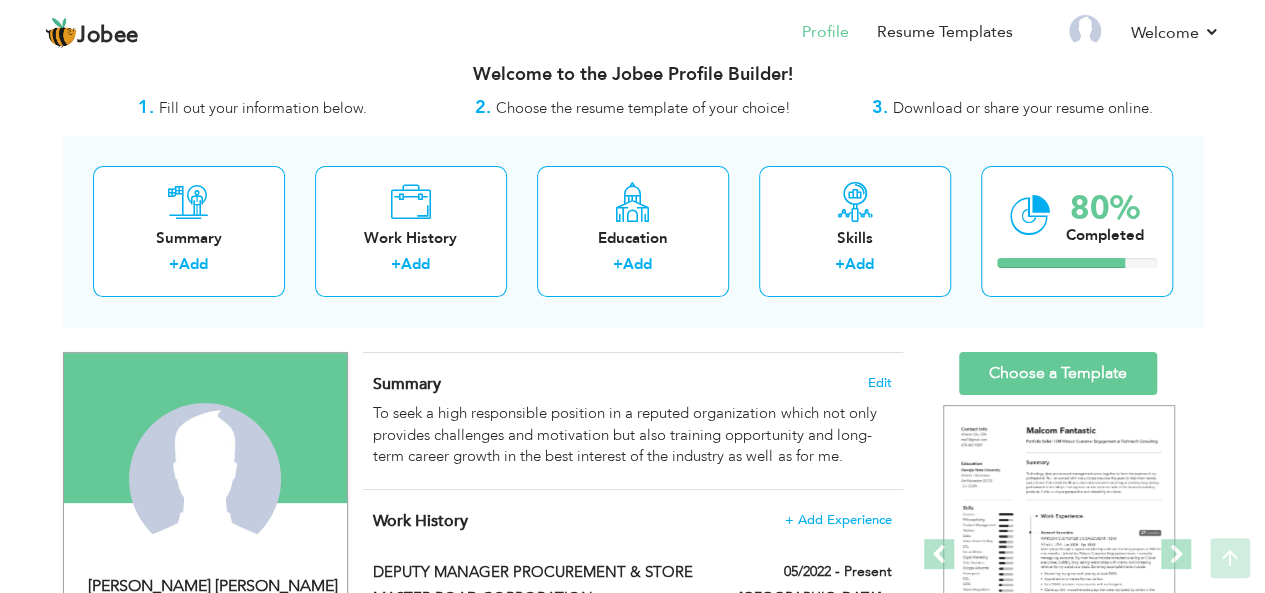 scroll, scrollTop: 0, scrollLeft: 0, axis: both 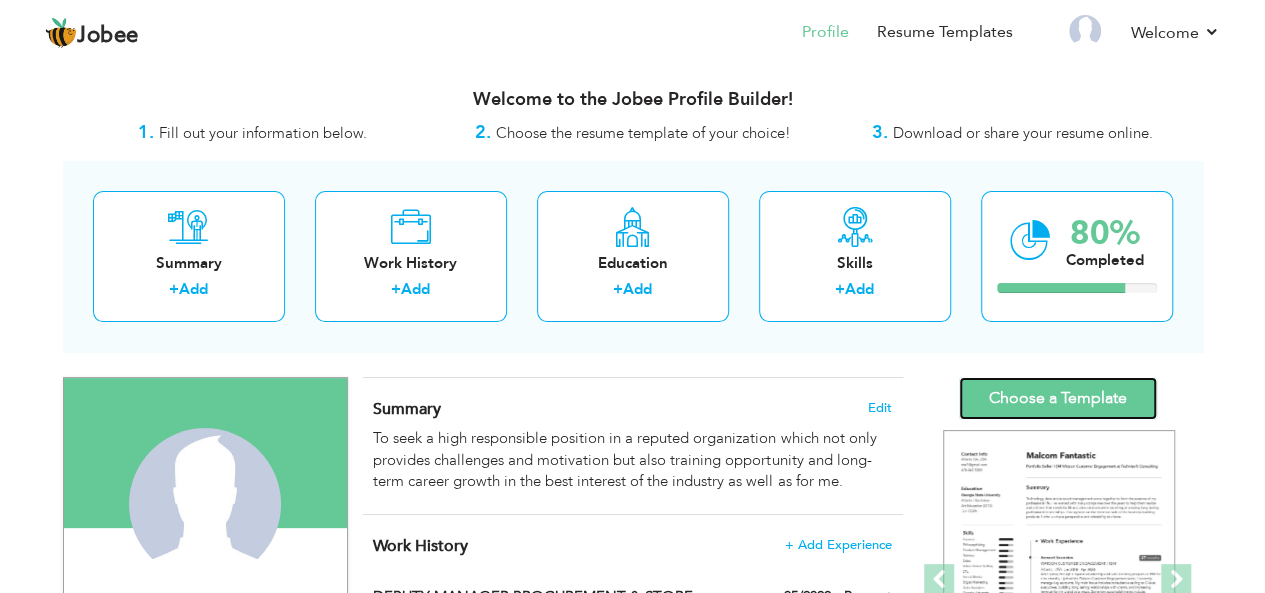 click on "Choose a Template" at bounding box center (1058, 398) 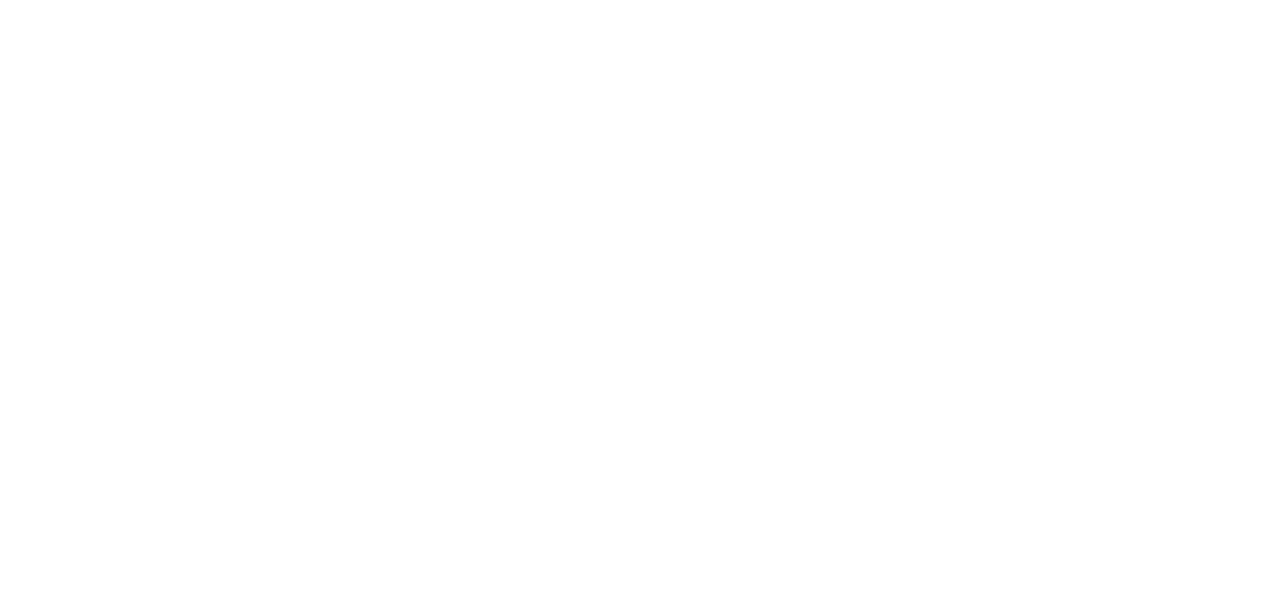 scroll, scrollTop: 0, scrollLeft: 0, axis: both 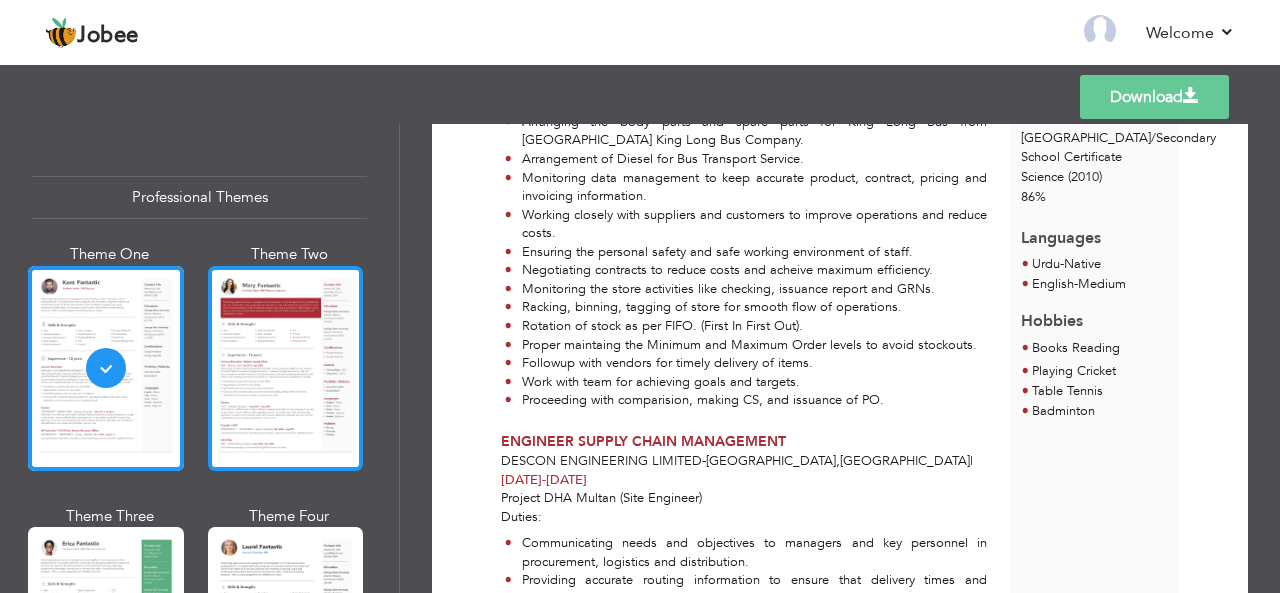 click at bounding box center (286, 368) 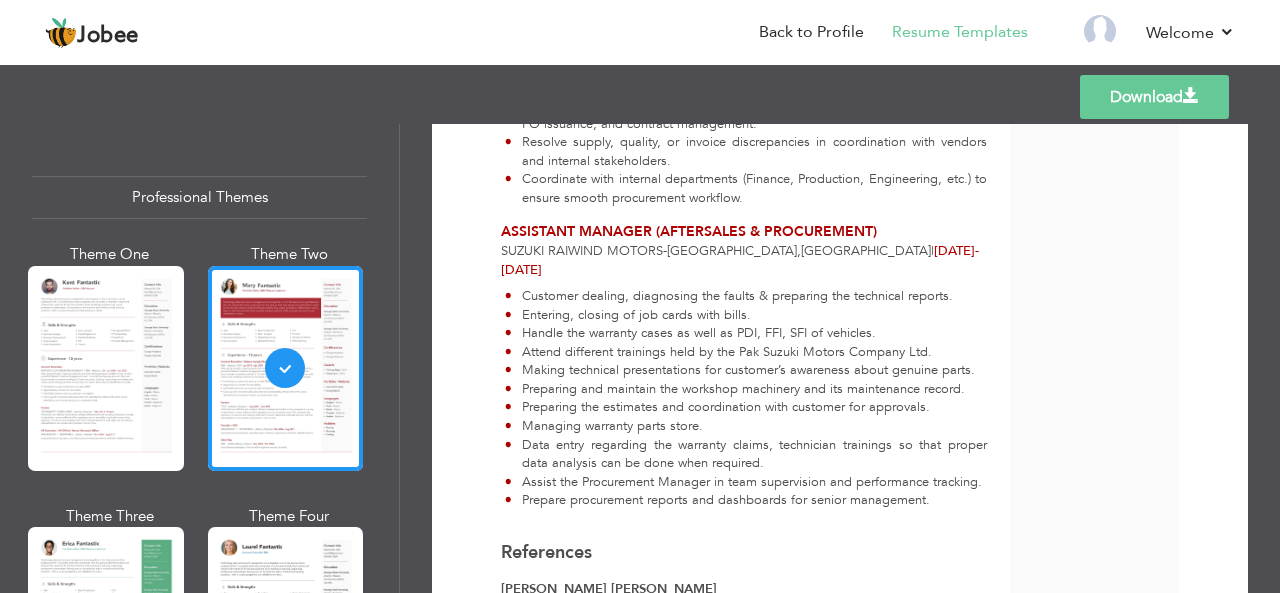 scroll, scrollTop: 1668, scrollLeft: 0, axis: vertical 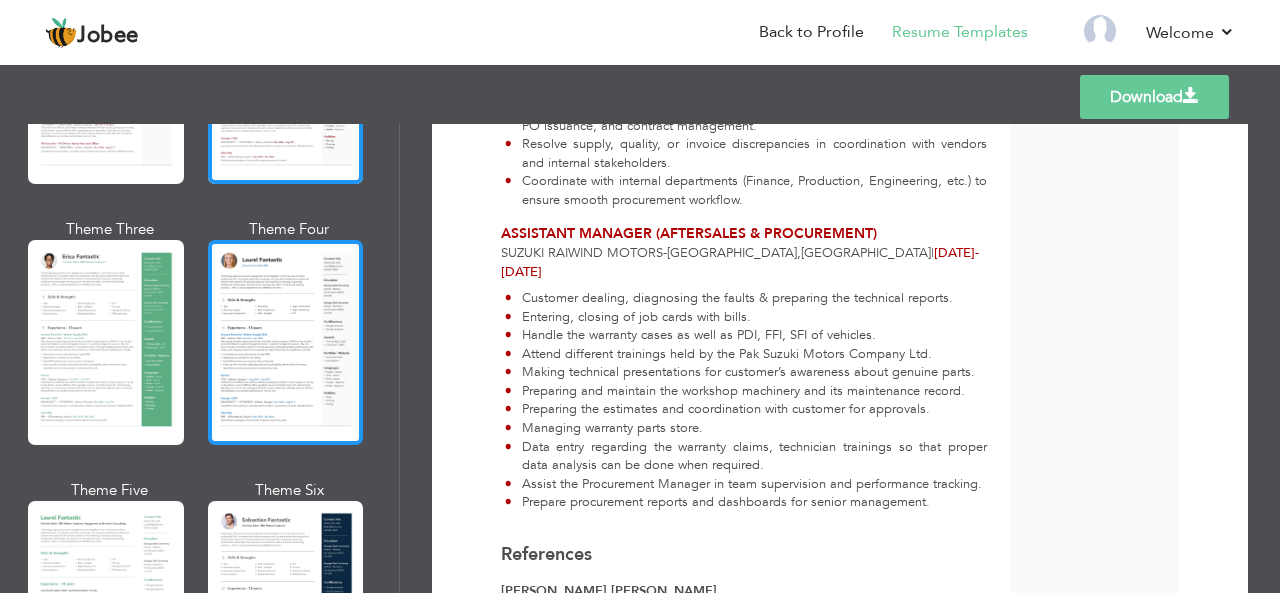 click at bounding box center [286, 342] 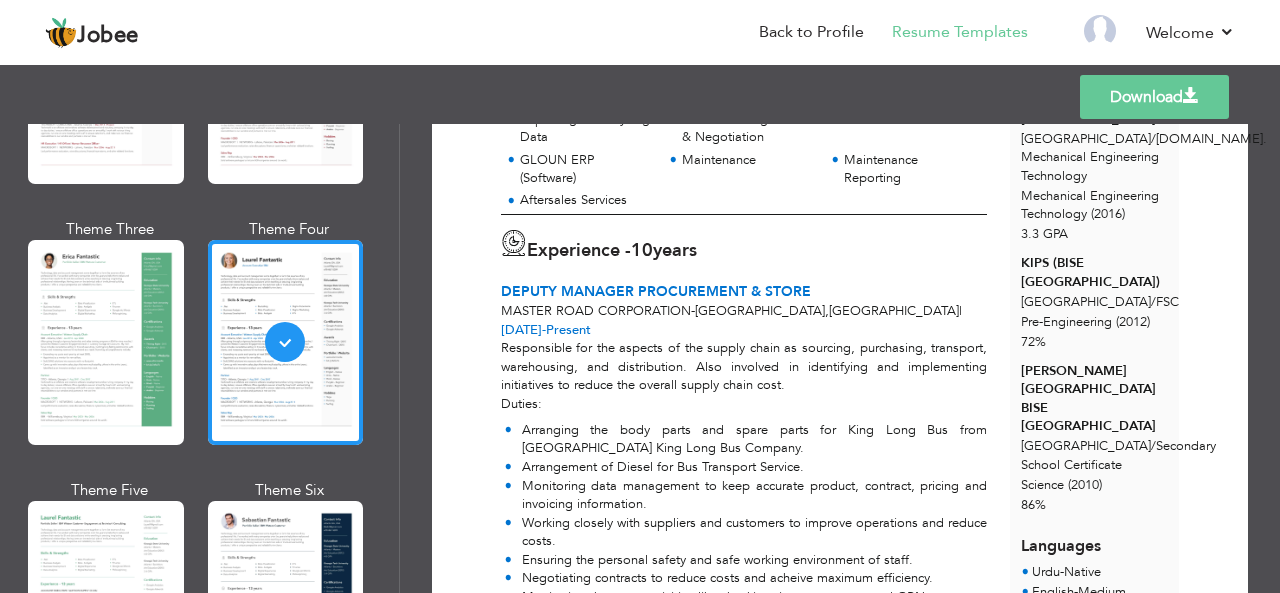 scroll, scrollTop: 449, scrollLeft: 0, axis: vertical 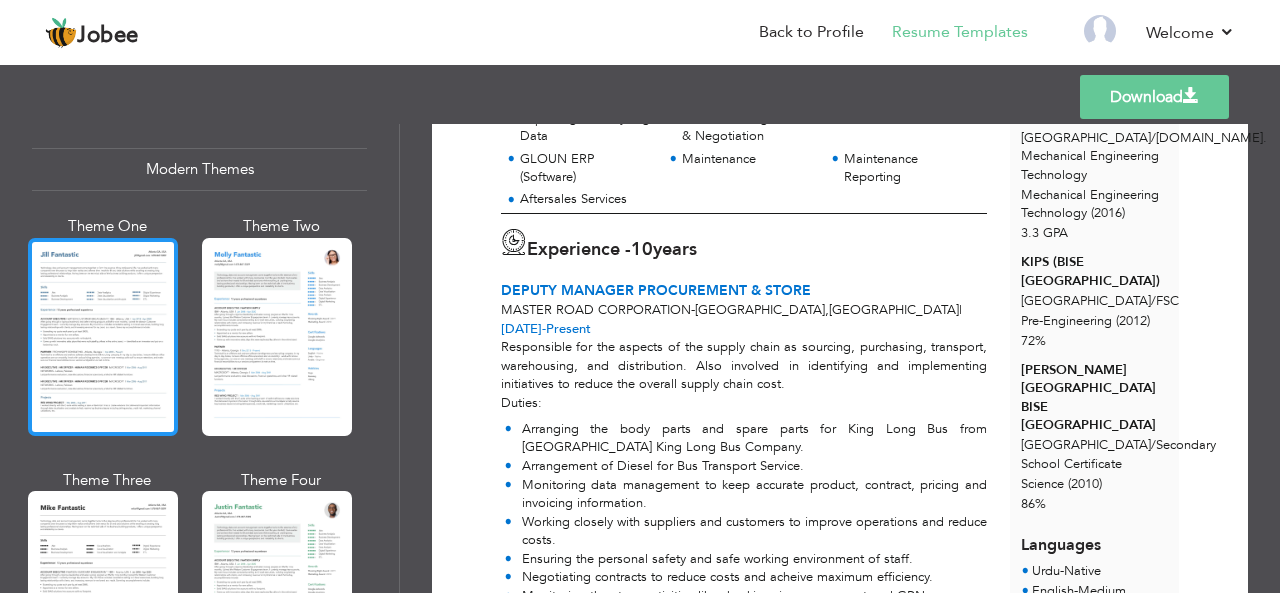 click at bounding box center [103, 337] 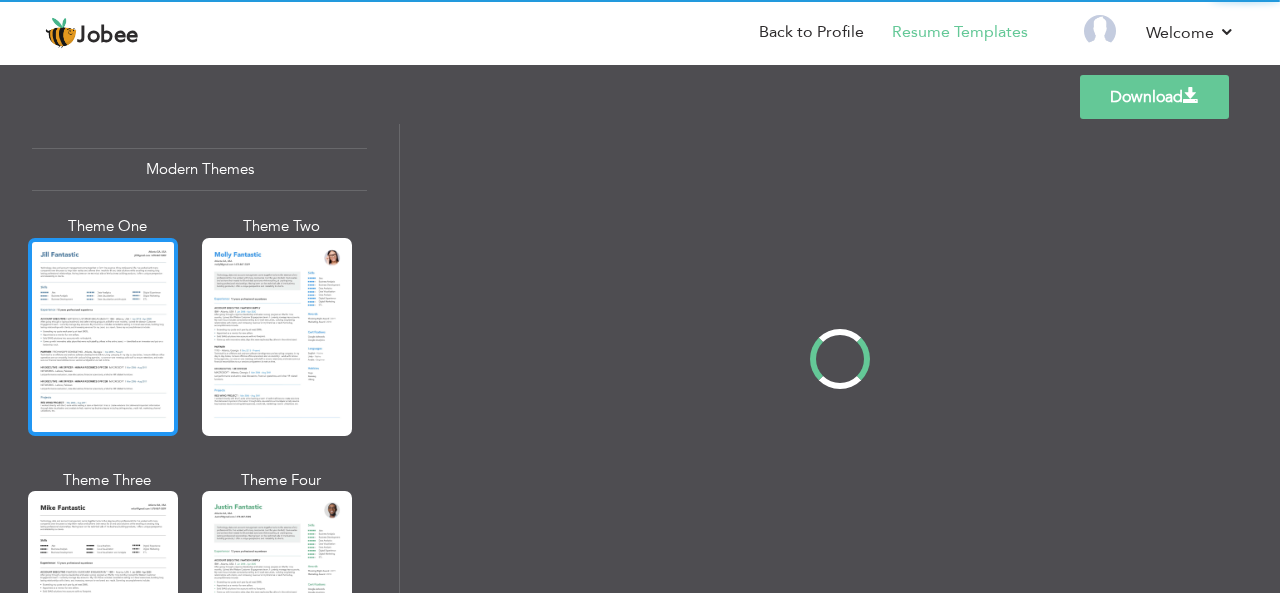 scroll, scrollTop: 0, scrollLeft: 0, axis: both 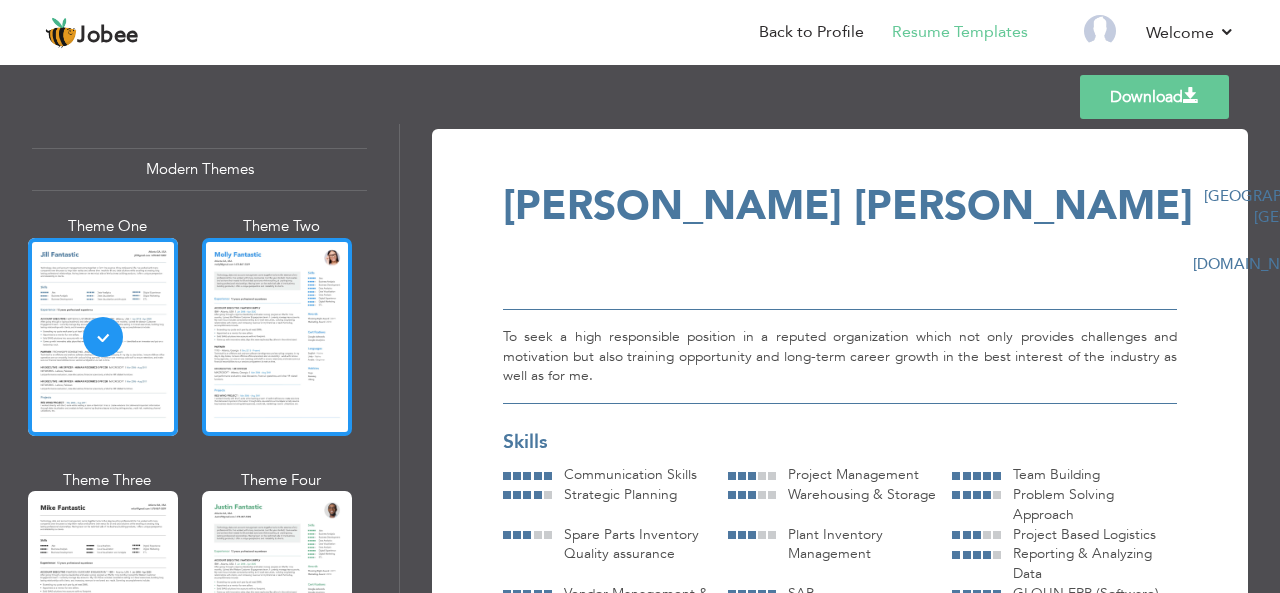 click at bounding box center [277, 337] 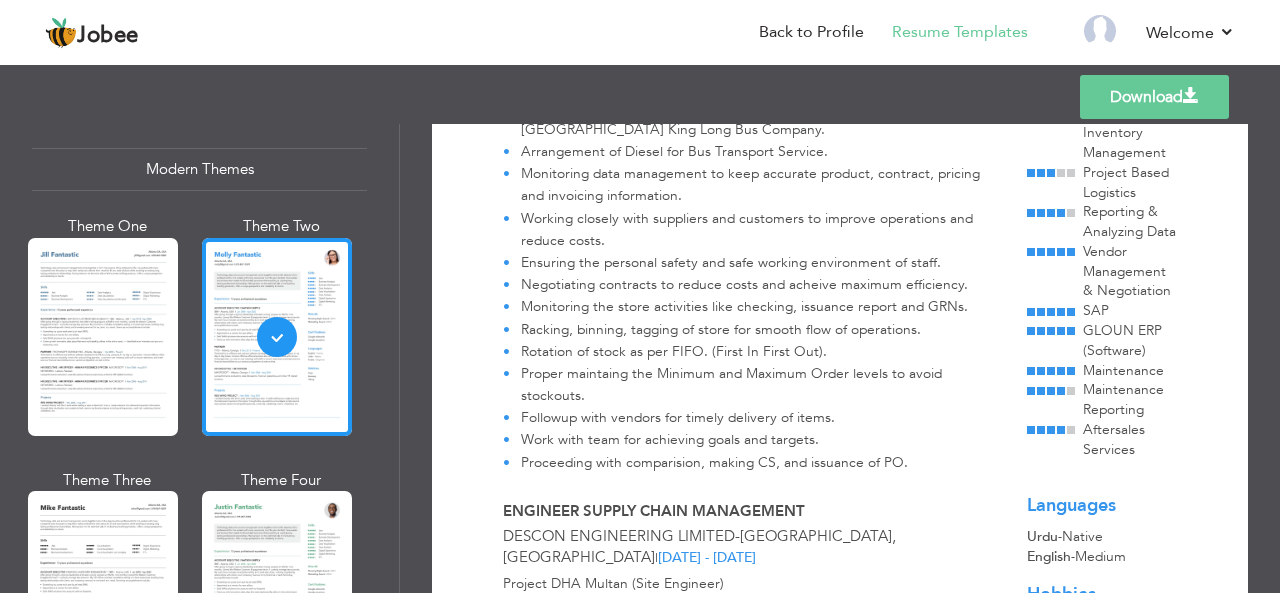 scroll, scrollTop: 557, scrollLeft: 0, axis: vertical 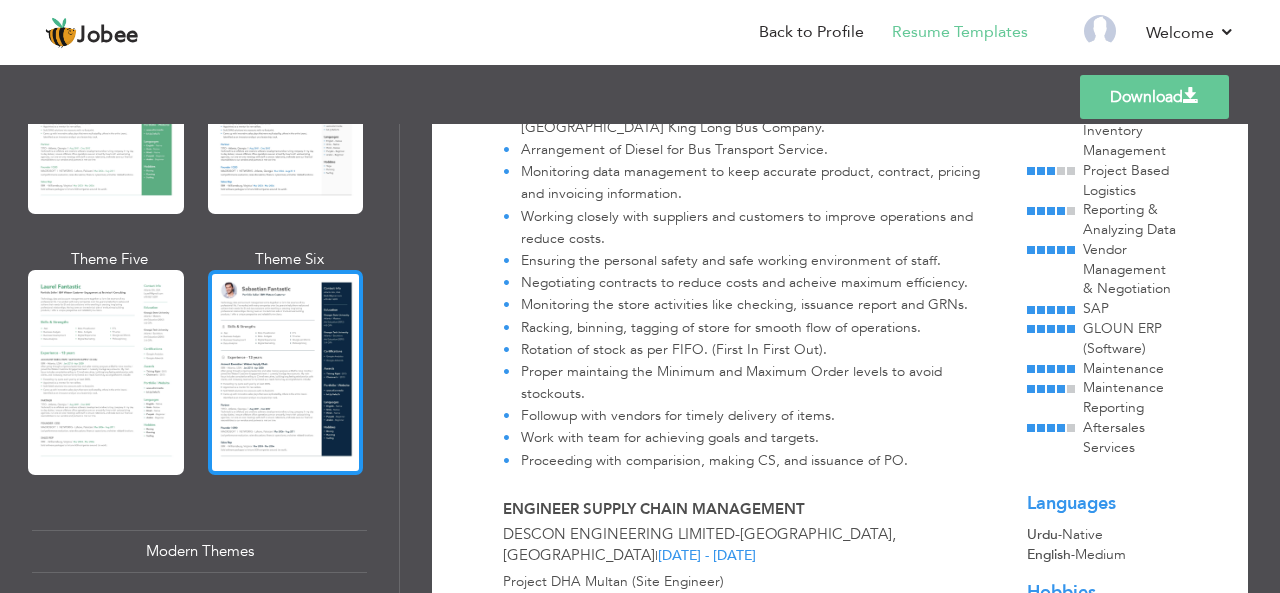 click at bounding box center [286, 372] 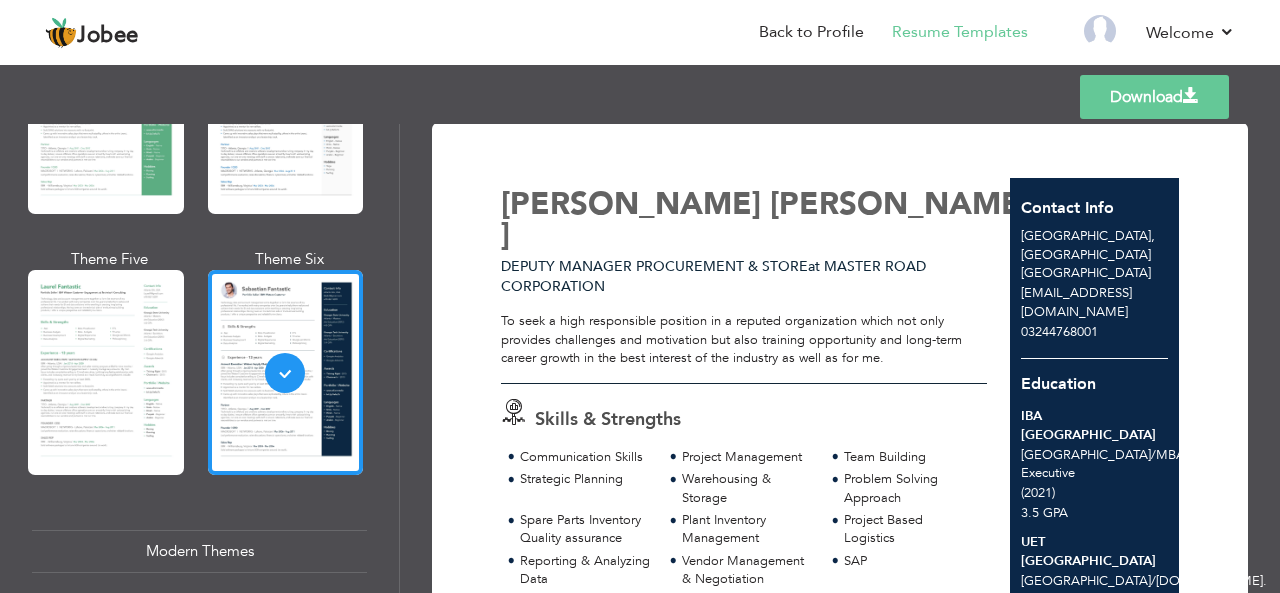scroll, scrollTop: 0, scrollLeft: 0, axis: both 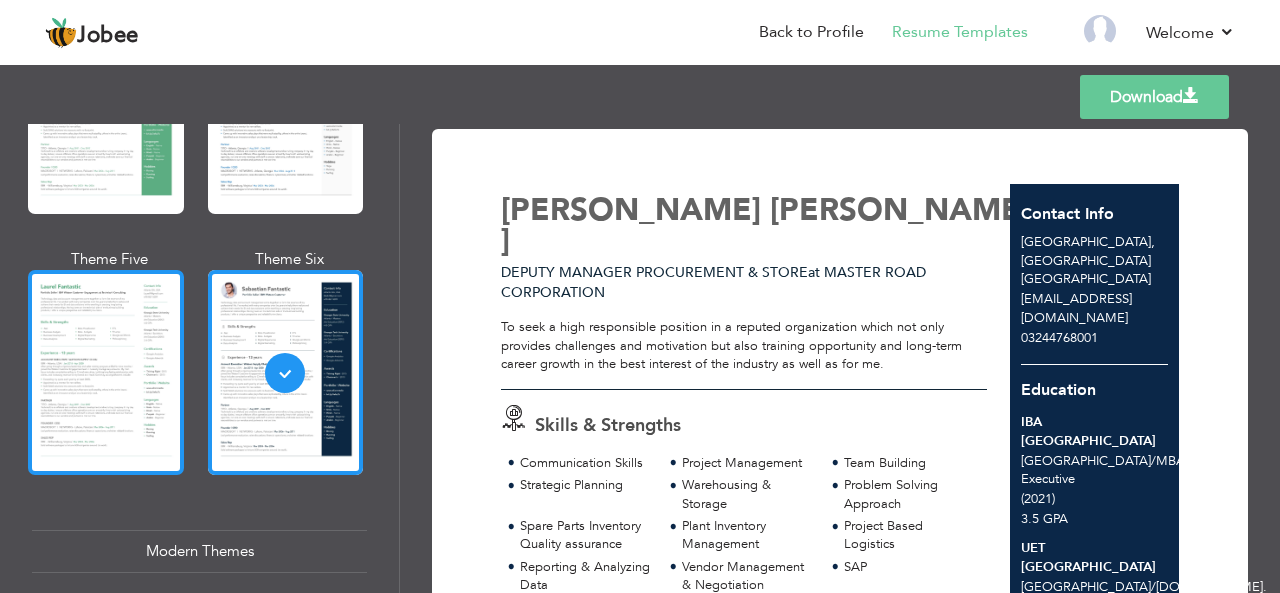 click at bounding box center [106, 372] 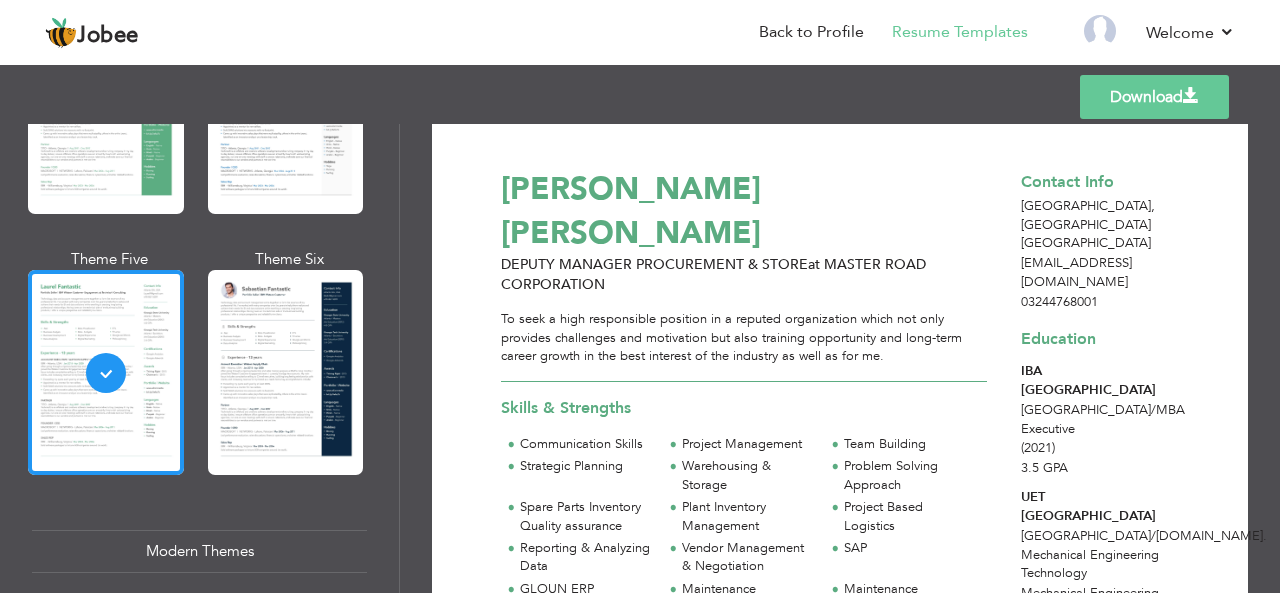 scroll, scrollTop: 0, scrollLeft: 0, axis: both 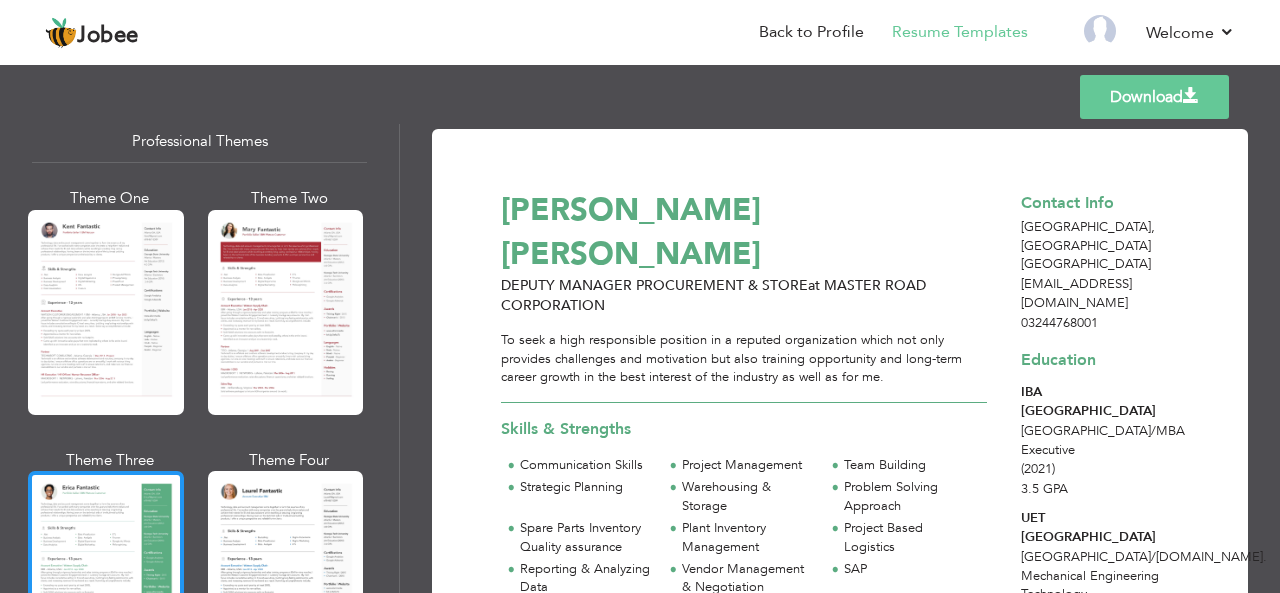 click at bounding box center [106, 573] 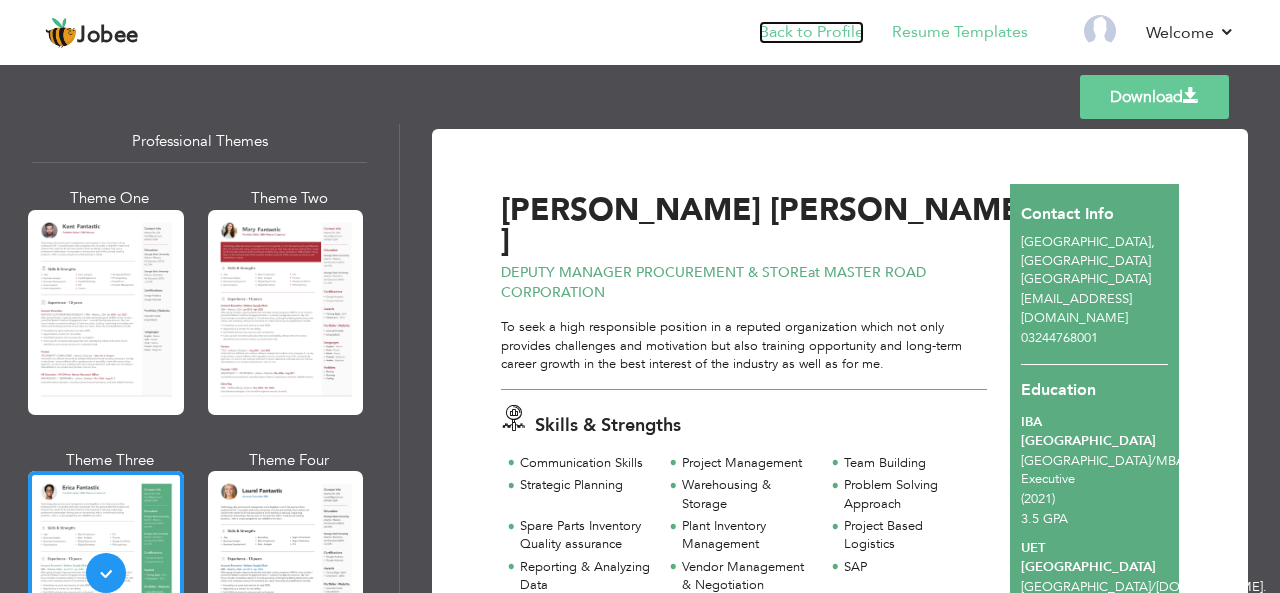 click on "Back to Profile" at bounding box center (811, 32) 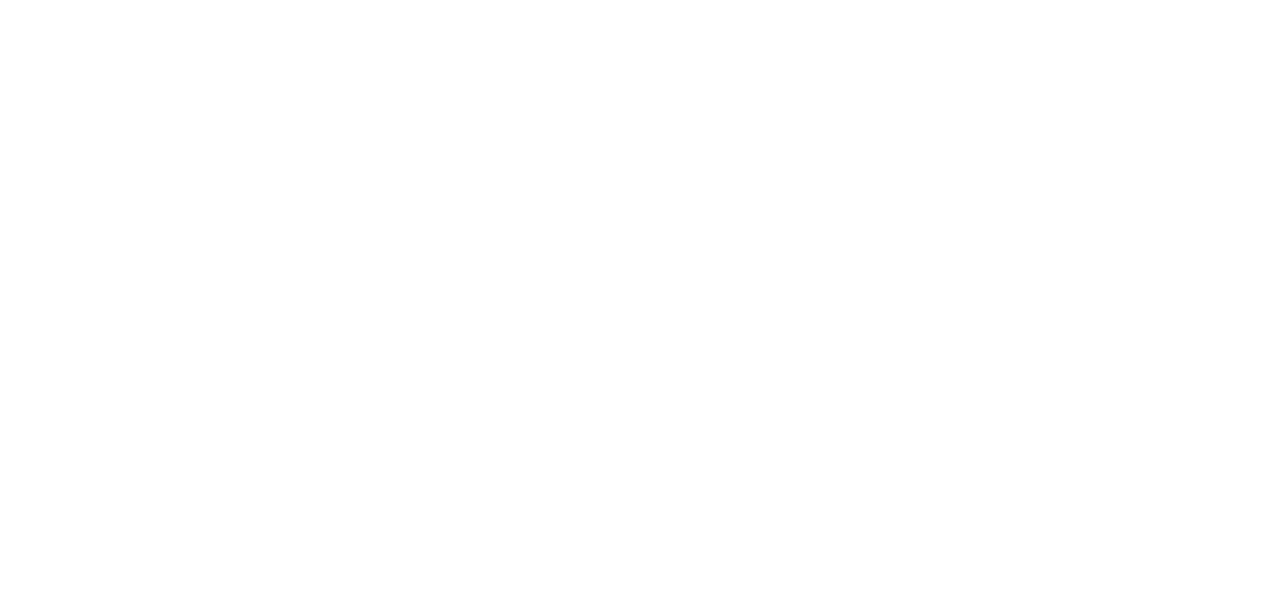 scroll, scrollTop: 0, scrollLeft: 0, axis: both 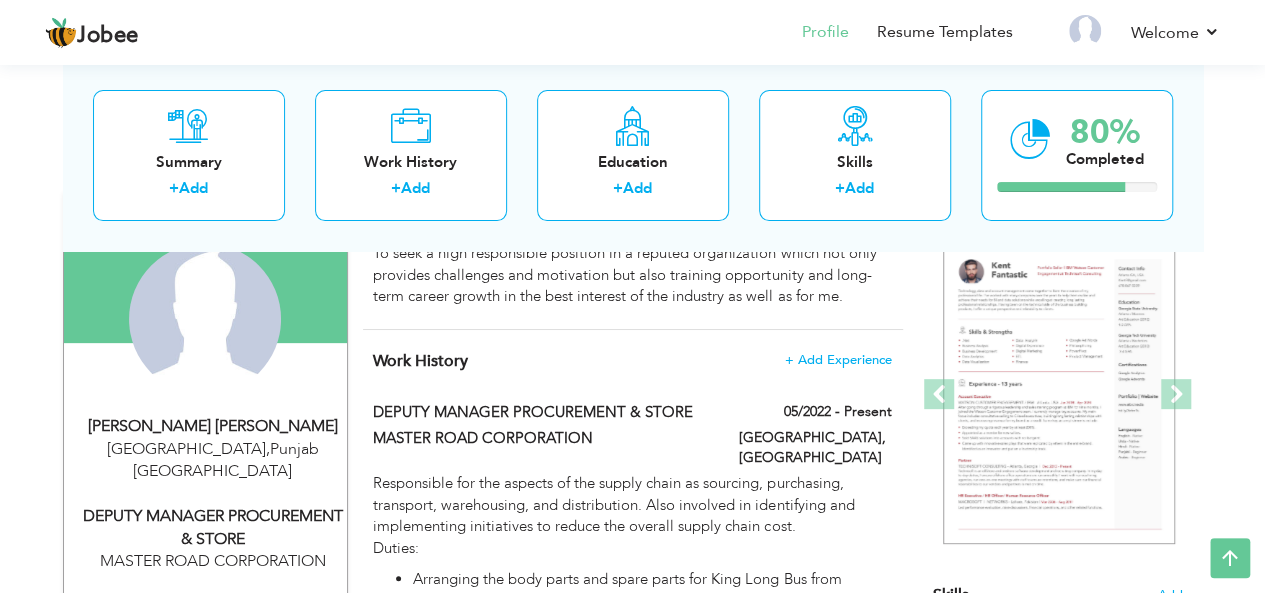 click on "[PERSON_NAME] [PERSON_NAME]" at bounding box center [213, 426] 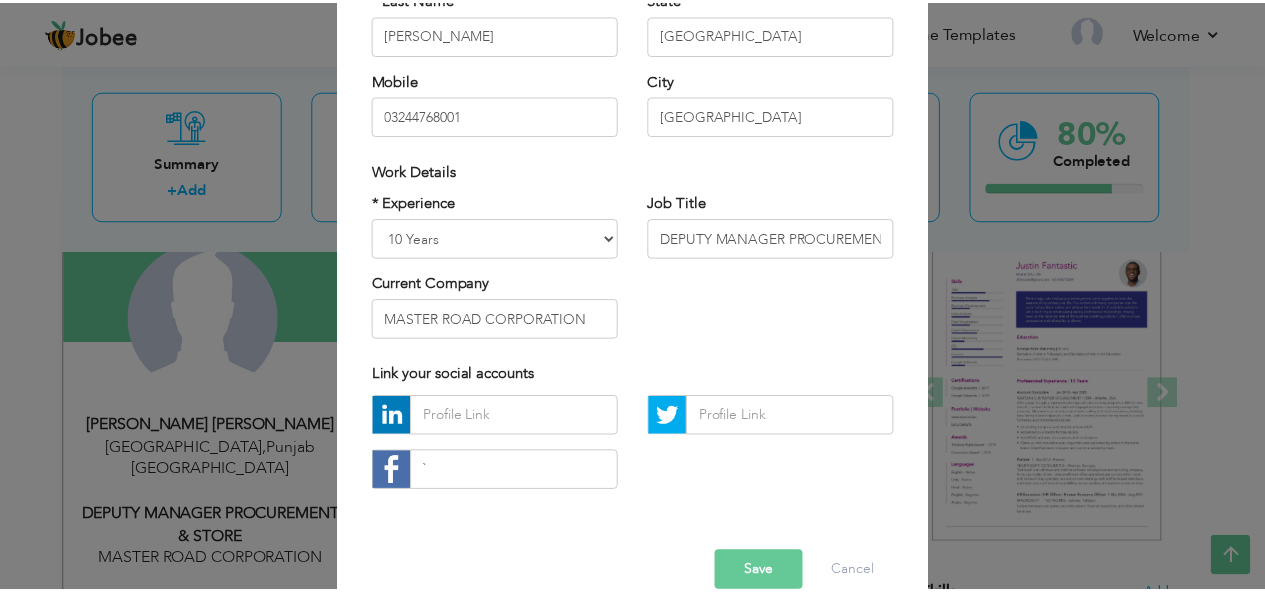 scroll, scrollTop: 304, scrollLeft: 0, axis: vertical 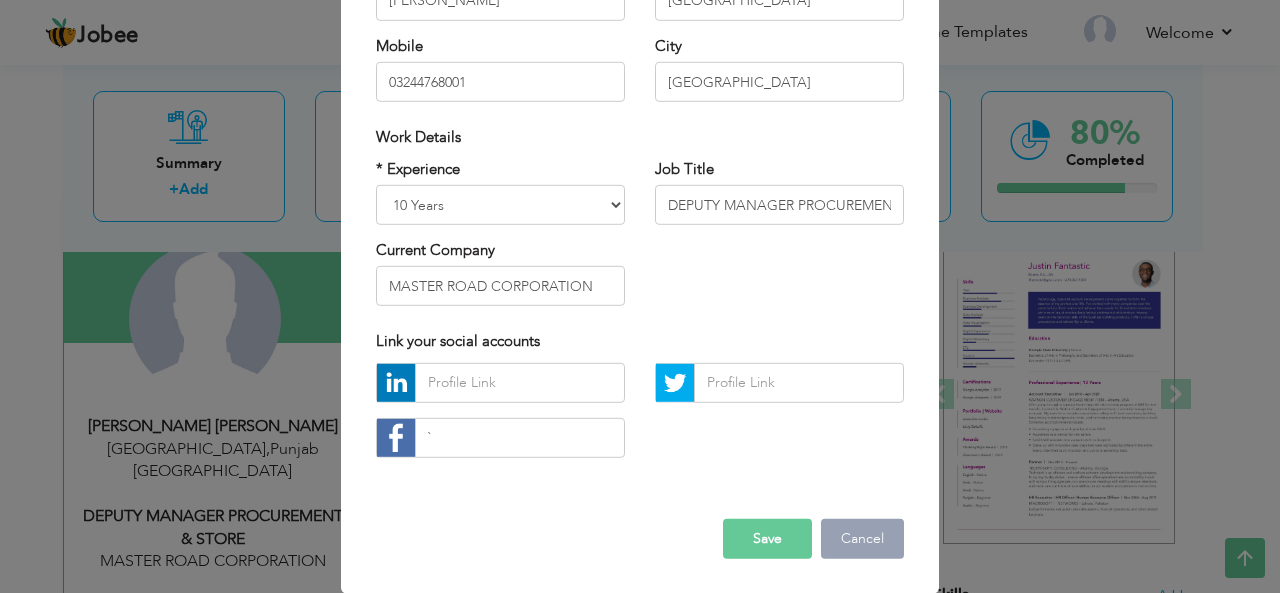 click on "Cancel" at bounding box center [862, 539] 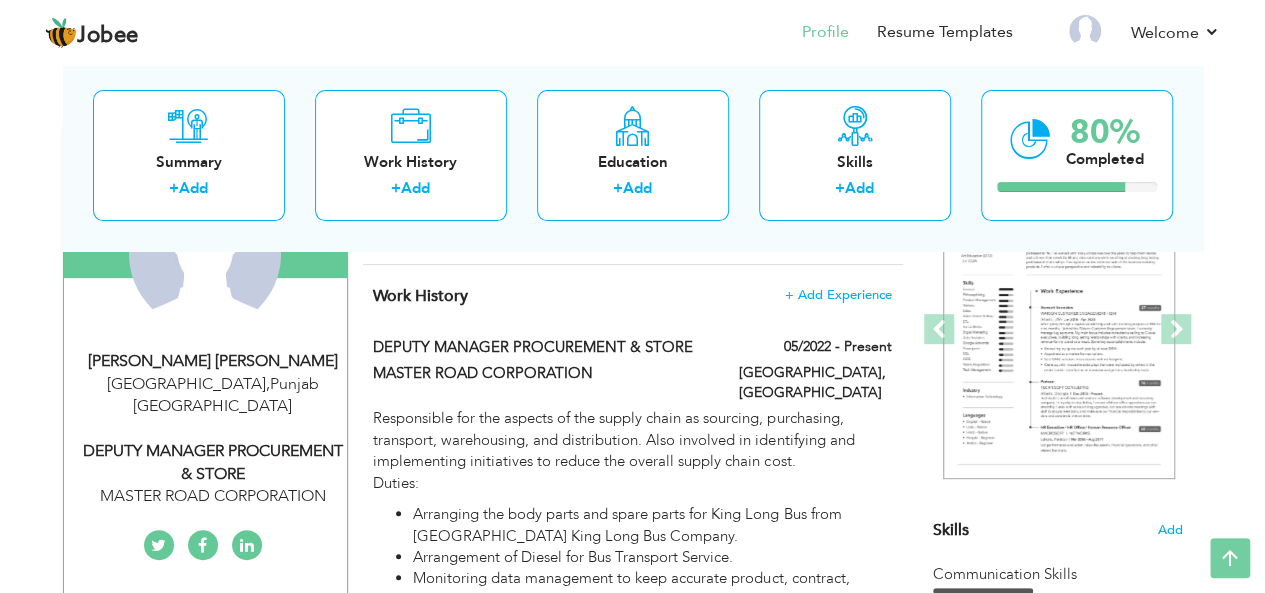 scroll, scrollTop: 0, scrollLeft: 0, axis: both 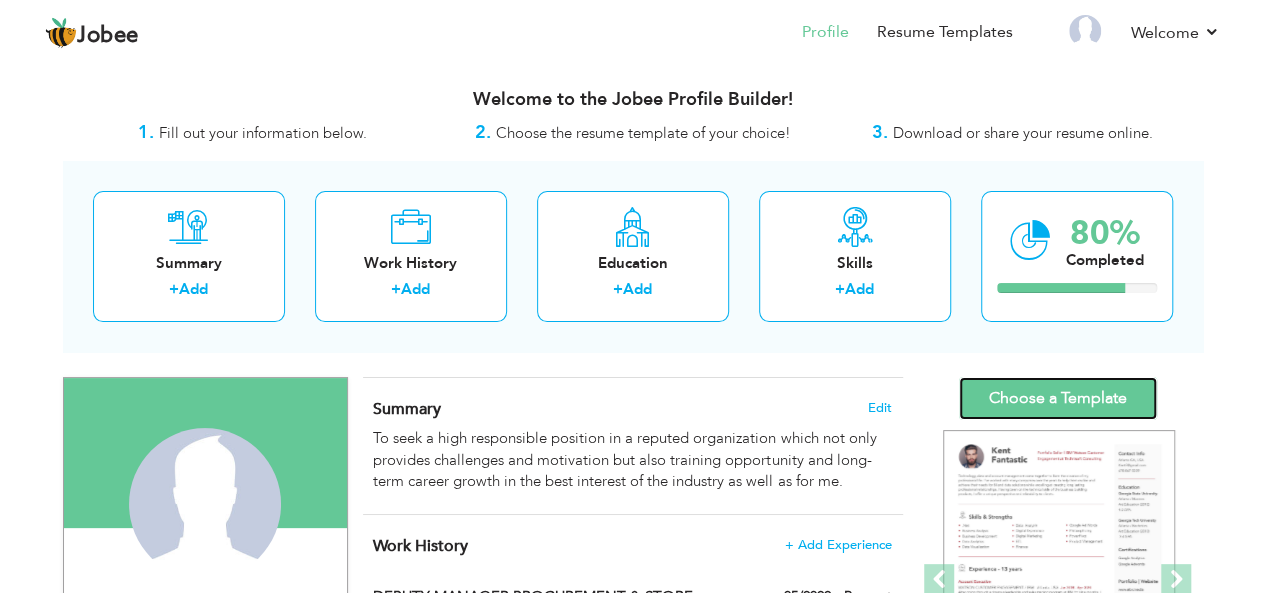 click on "Choose a Template" at bounding box center [1058, 398] 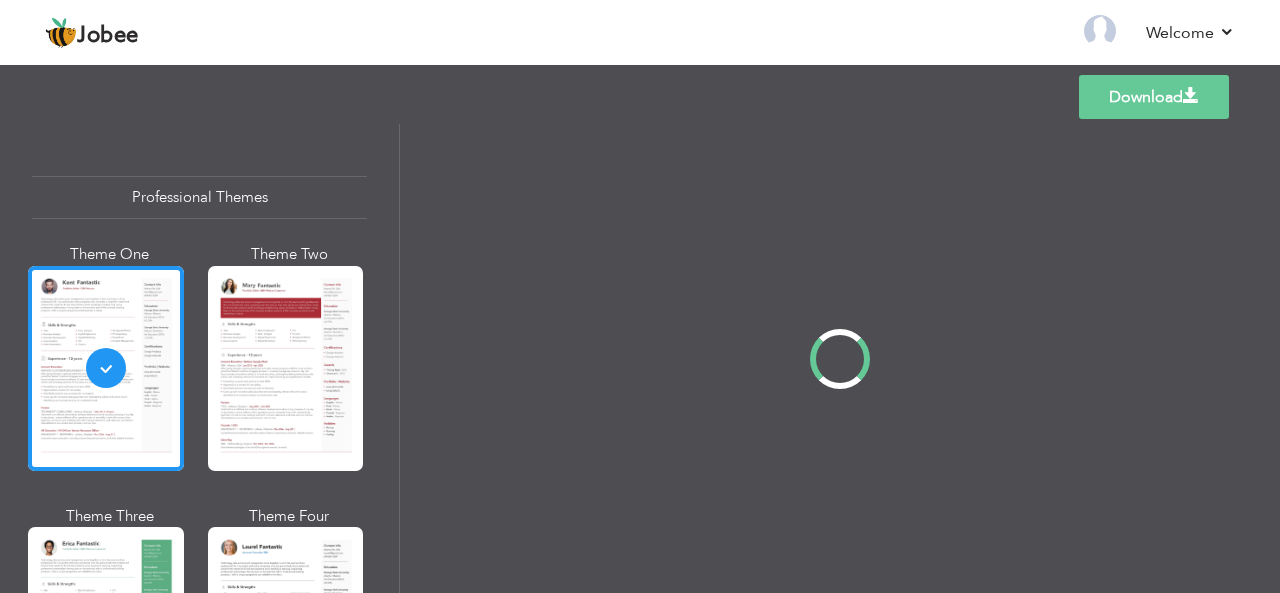 scroll, scrollTop: 0, scrollLeft: 0, axis: both 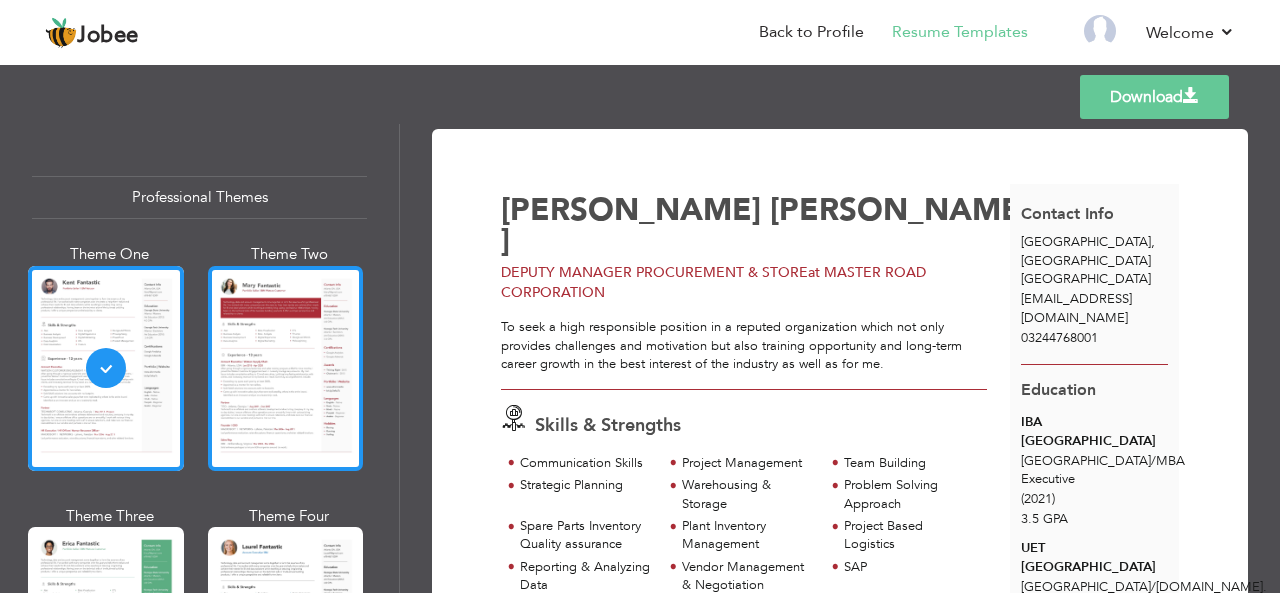 click at bounding box center (286, 368) 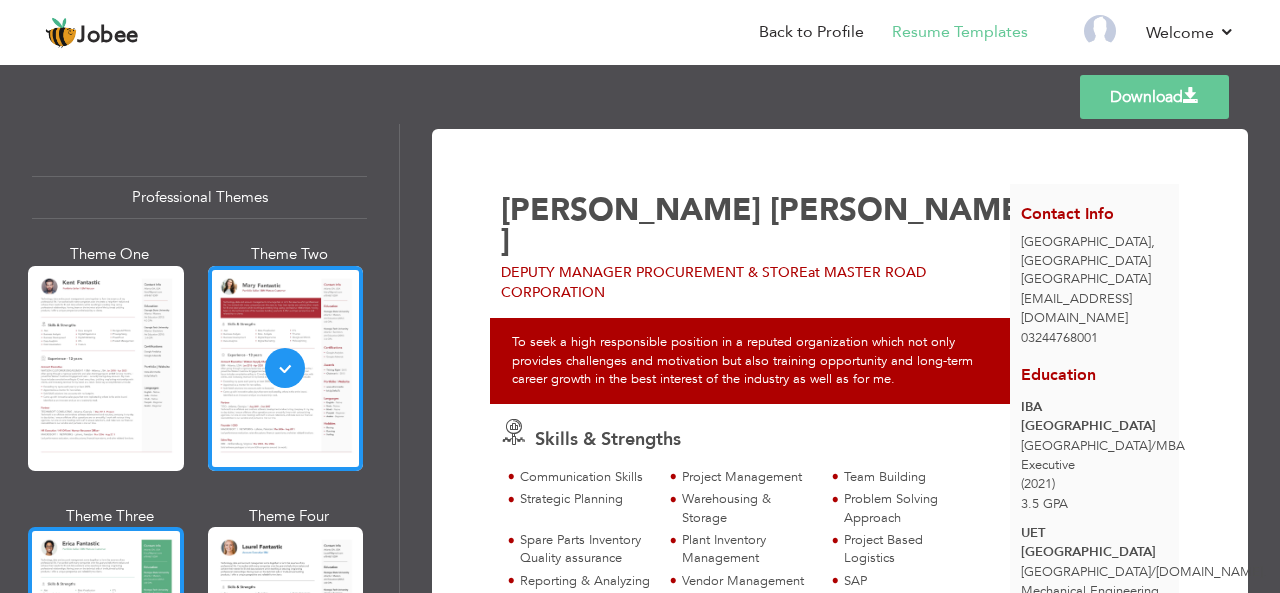 click at bounding box center (106, 629) 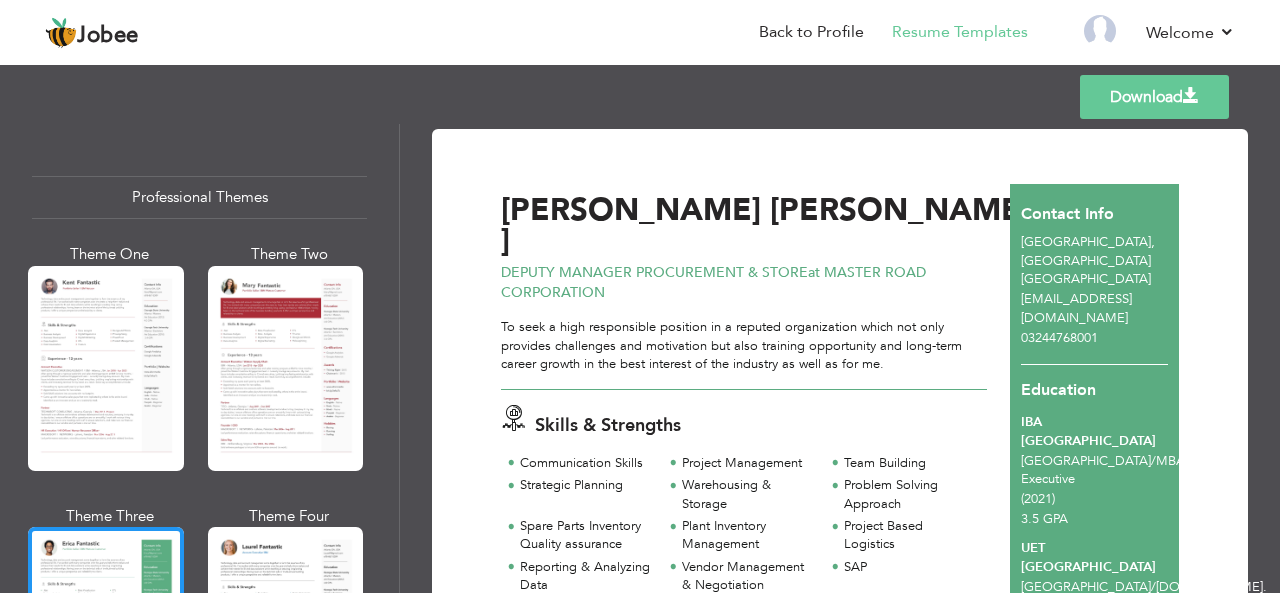 click on "Download" at bounding box center (1154, 97) 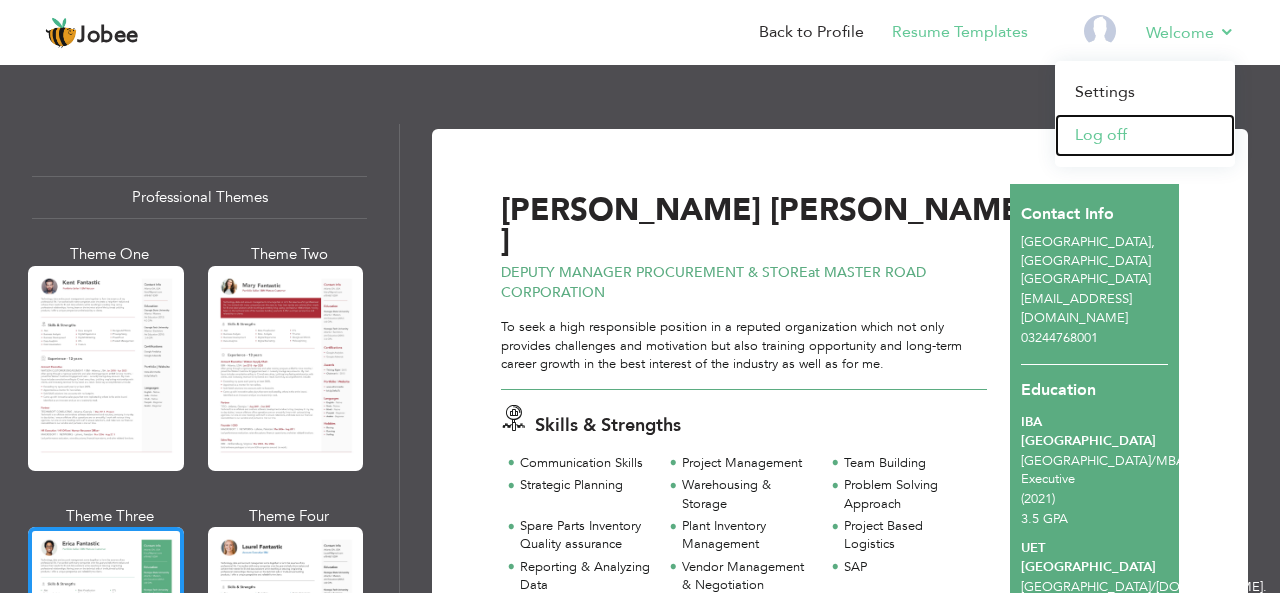 click on "Log off" at bounding box center [1145, 135] 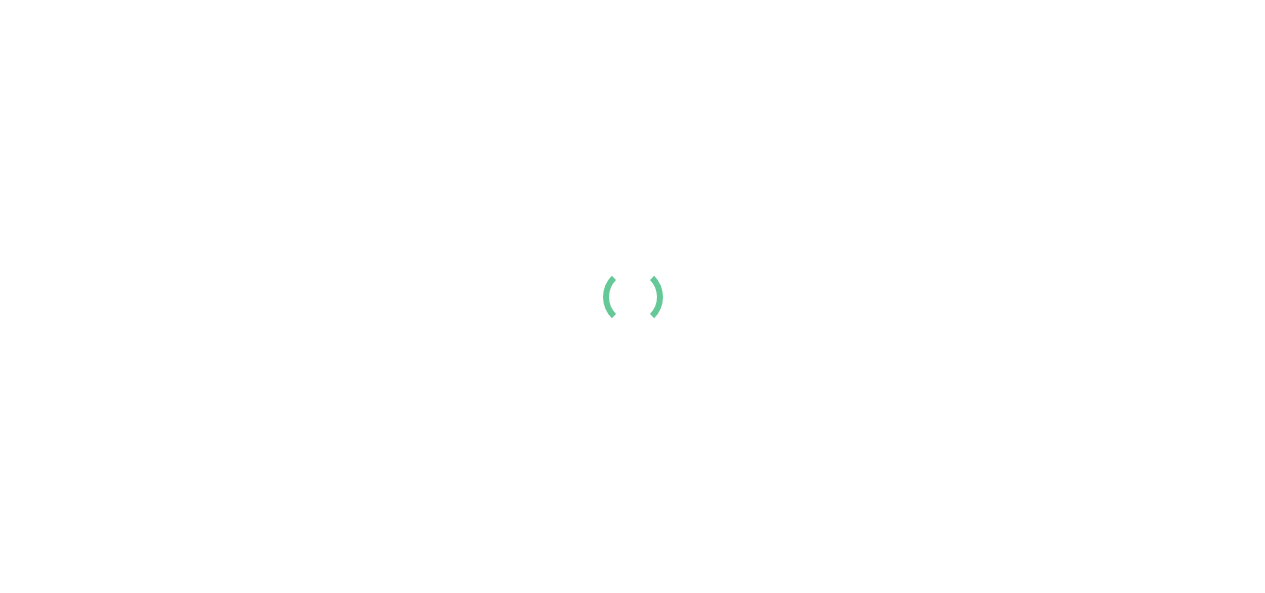 scroll, scrollTop: 0, scrollLeft: 0, axis: both 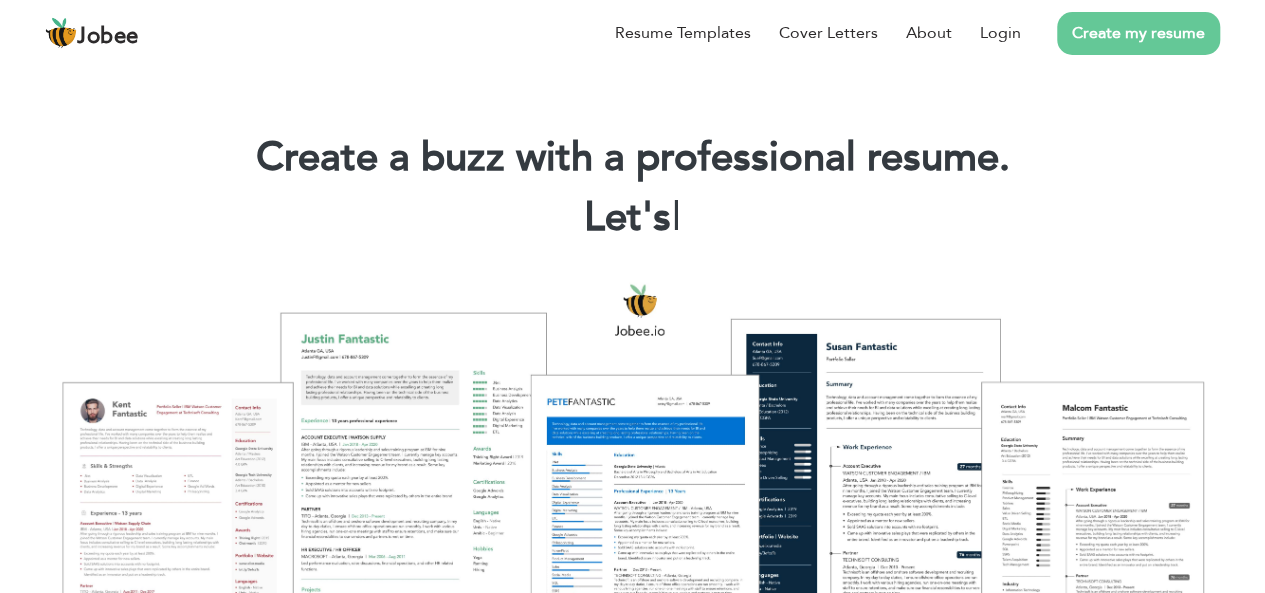 click on "Create my resume" at bounding box center [1138, 33] 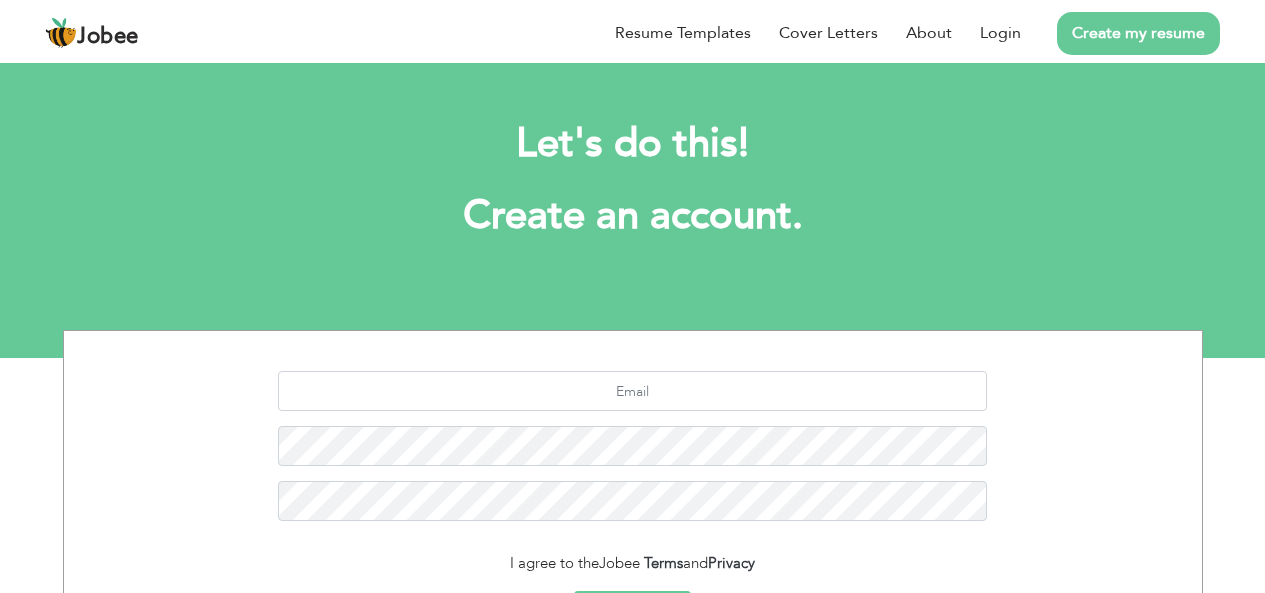 scroll, scrollTop: 0, scrollLeft: 0, axis: both 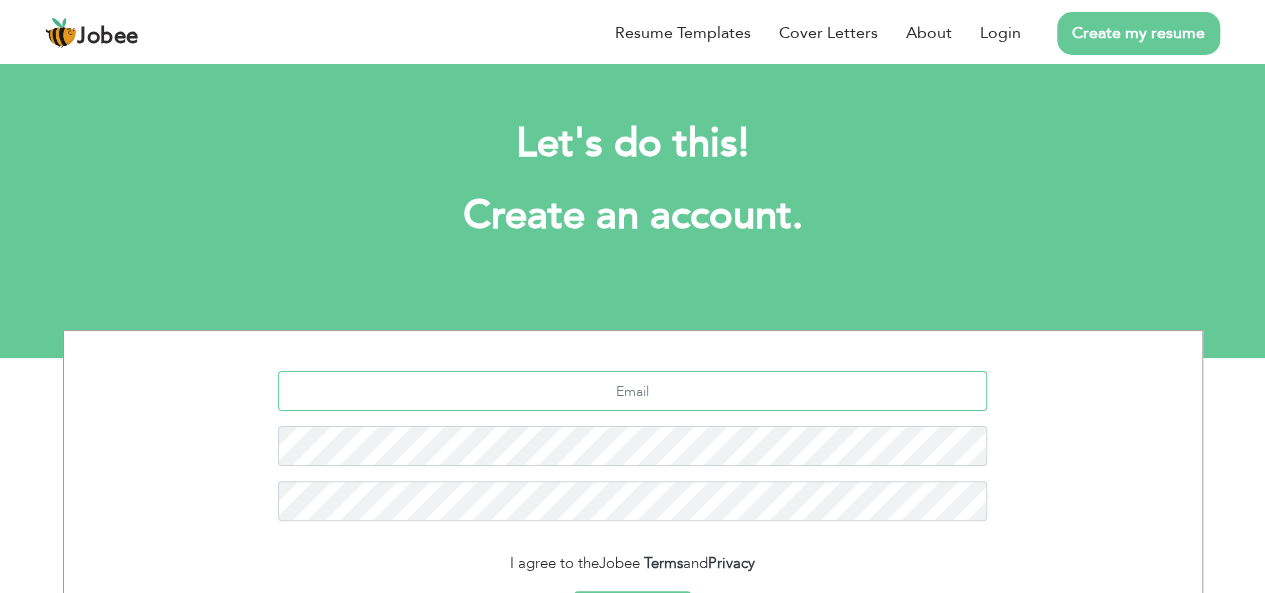 click at bounding box center (632, 391) 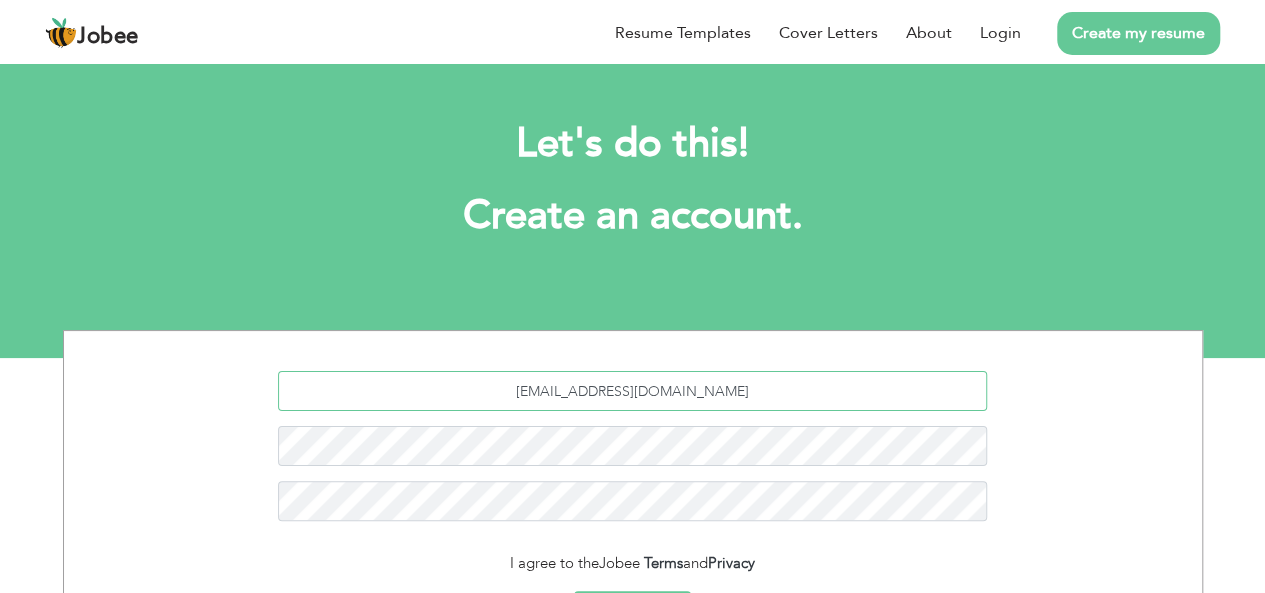 type on "[EMAIL_ADDRESS][DOMAIN_NAME]" 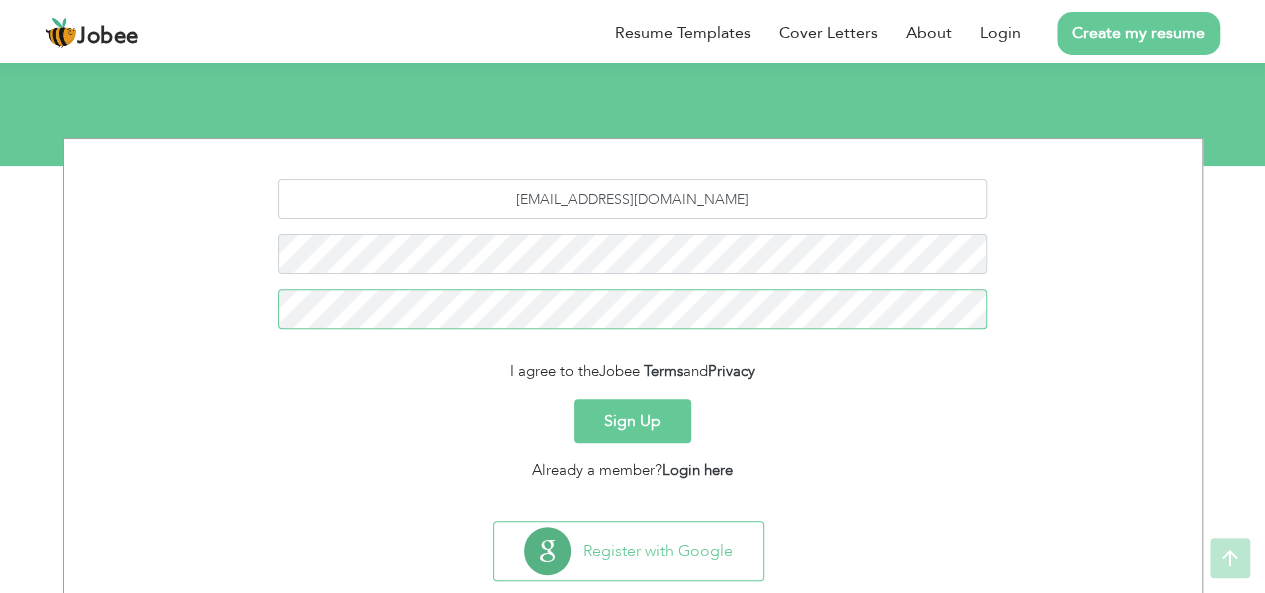 scroll, scrollTop: 198, scrollLeft: 0, axis: vertical 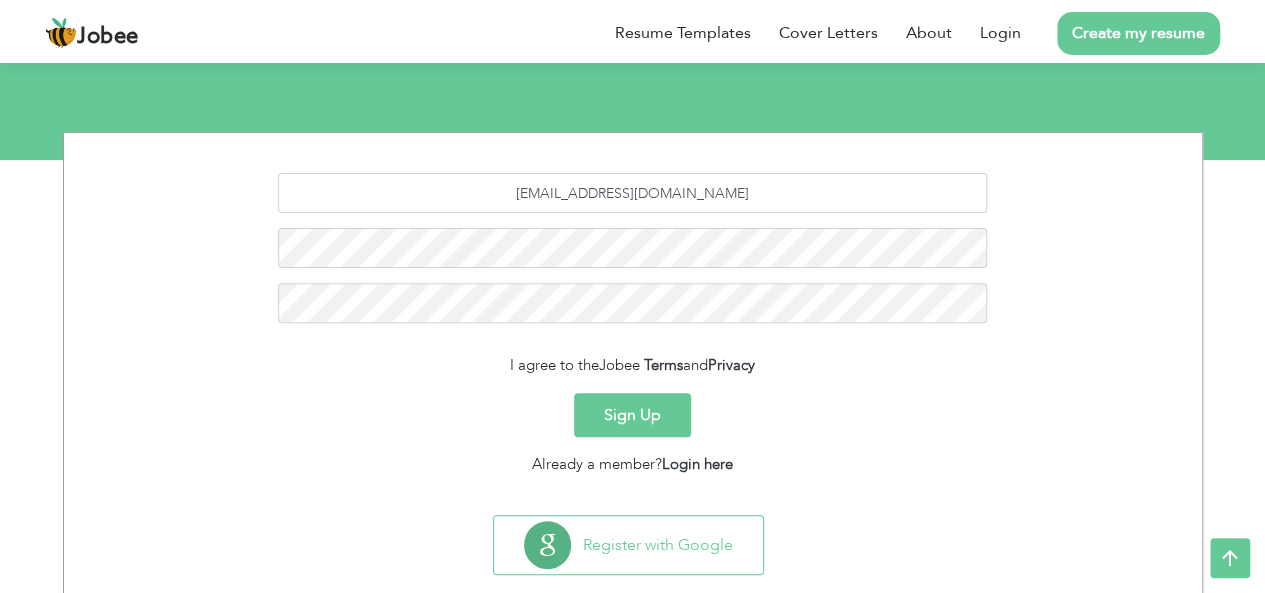 click on "Sign Up" at bounding box center [632, 415] 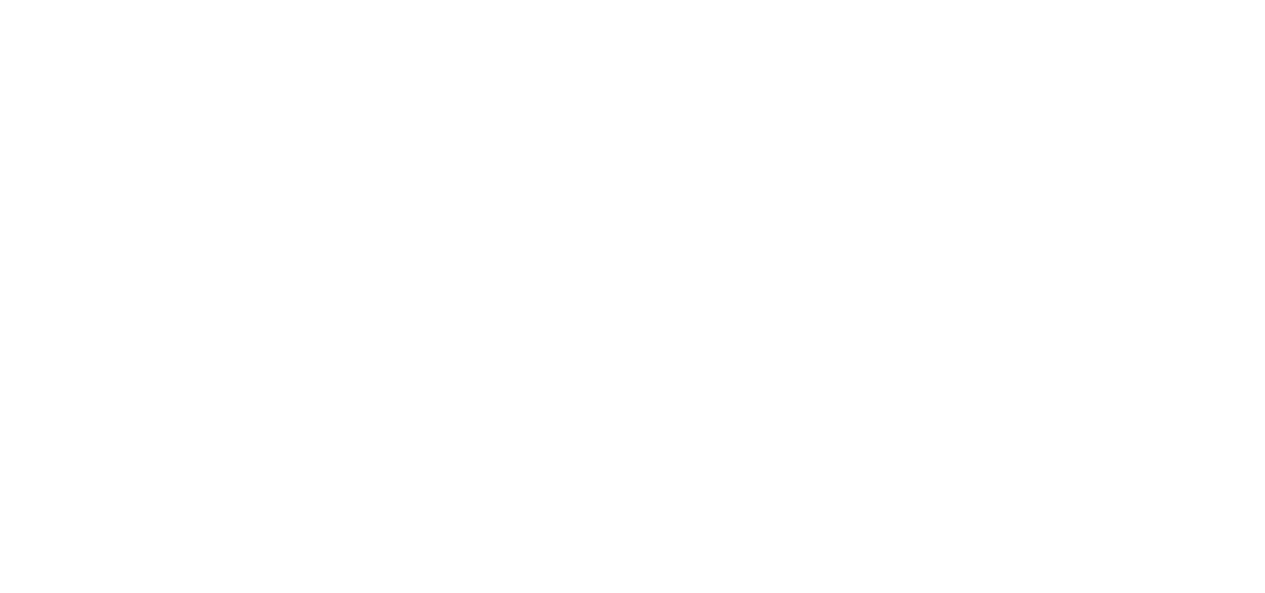 scroll, scrollTop: 0, scrollLeft: 0, axis: both 